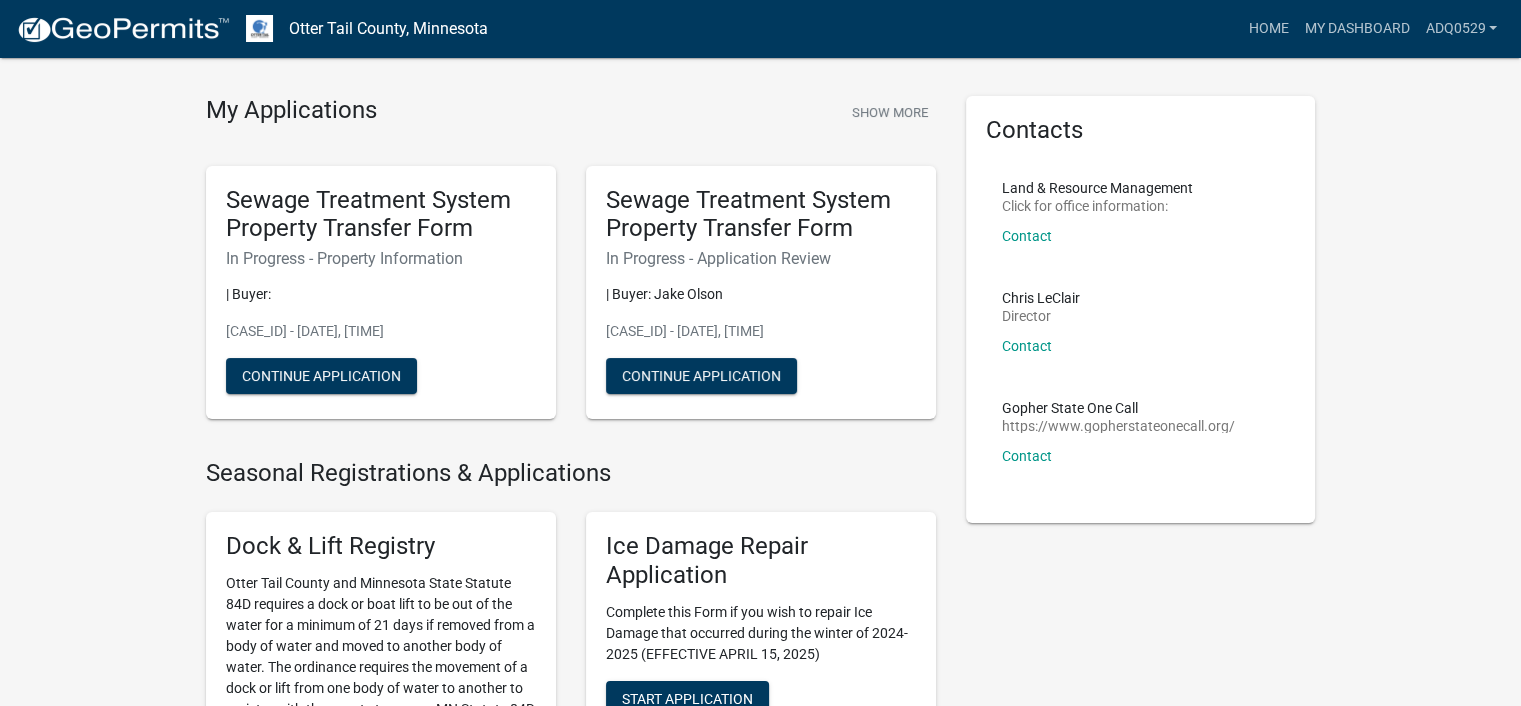scroll, scrollTop: 0, scrollLeft: 0, axis: both 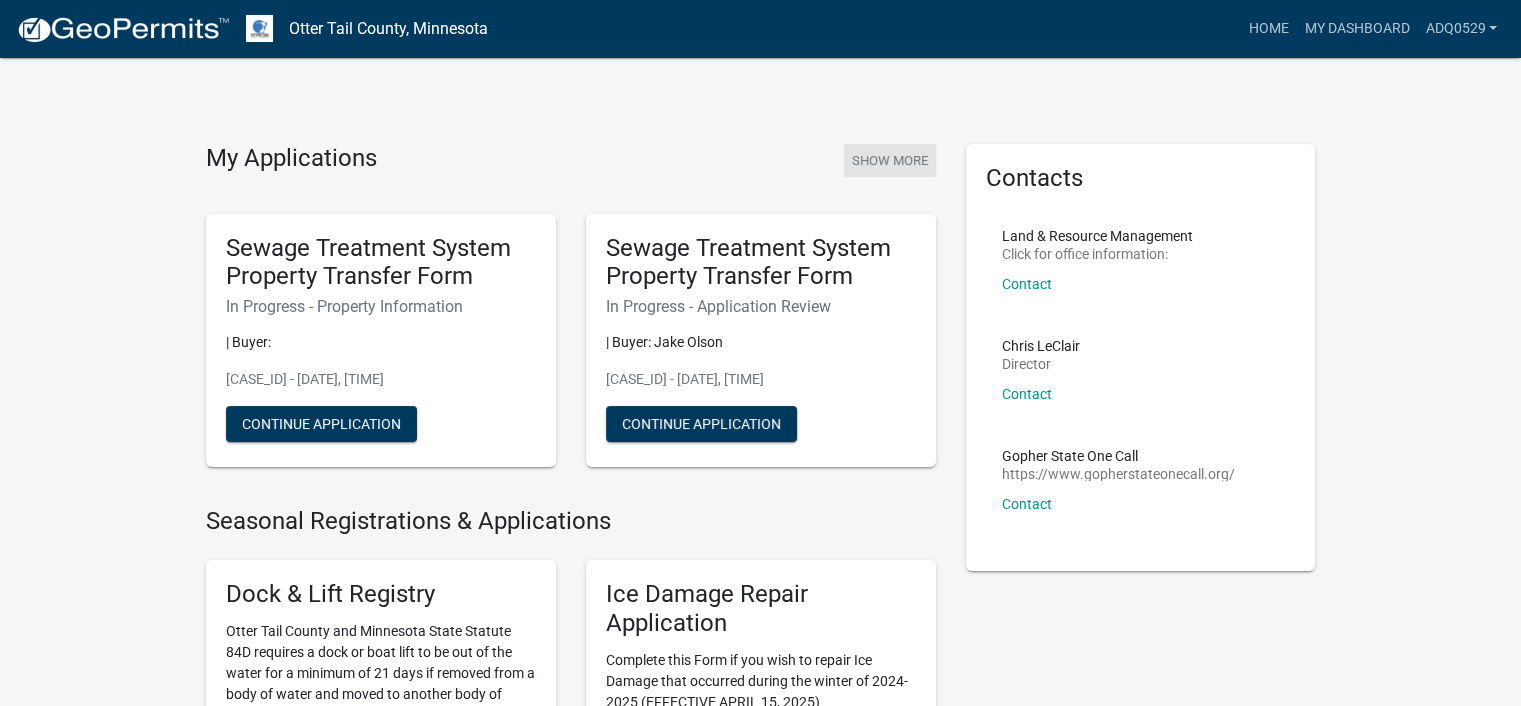 click on "Show More" 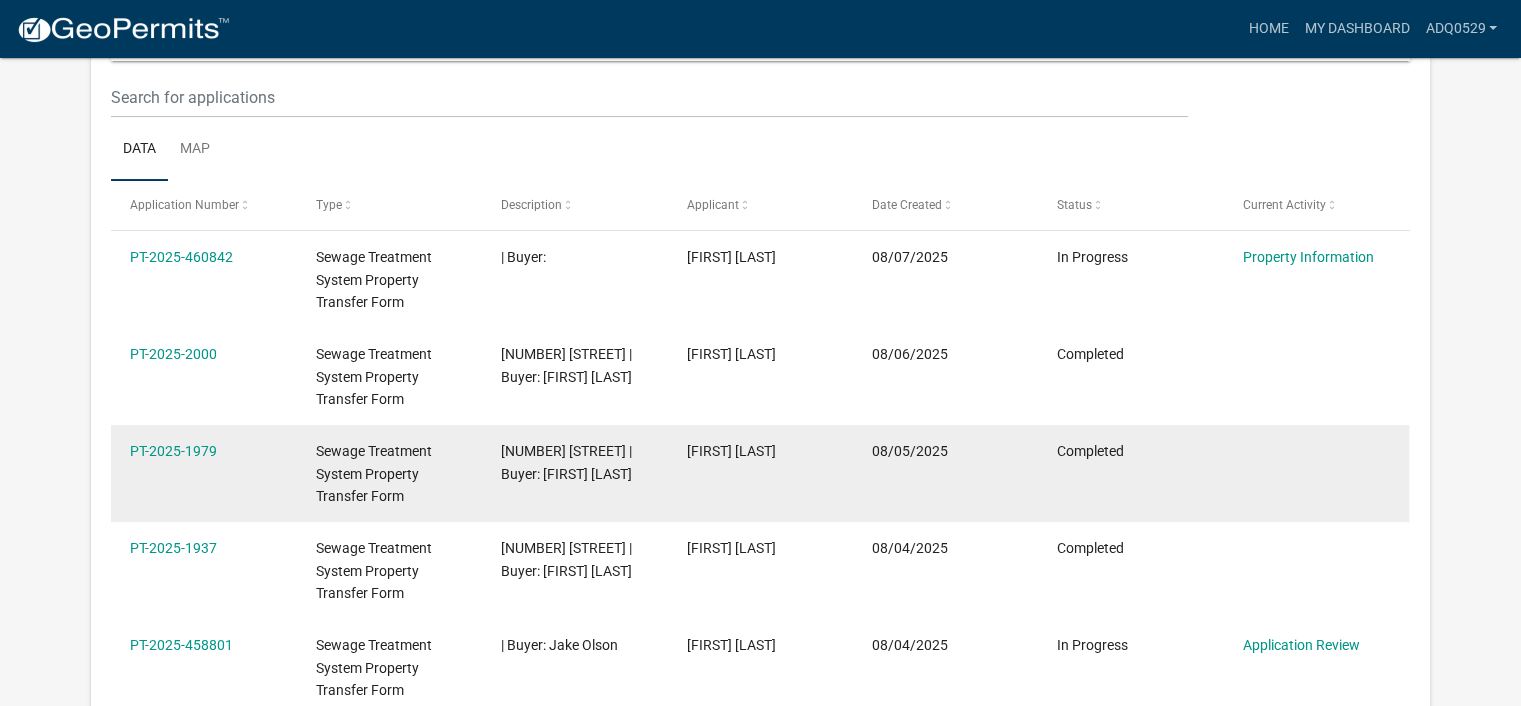 scroll, scrollTop: 65, scrollLeft: 0, axis: vertical 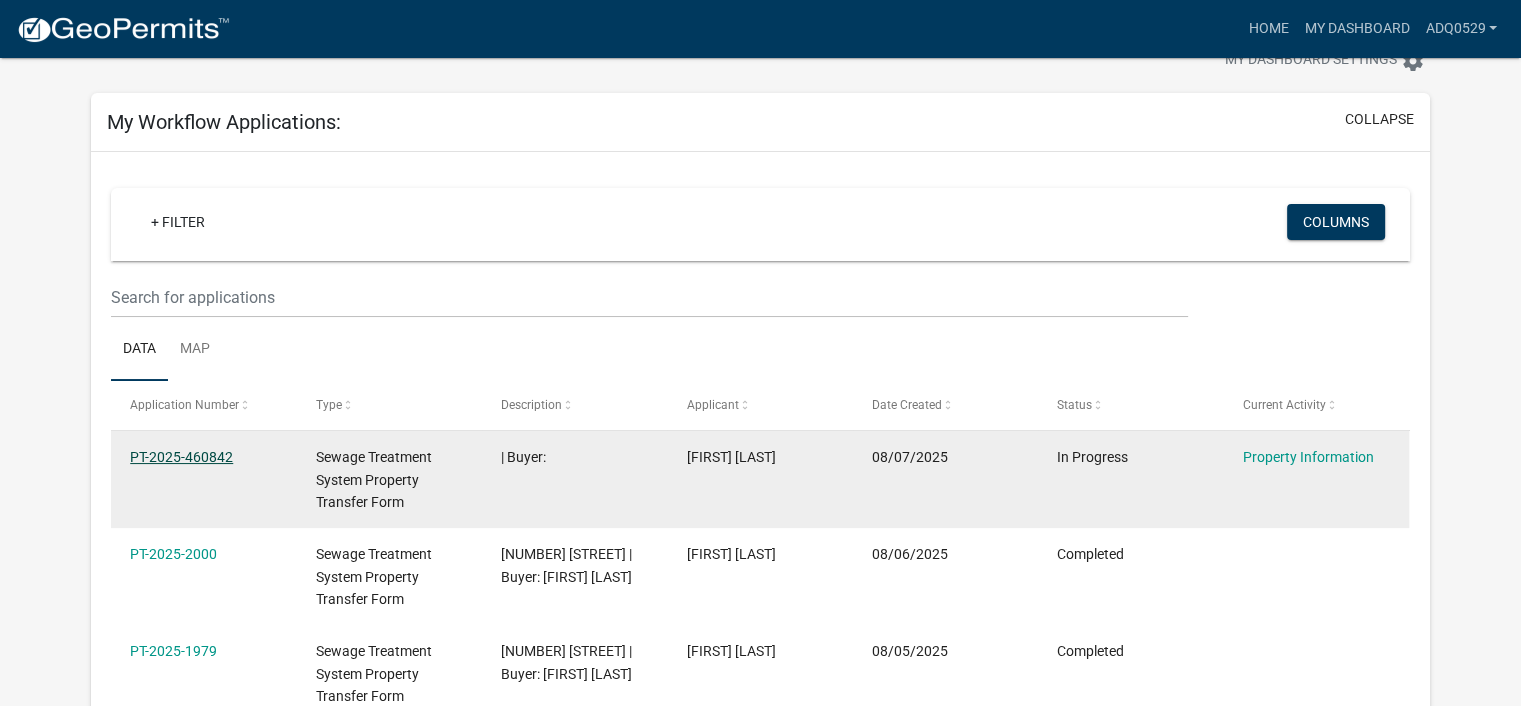 click on "PT-2025-460842" 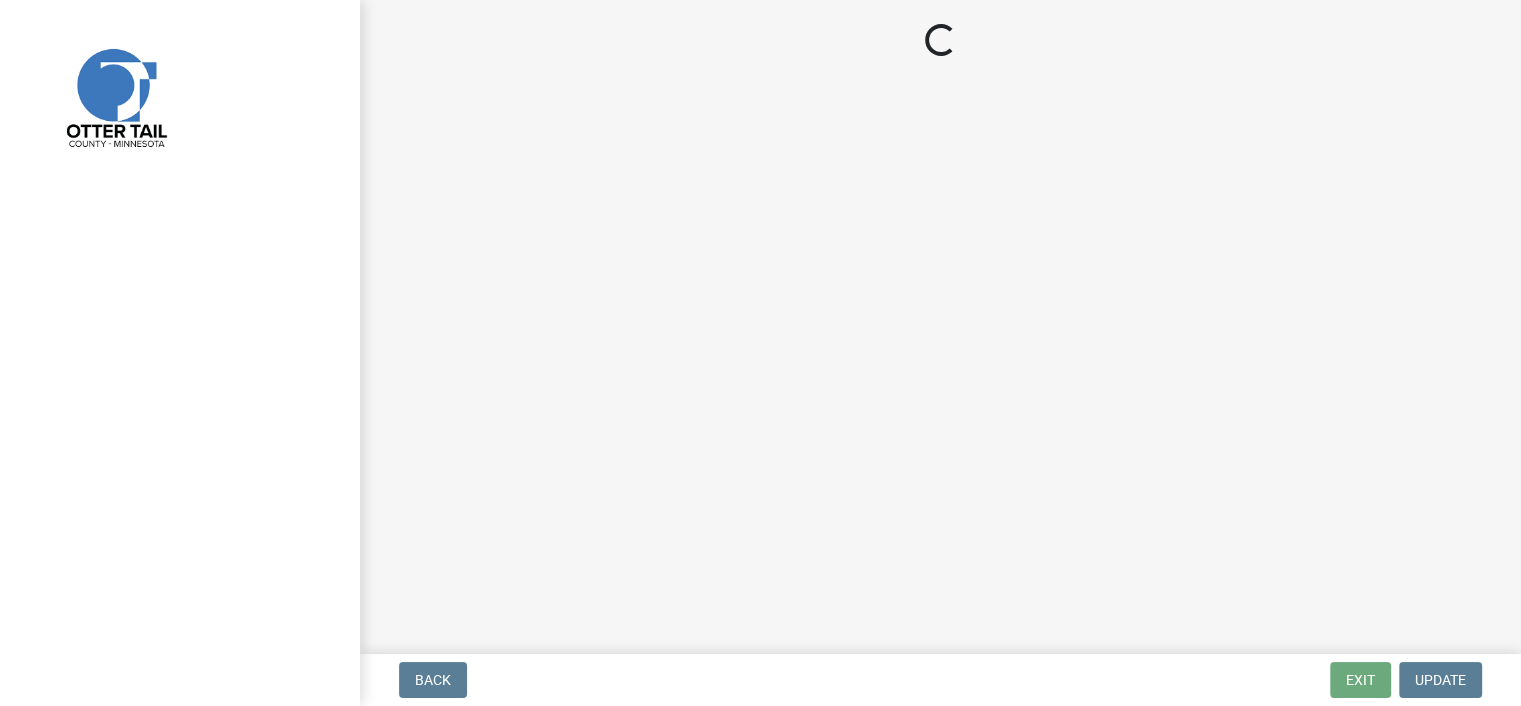 scroll, scrollTop: 0, scrollLeft: 0, axis: both 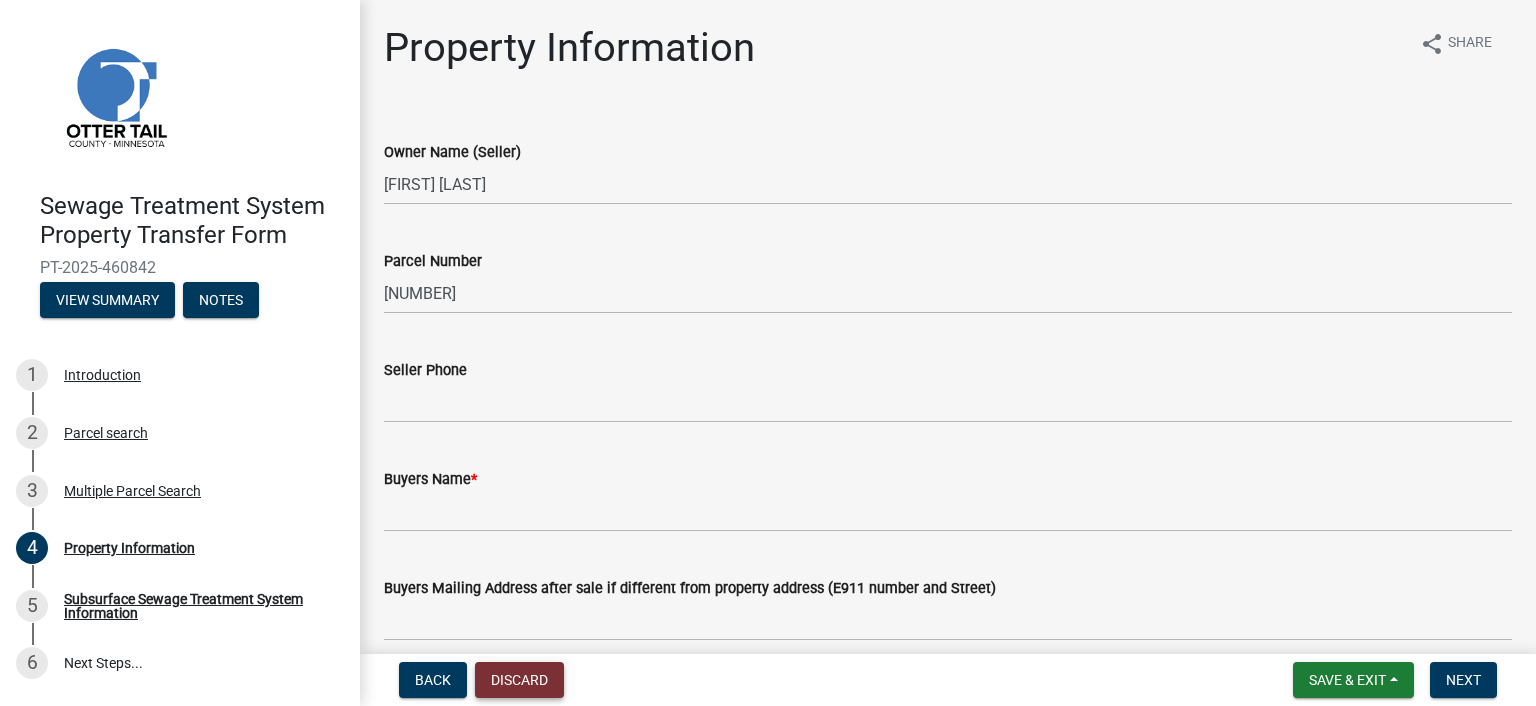 click on "Discard" at bounding box center [519, 680] 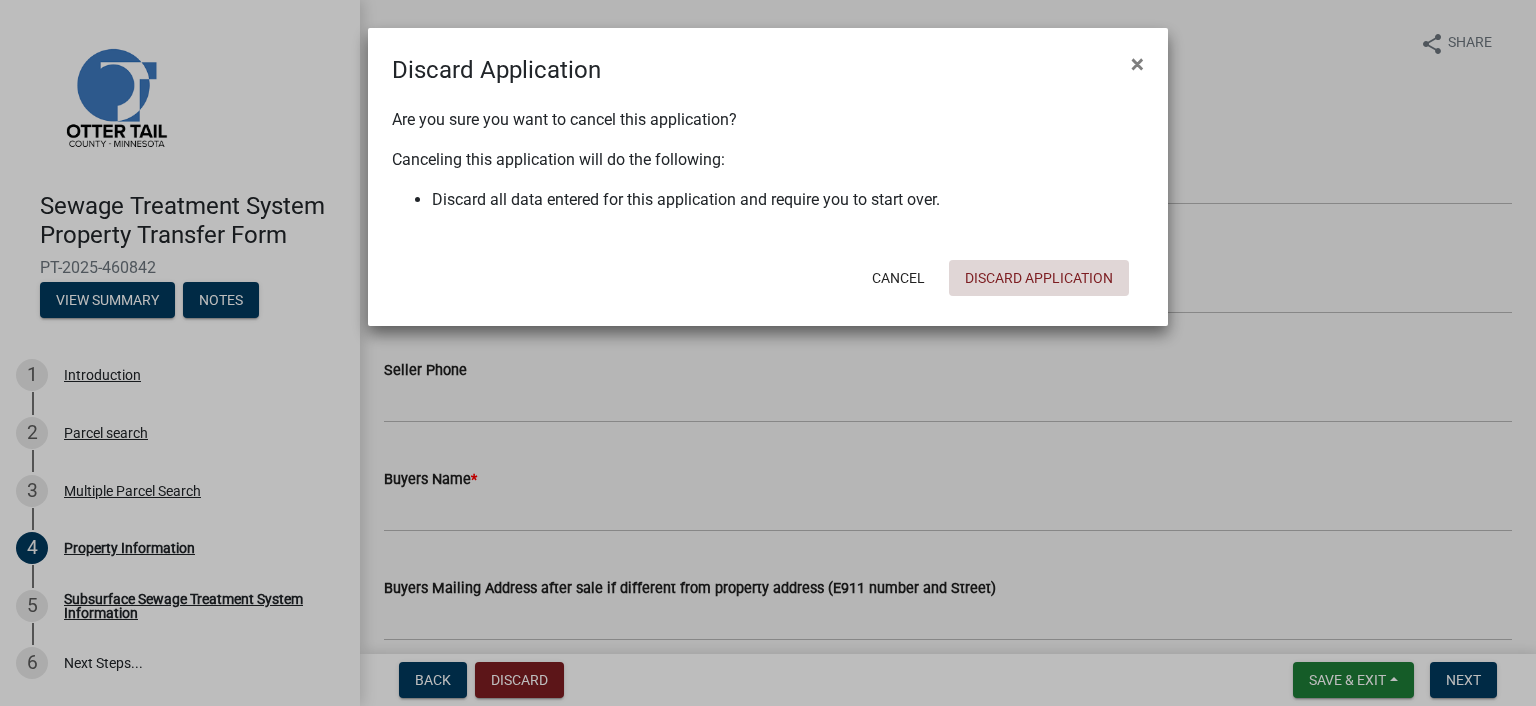 click on "Discard Application" 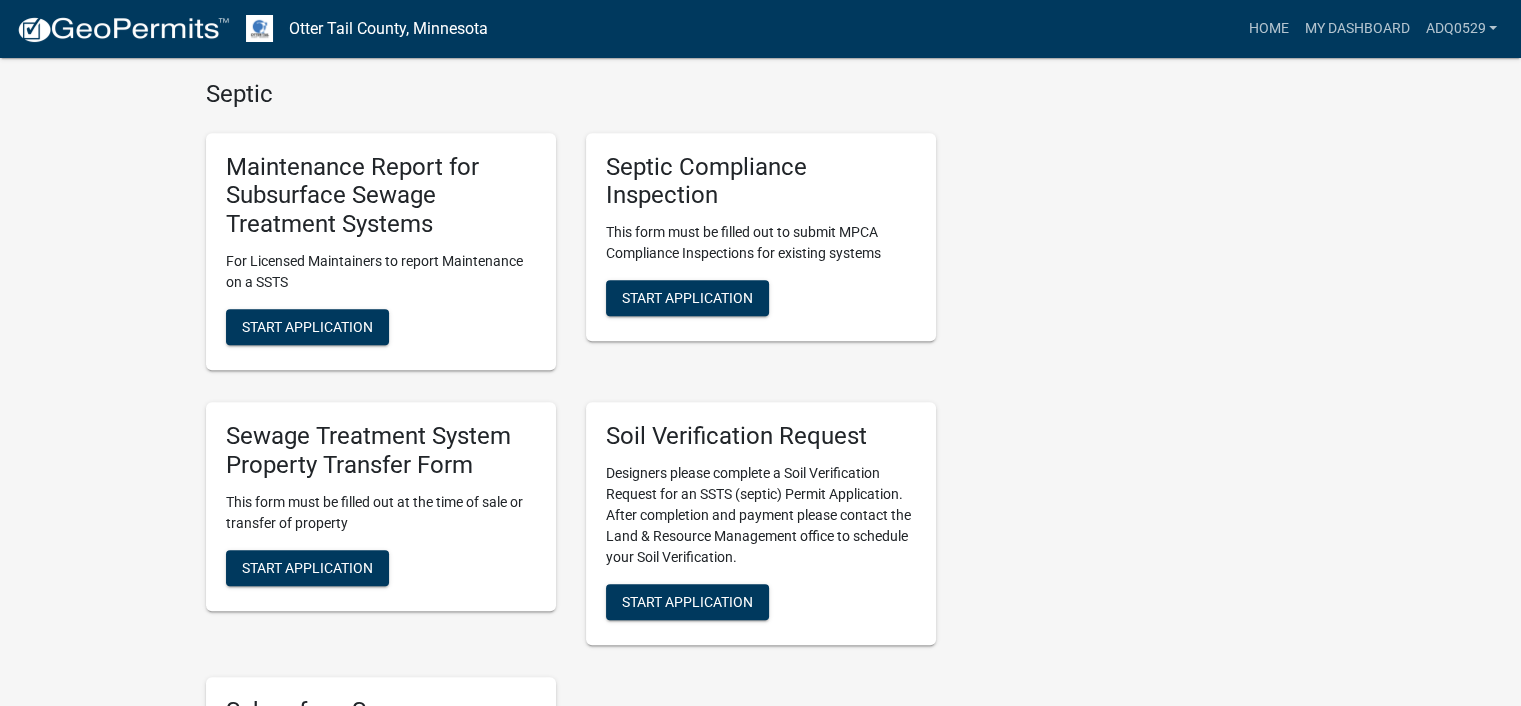 scroll, scrollTop: 900, scrollLeft: 0, axis: vertical 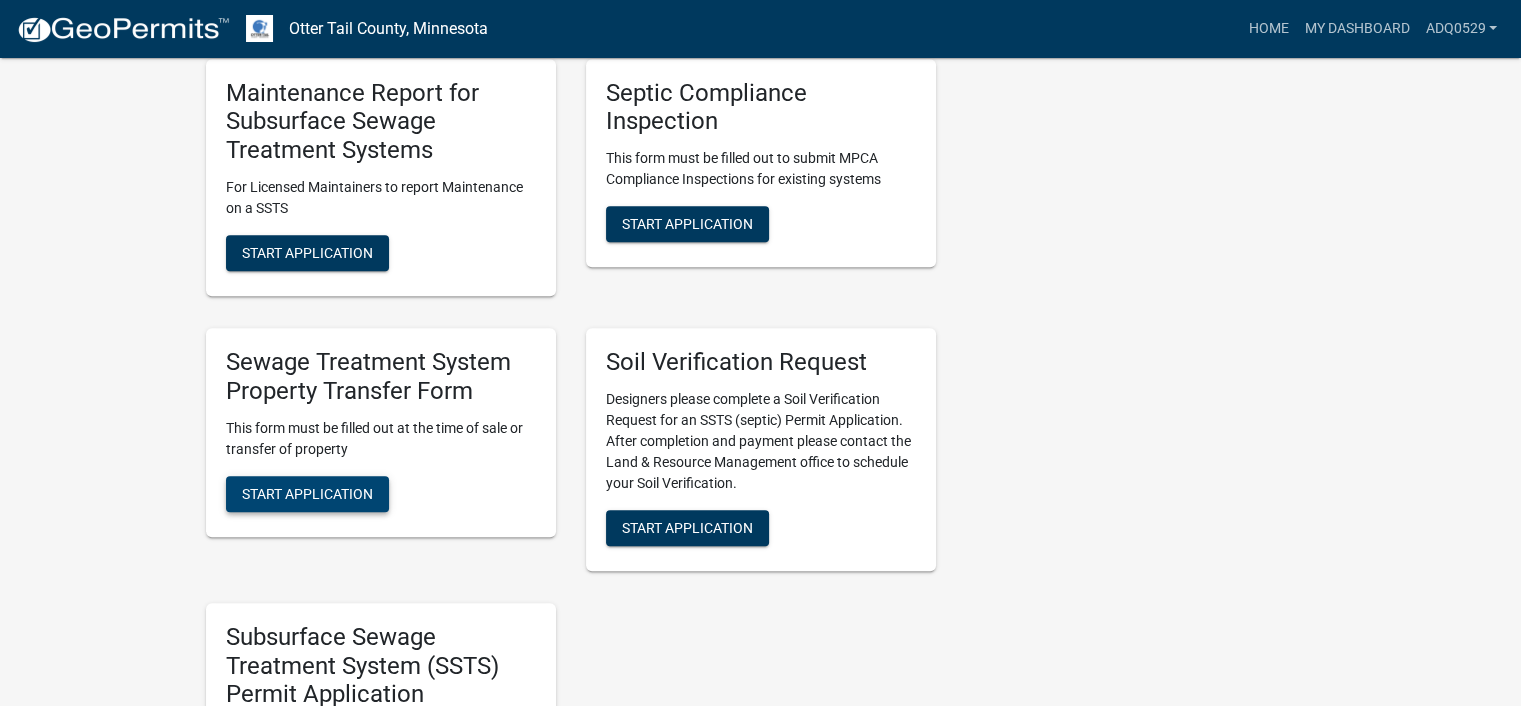 click on "Start Application" at bounding box center (307, 493) 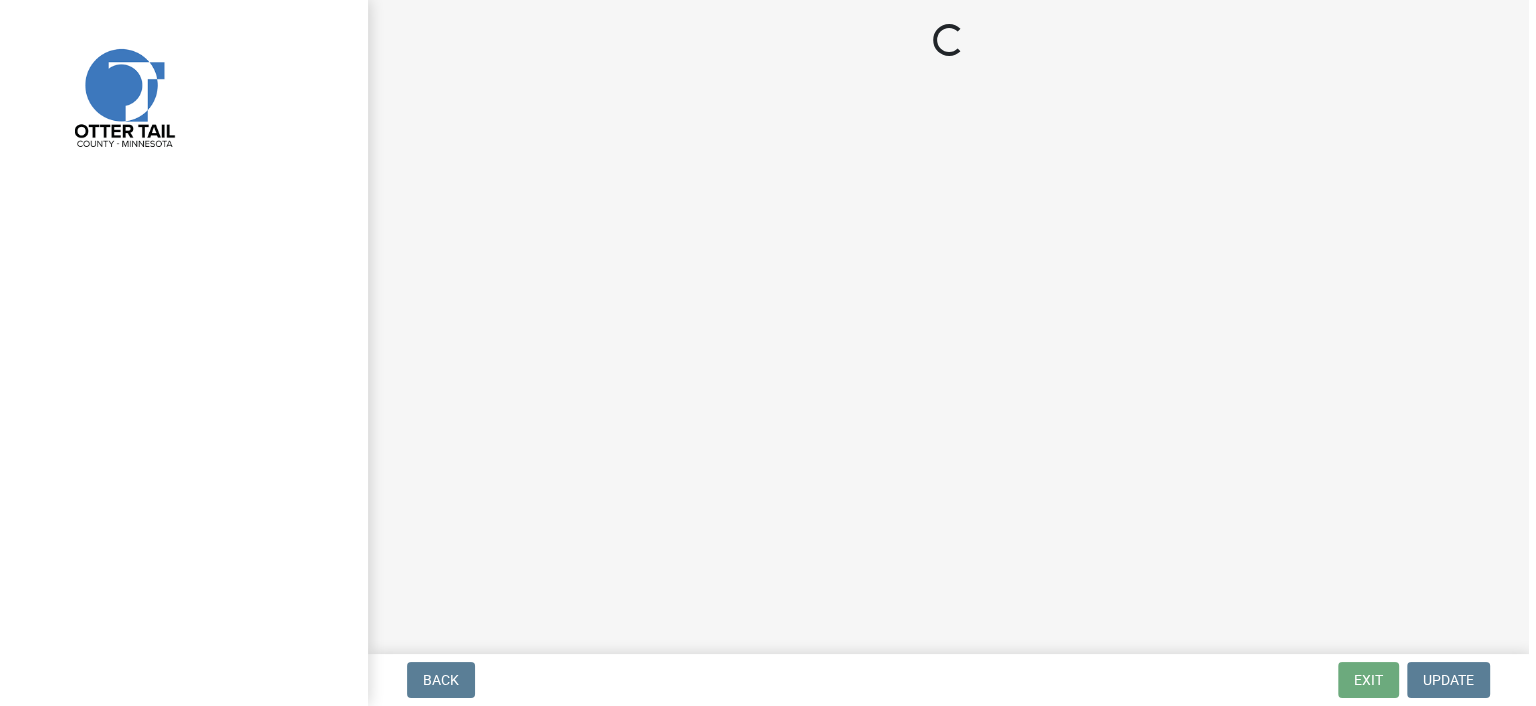 scroll, scrollTop: 0, scrollLeft: 0, axis: both 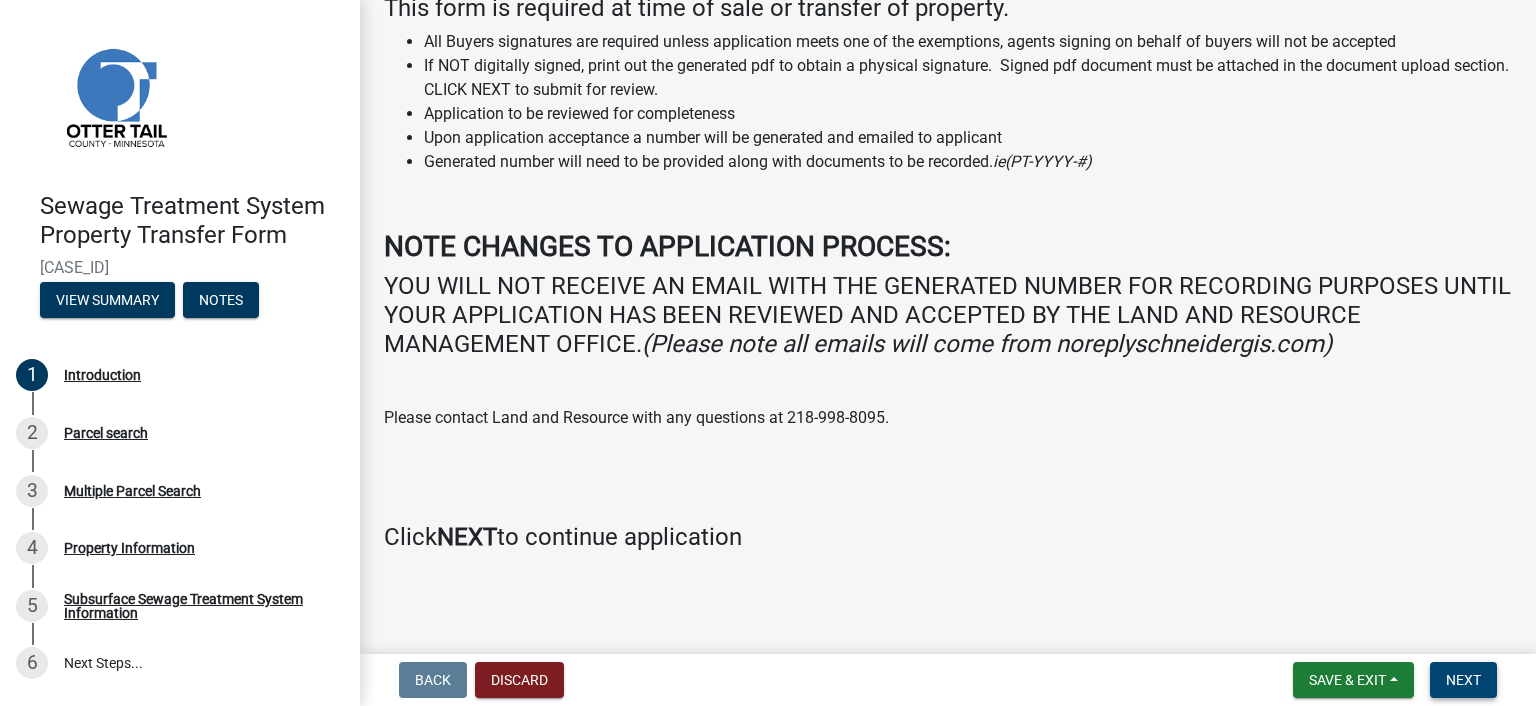 click on "Next" at bounding box center (1463, 680) 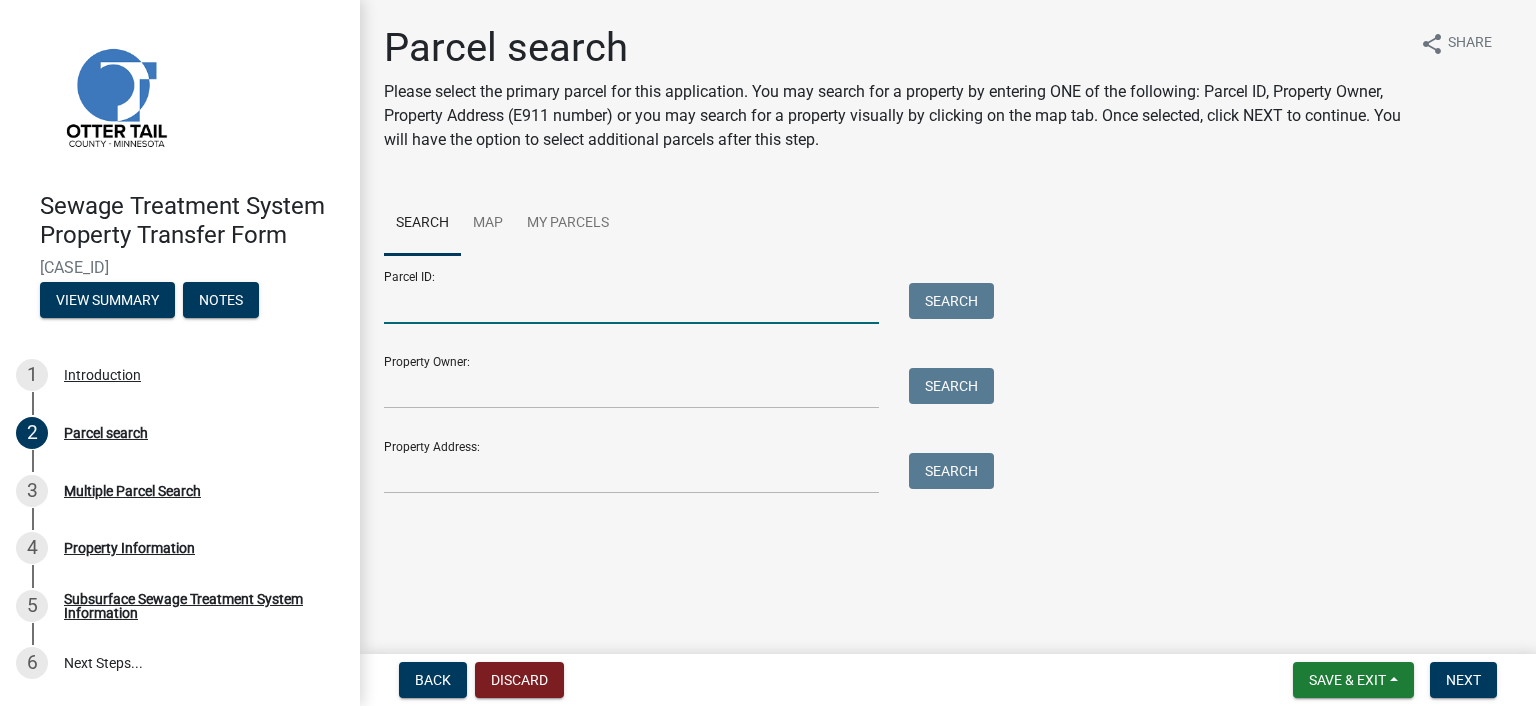 click on "Parcel ID:" at bounding box center (631, 303) 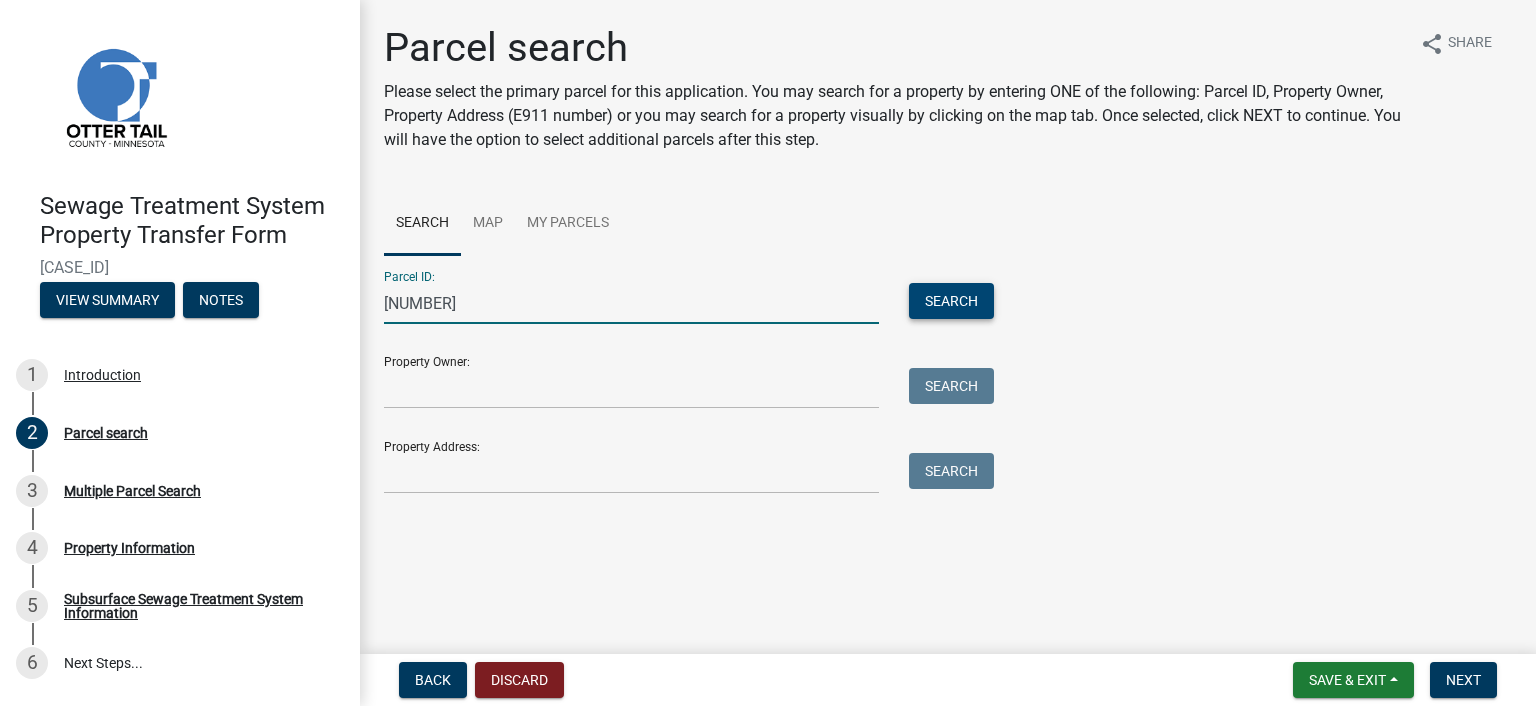 type on "[NUMBER]" 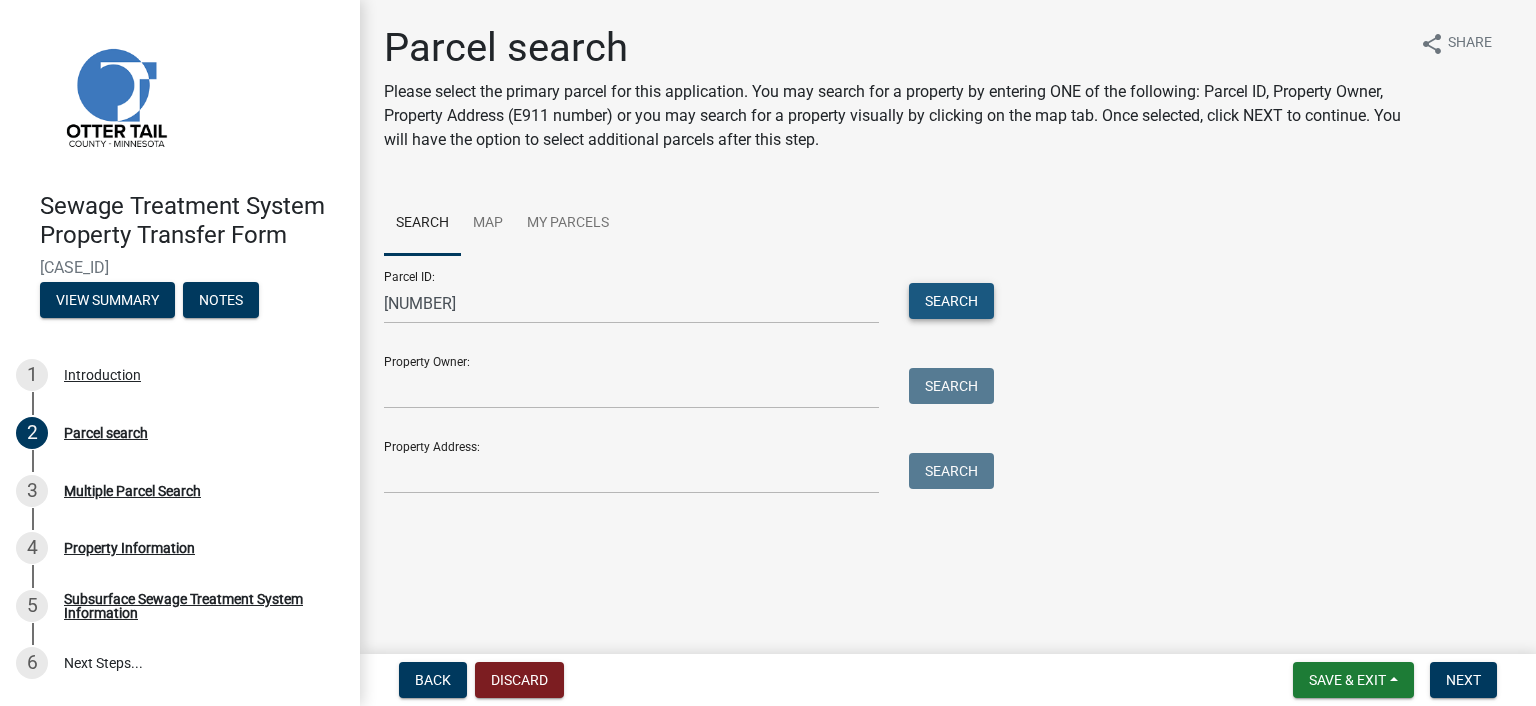 click on "Search" at bounding box center (951, 301) 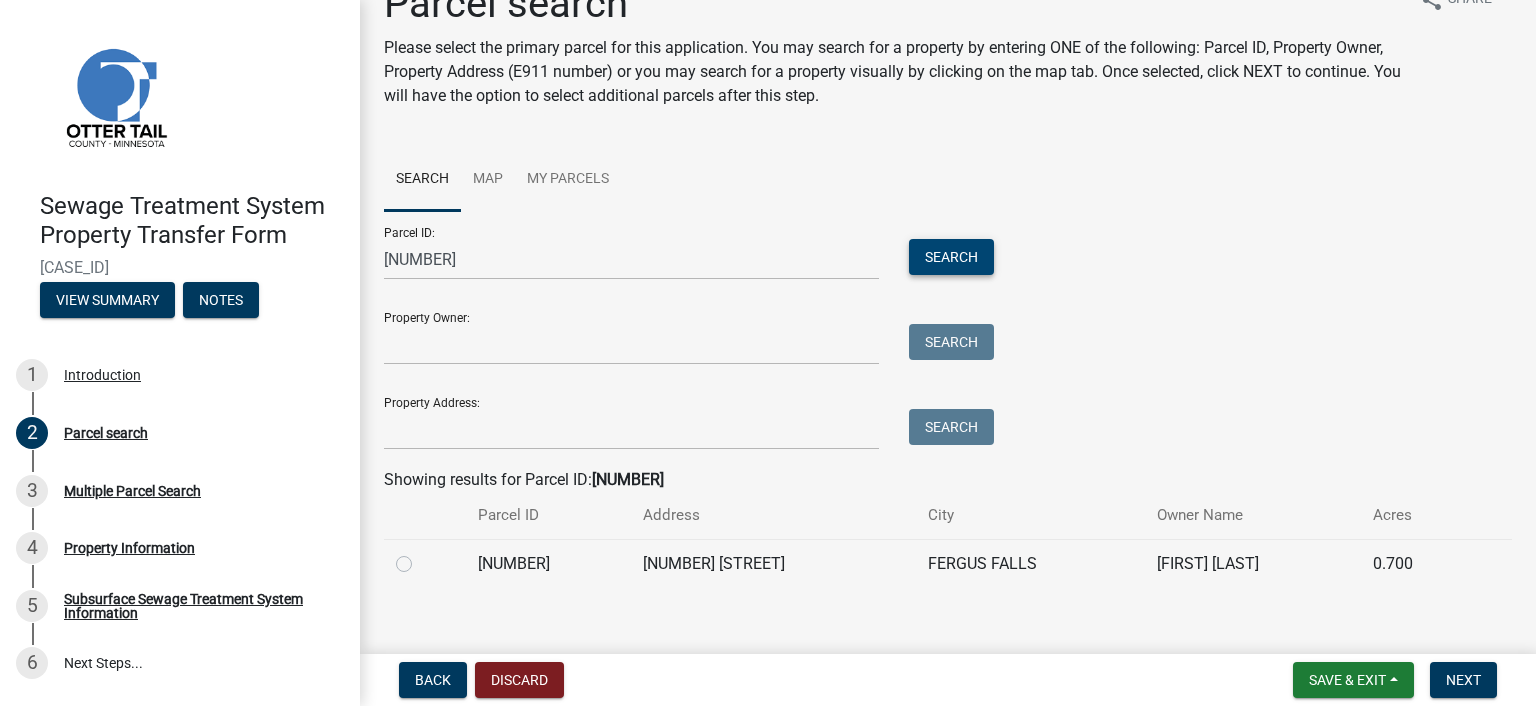 scroll, scrollTop: 64, scrollLeft: 0, axis: vertical 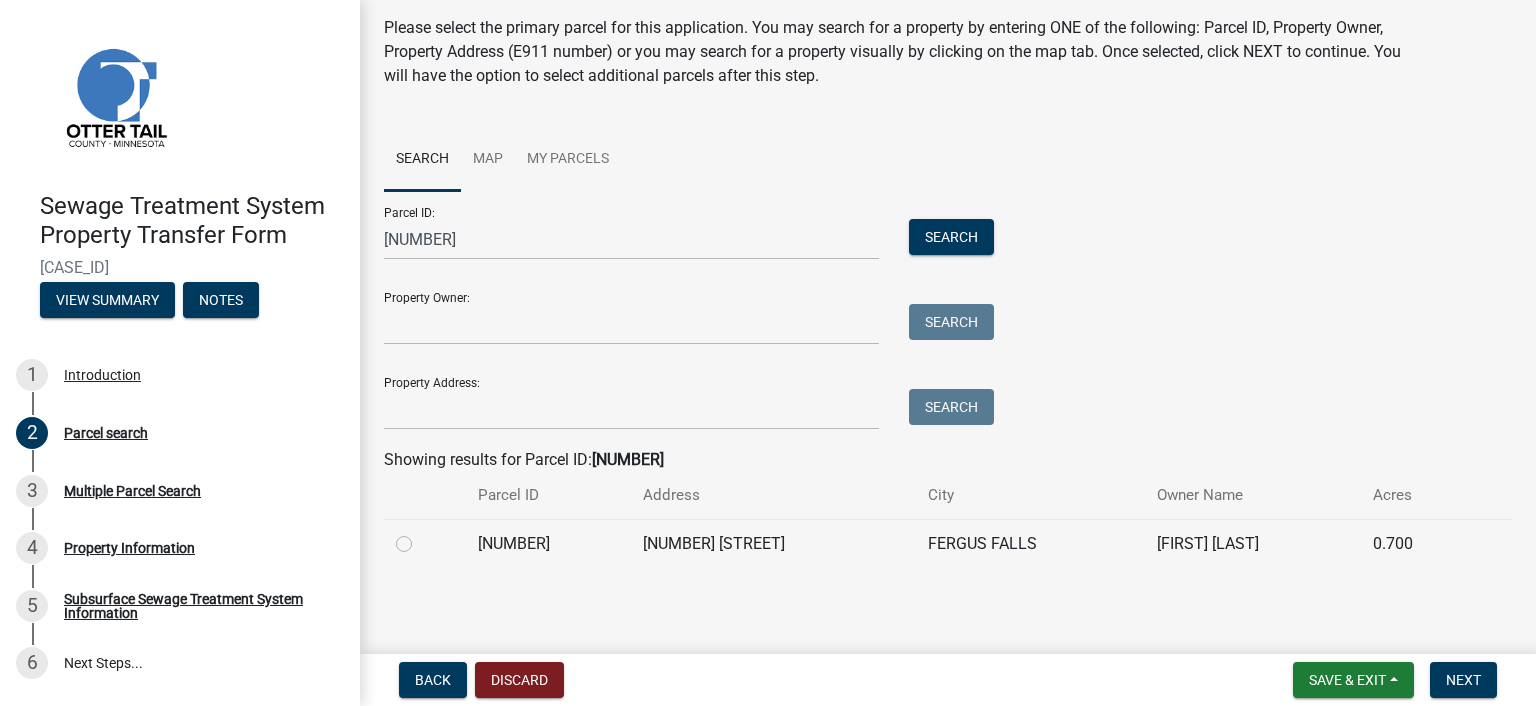 click 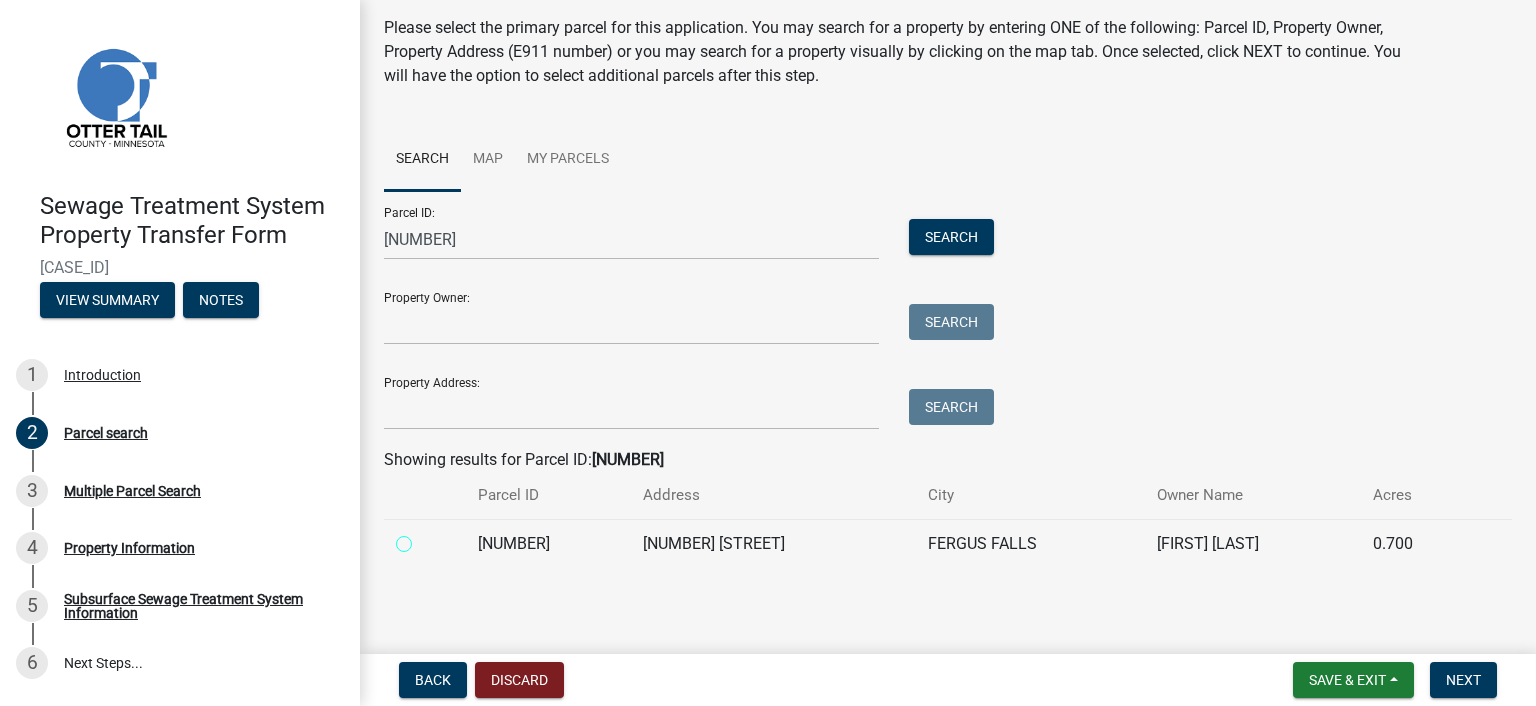 click at bounding box center [426, 538] 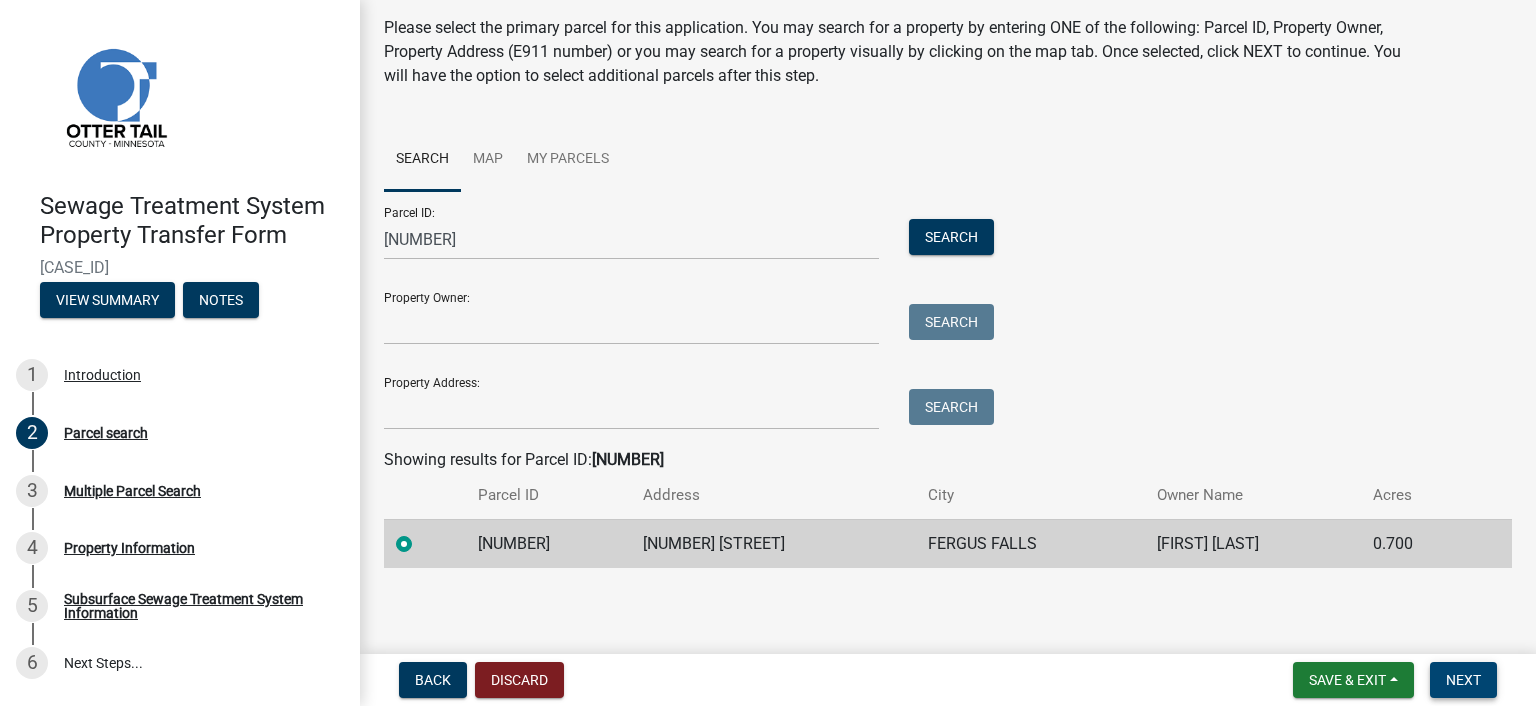 click on "Next" at bounding box center [1463, 680] 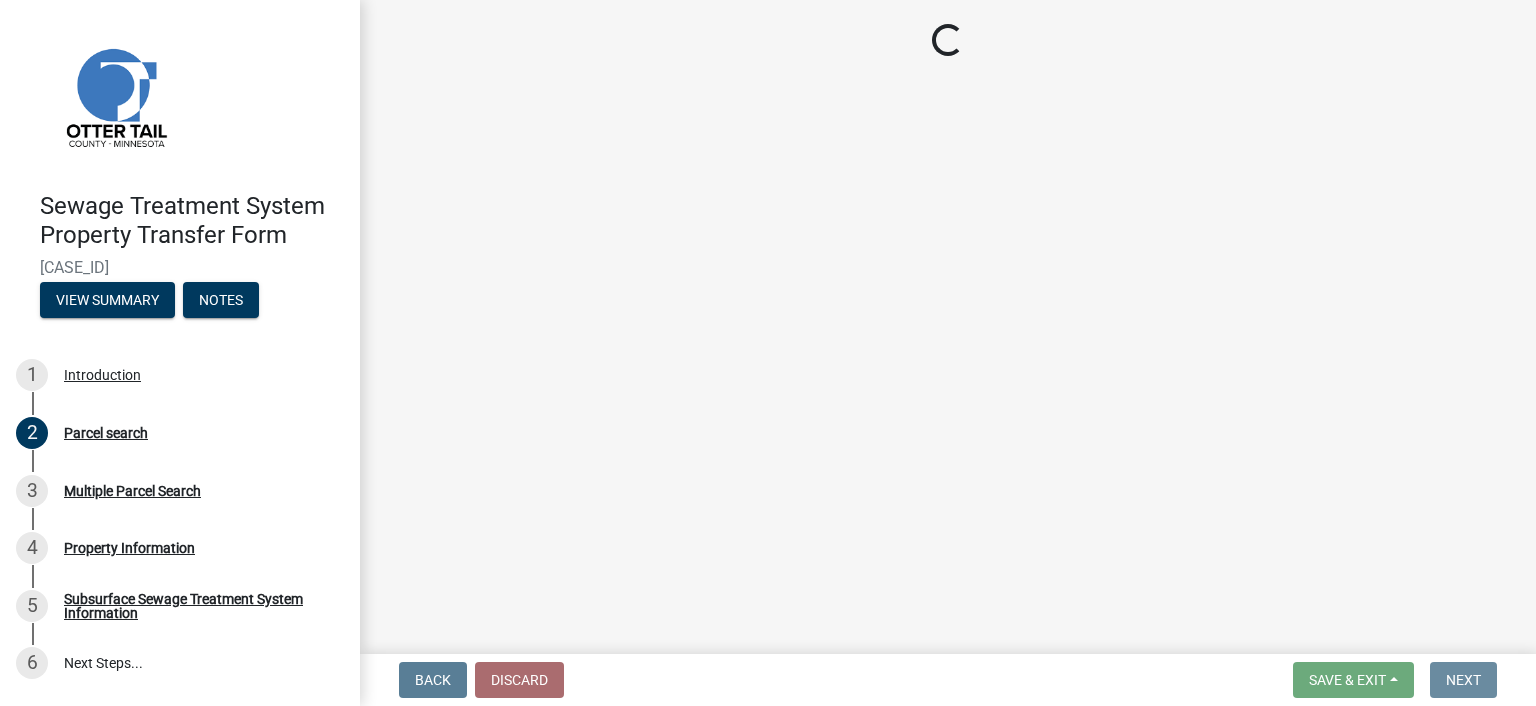 scroll, scrollTop: 0, scrollLeft: 0, axis: both 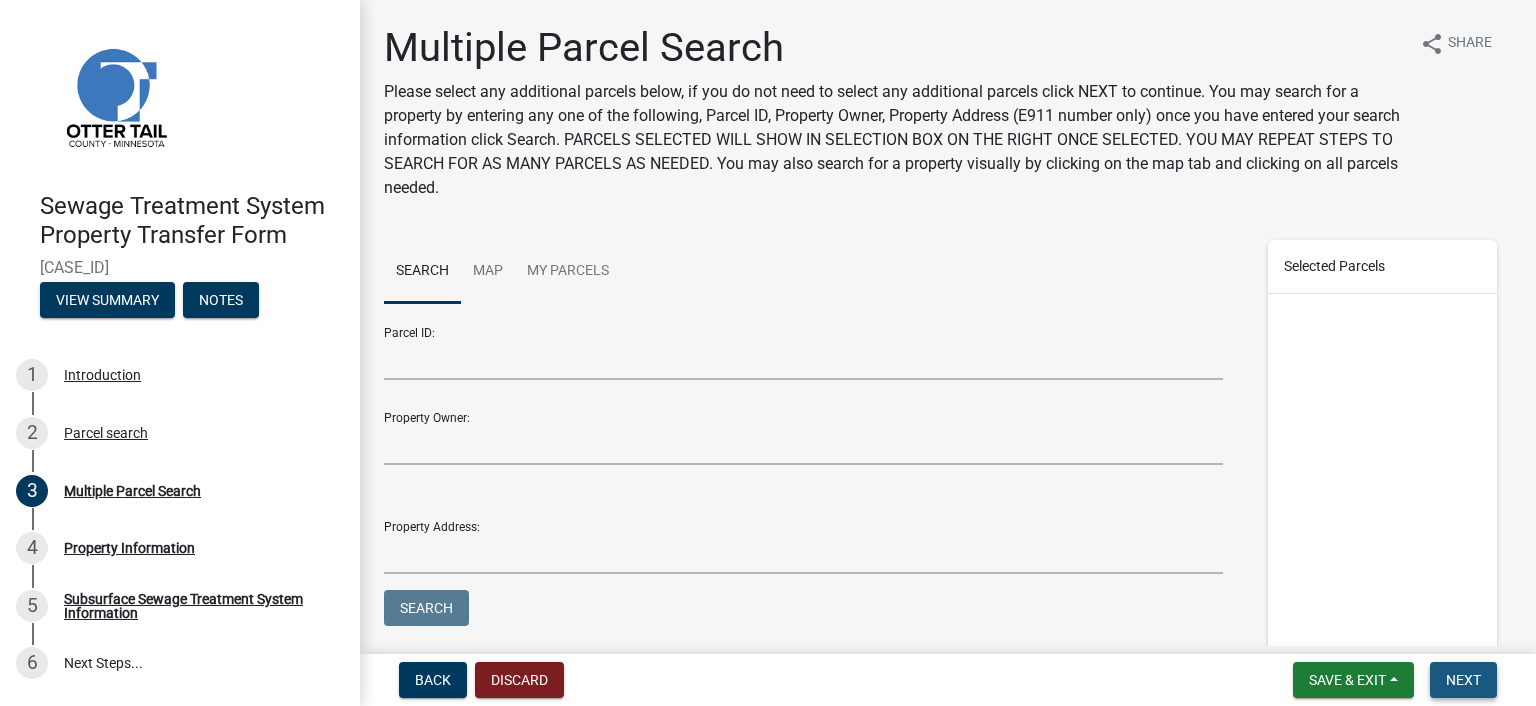 click on "Next" at bounding box center (1463, 680) 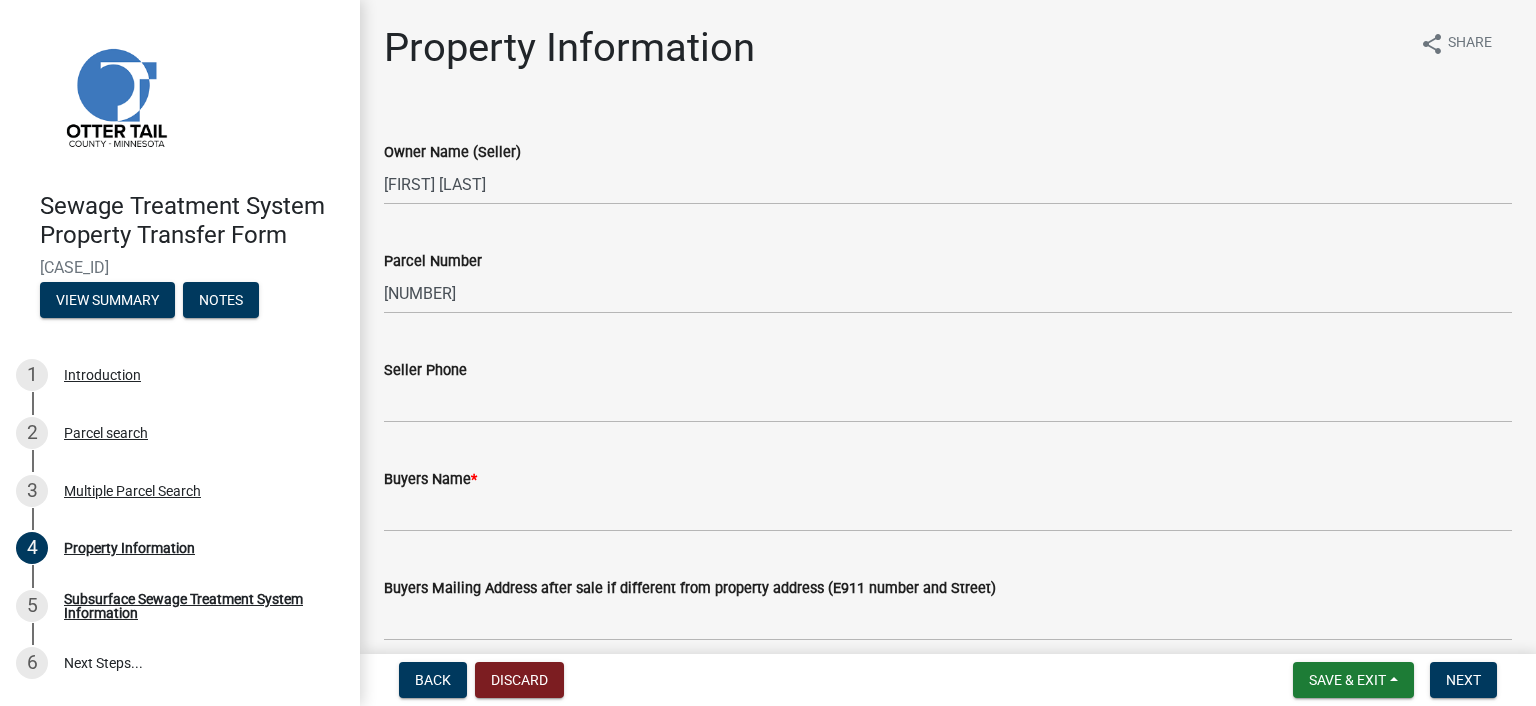 scroll, scrollTop: 200, scrollLeft: 0, axis: vertical 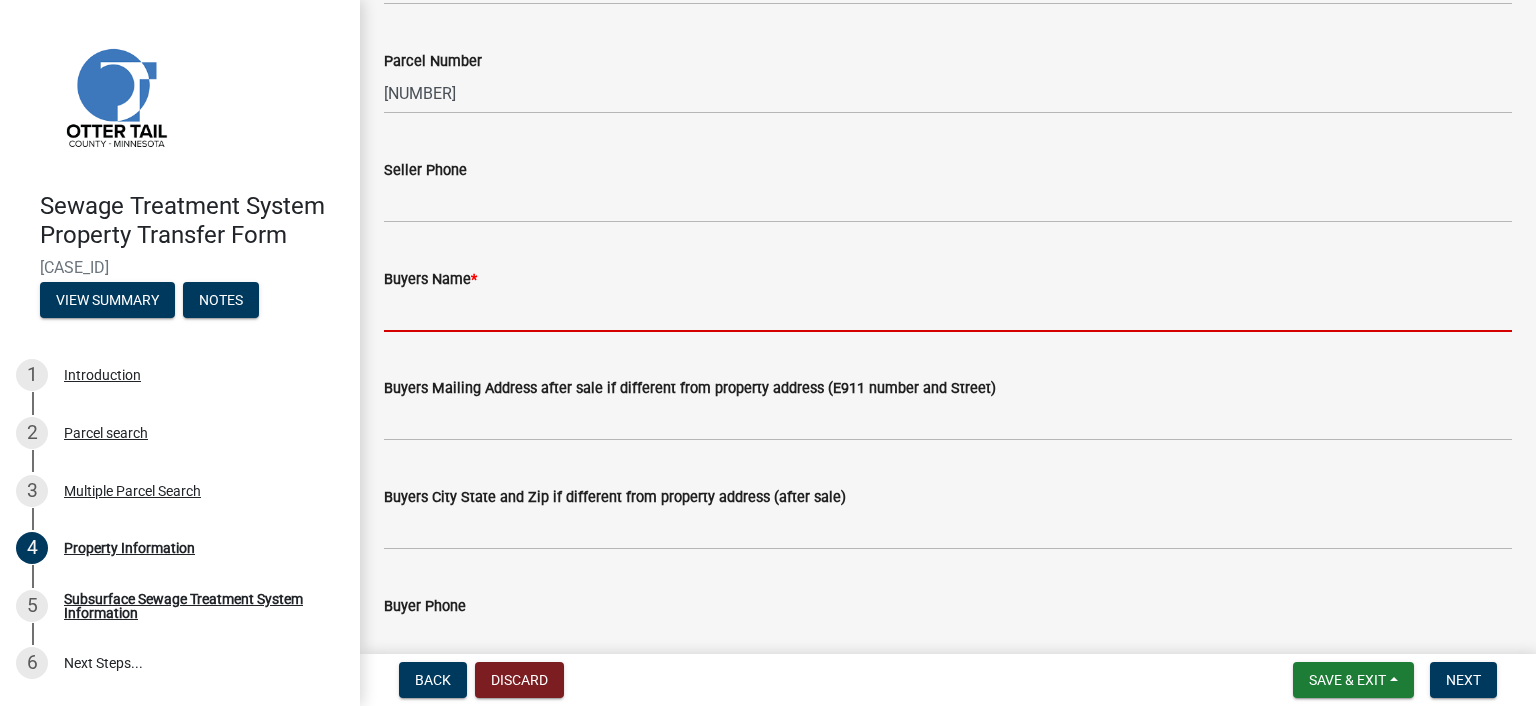 click on "Buyers Name  *" at bounding box center (948, 311) 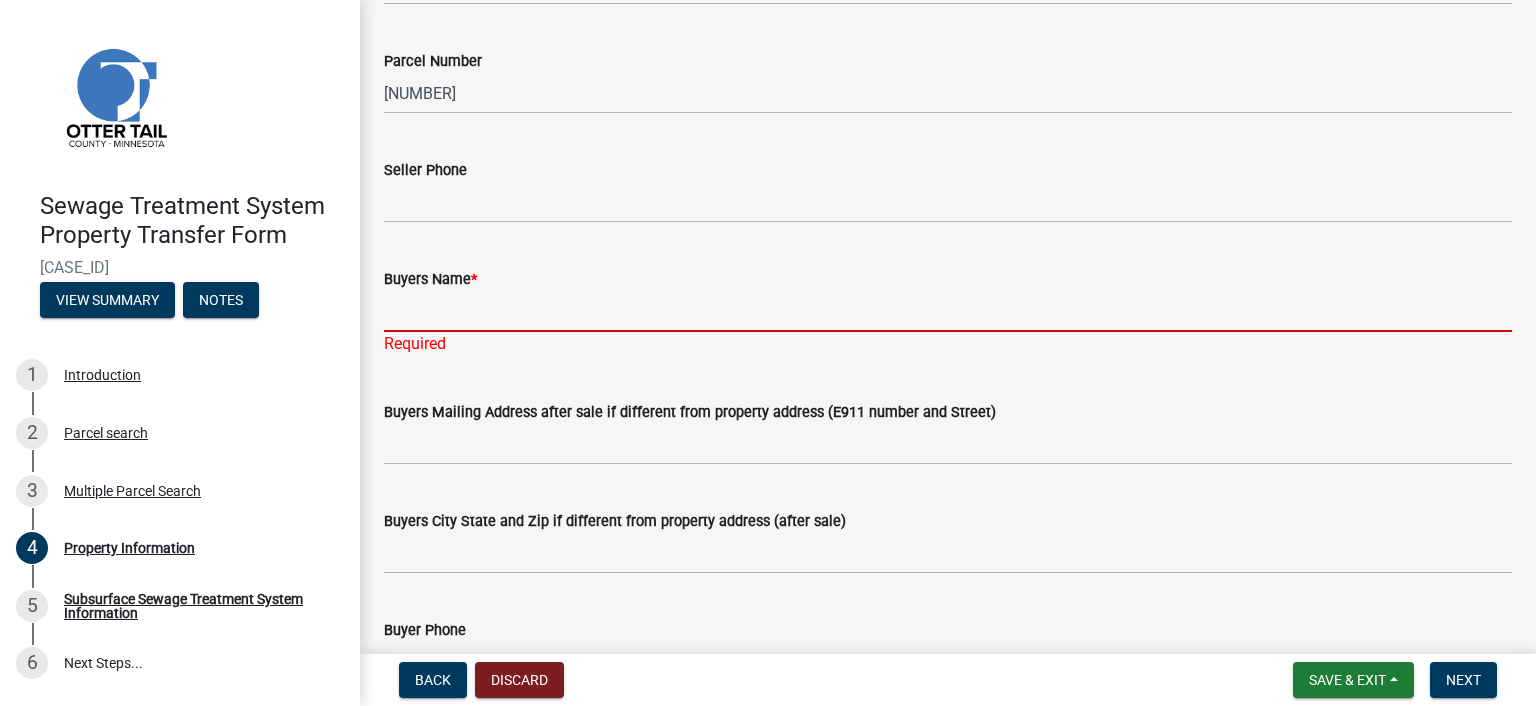 click on "Buyers Name  *" at bounding box center (948, 311) 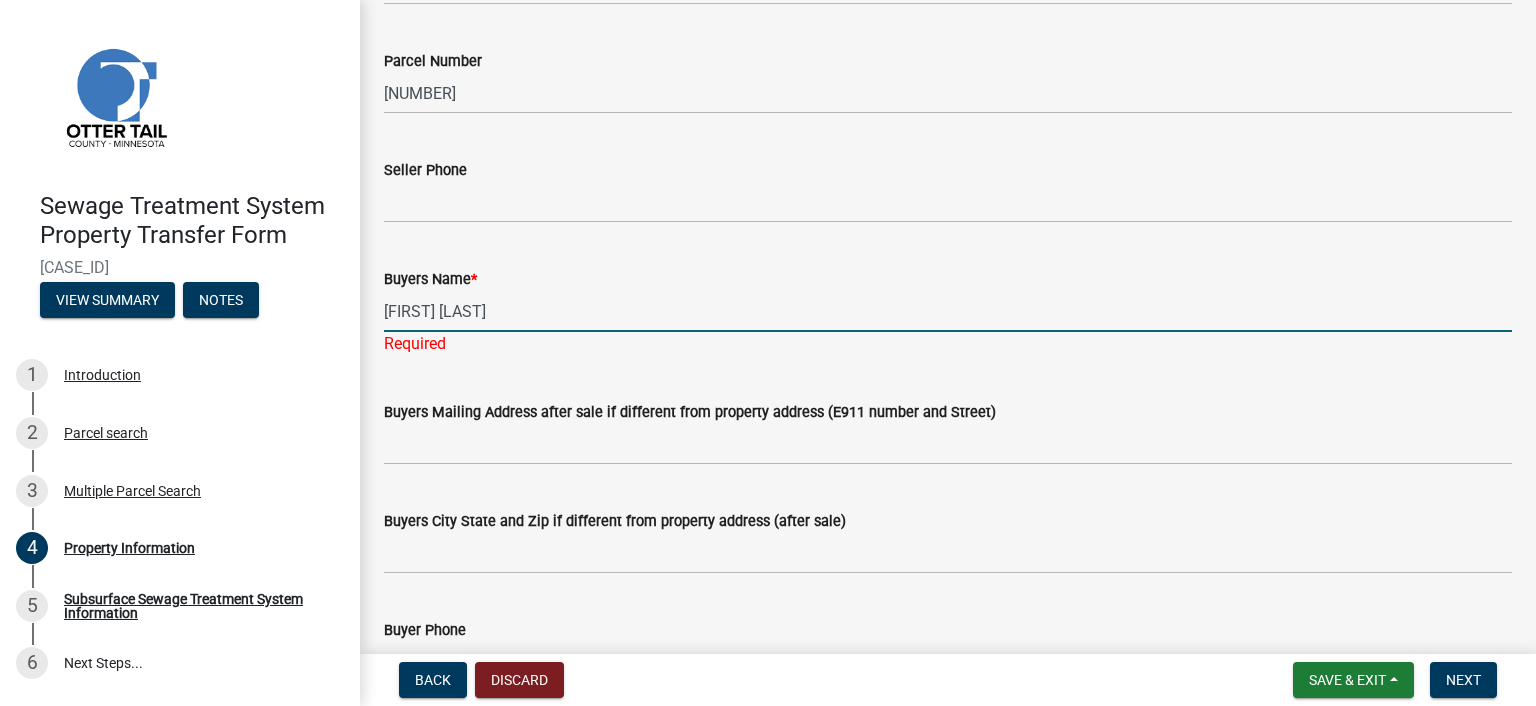type on "Sam Gietzen" 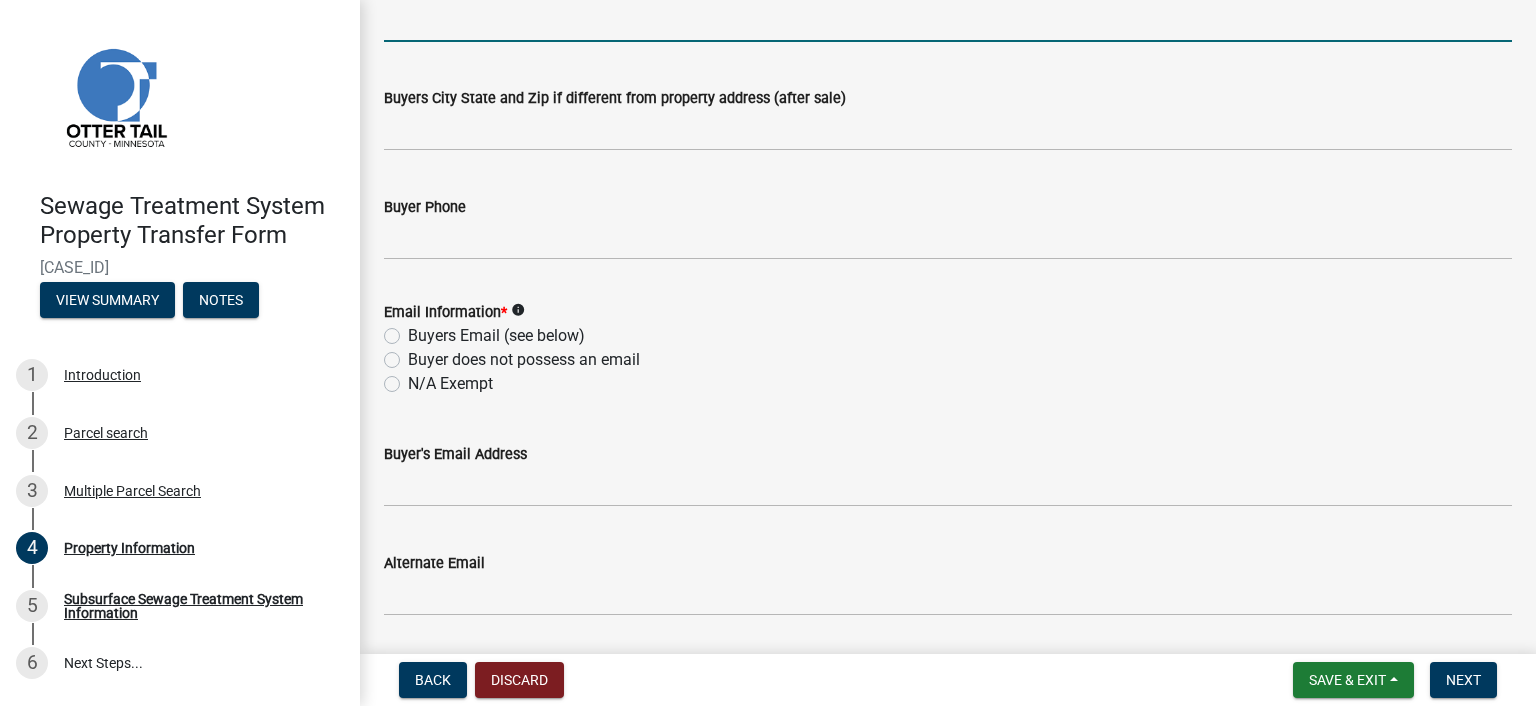 scroll, scrollTop: 600, scrollLeft: 0, axis: vertical 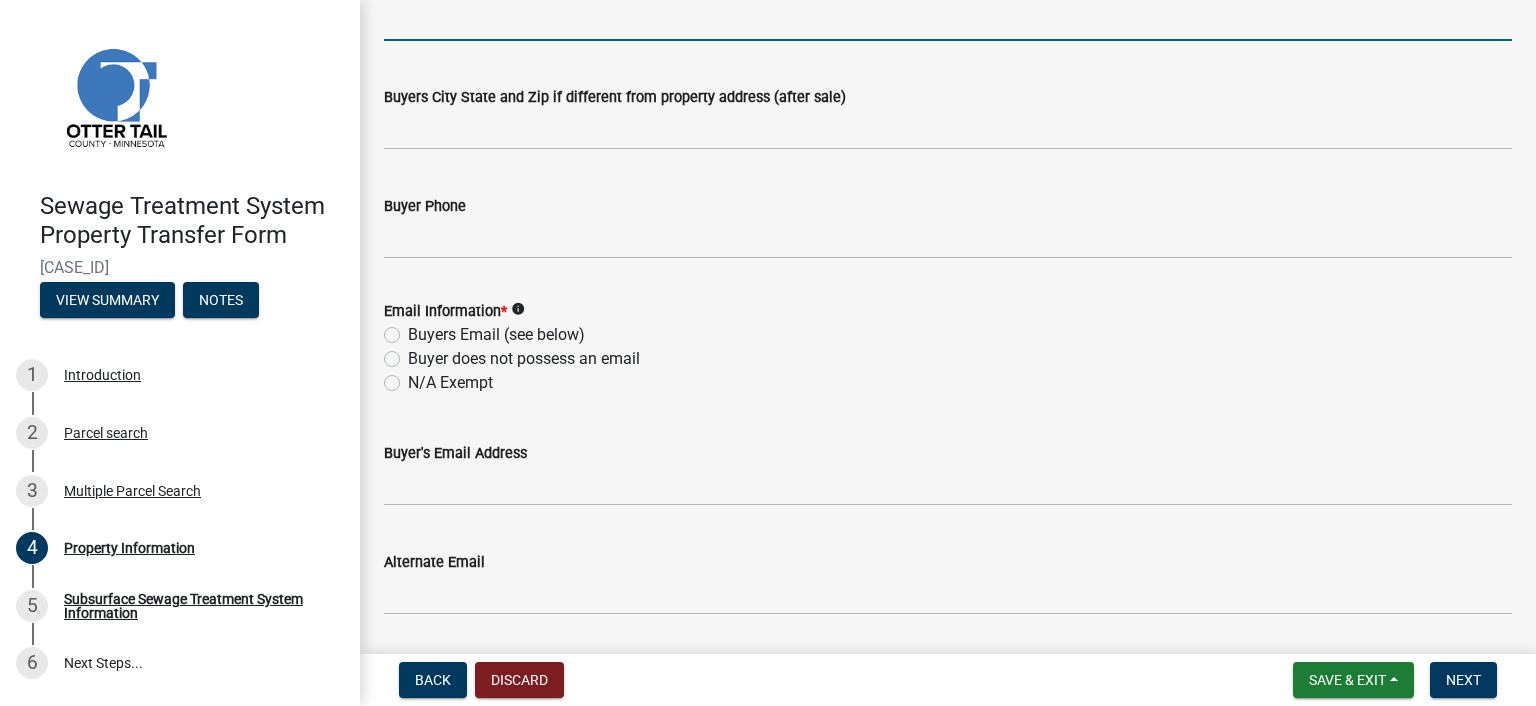 click on "N/A Exempt" 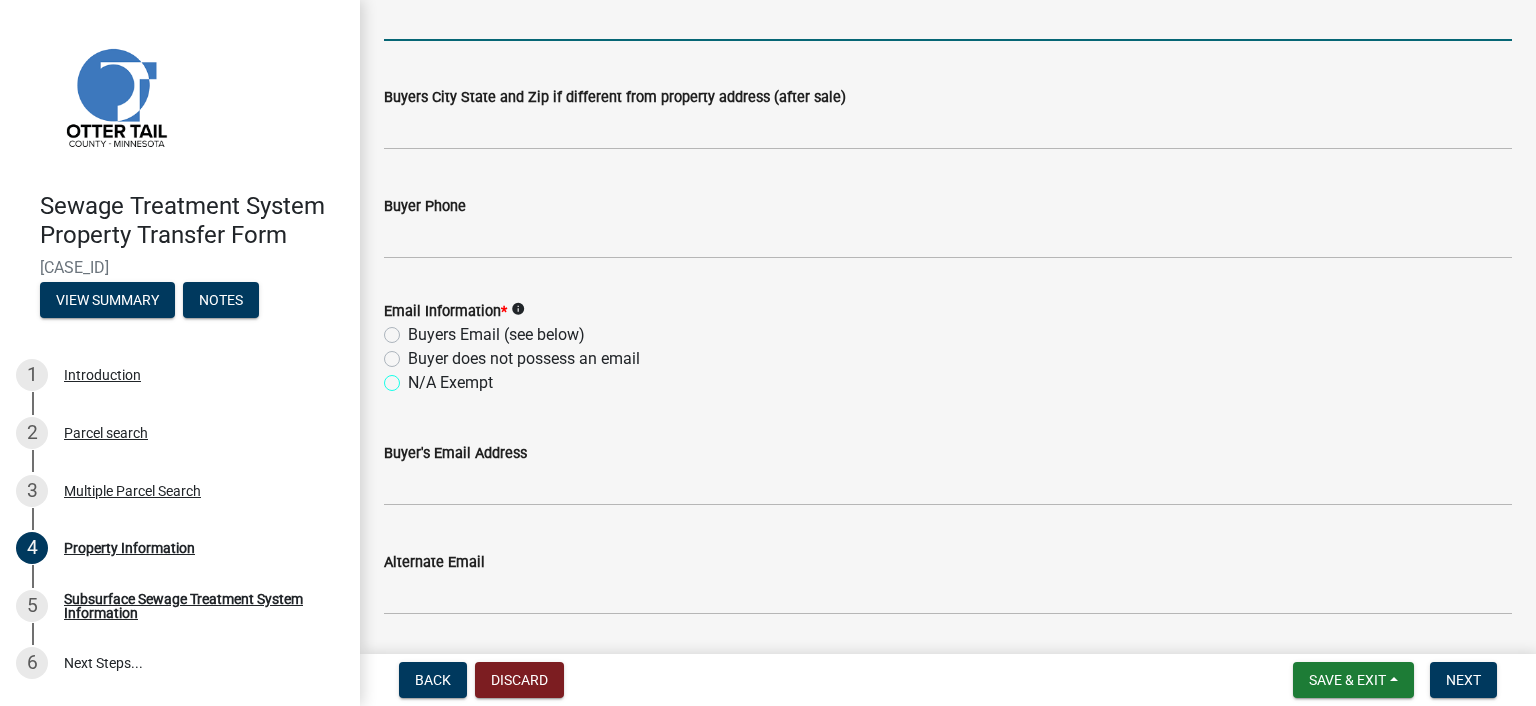 click on "N/A Exempt" at bounding box center [414, 377] 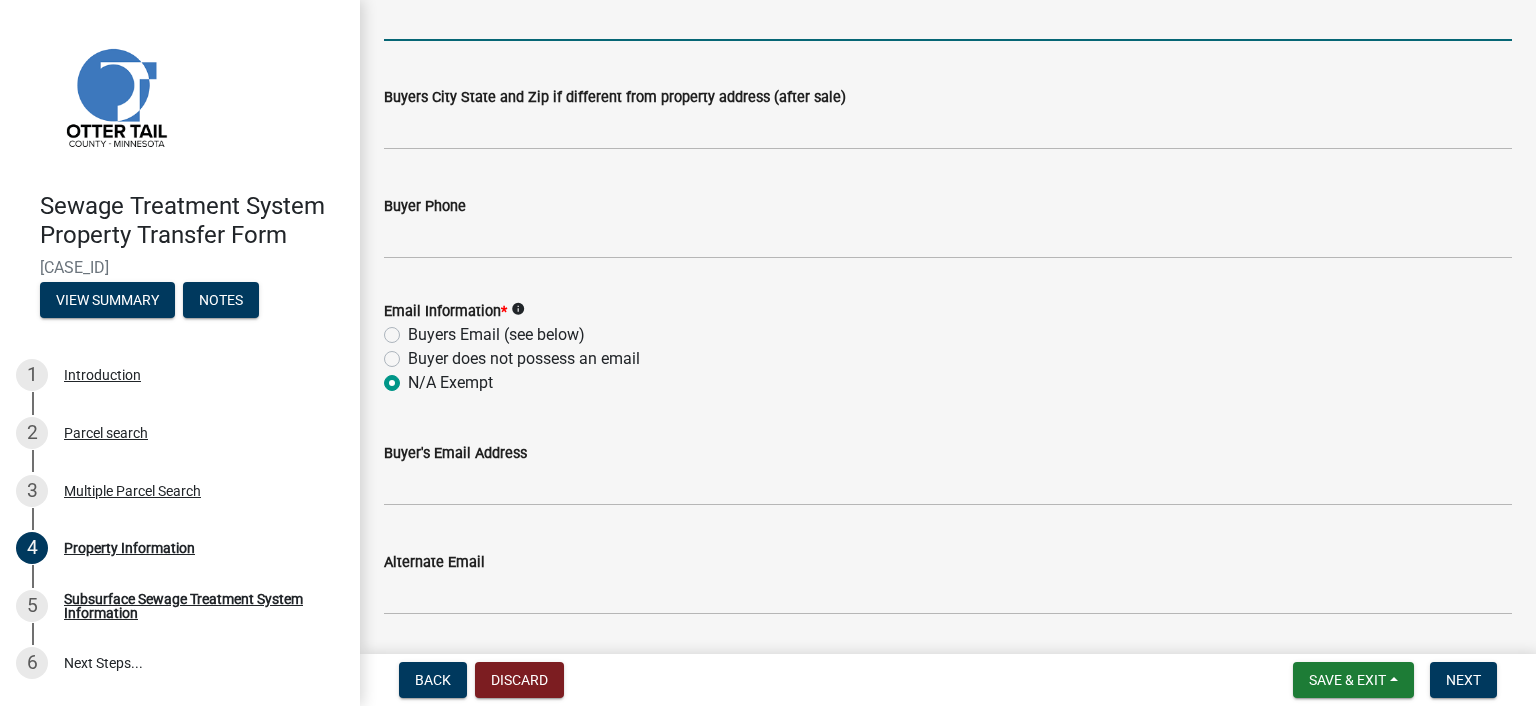radio on "true" 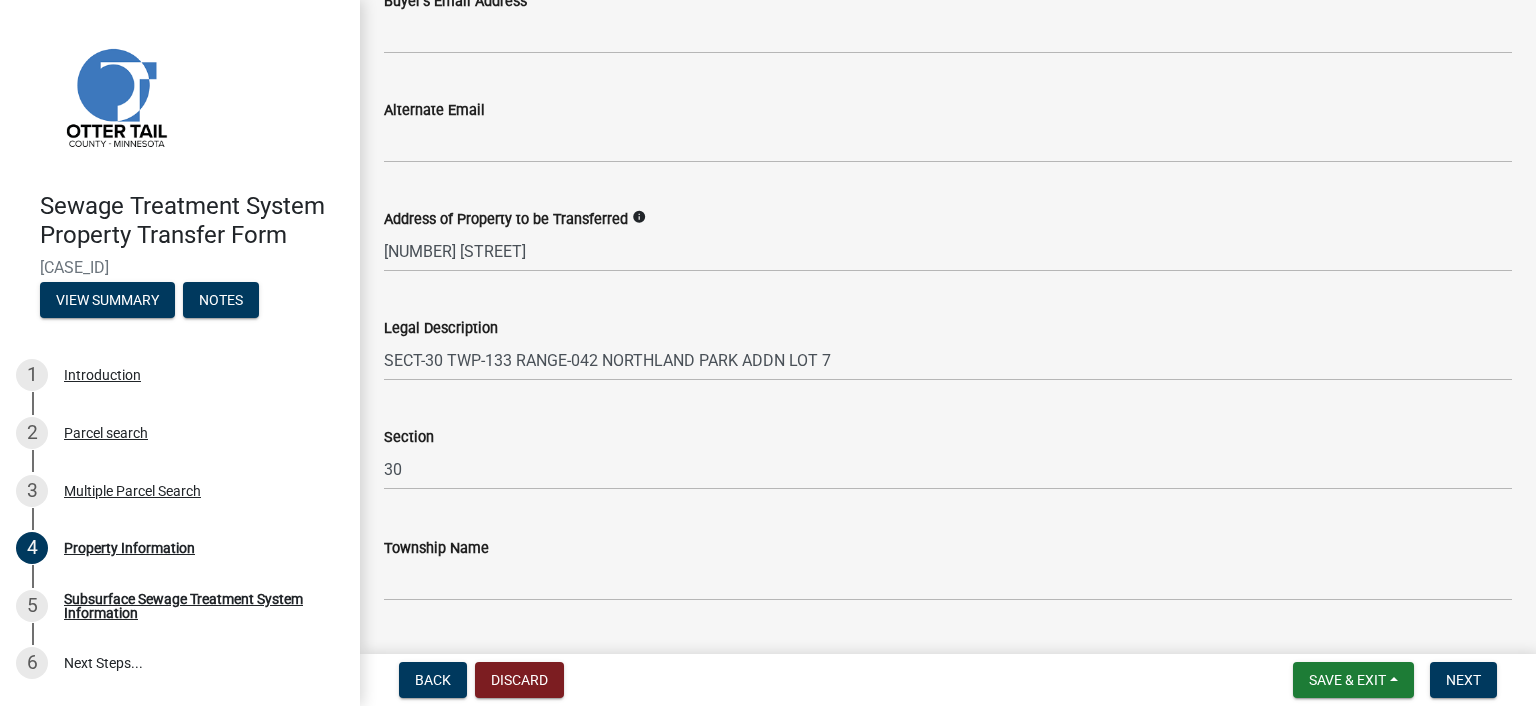 scroll, scrollTop: 1101, scrollLeft: 0, axis: vertical 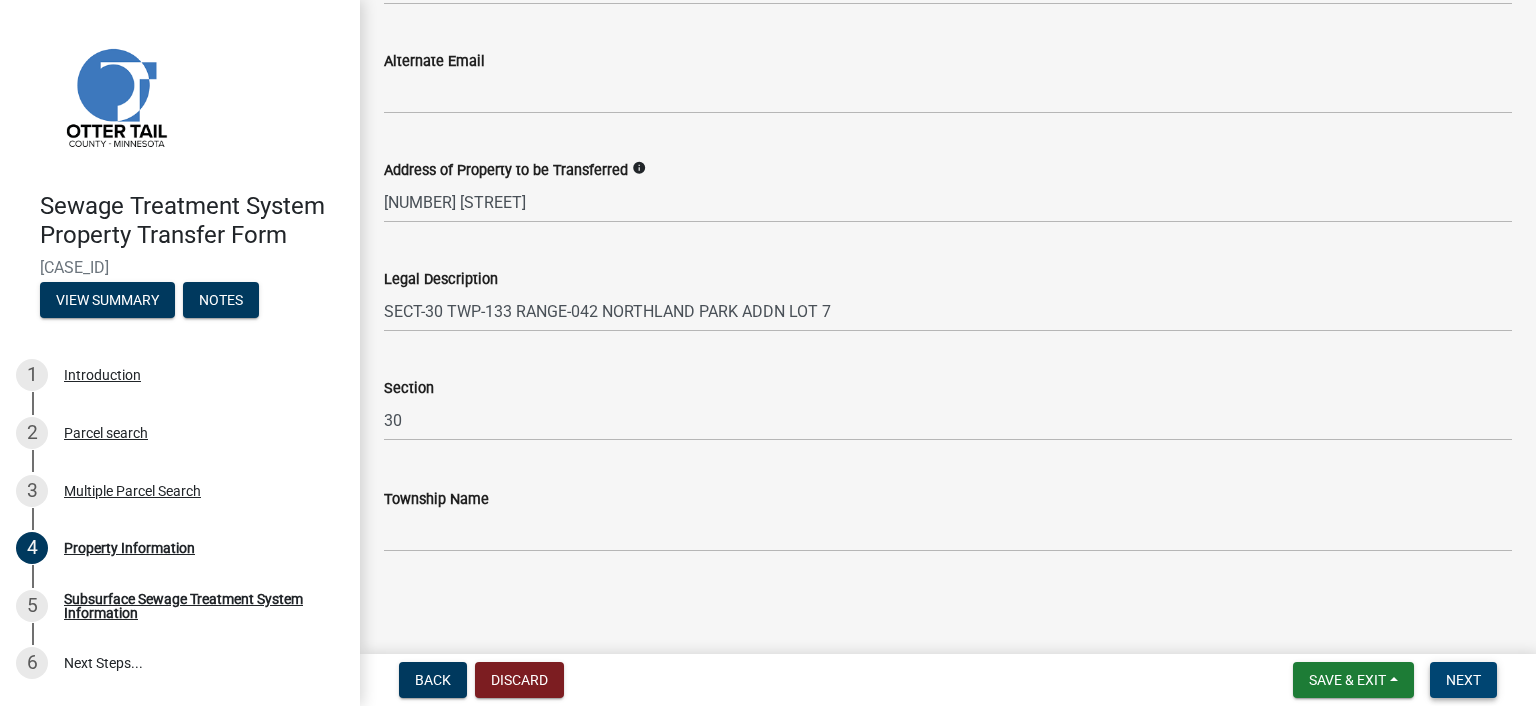 click on "Next" at bounding box center [1463, 680] 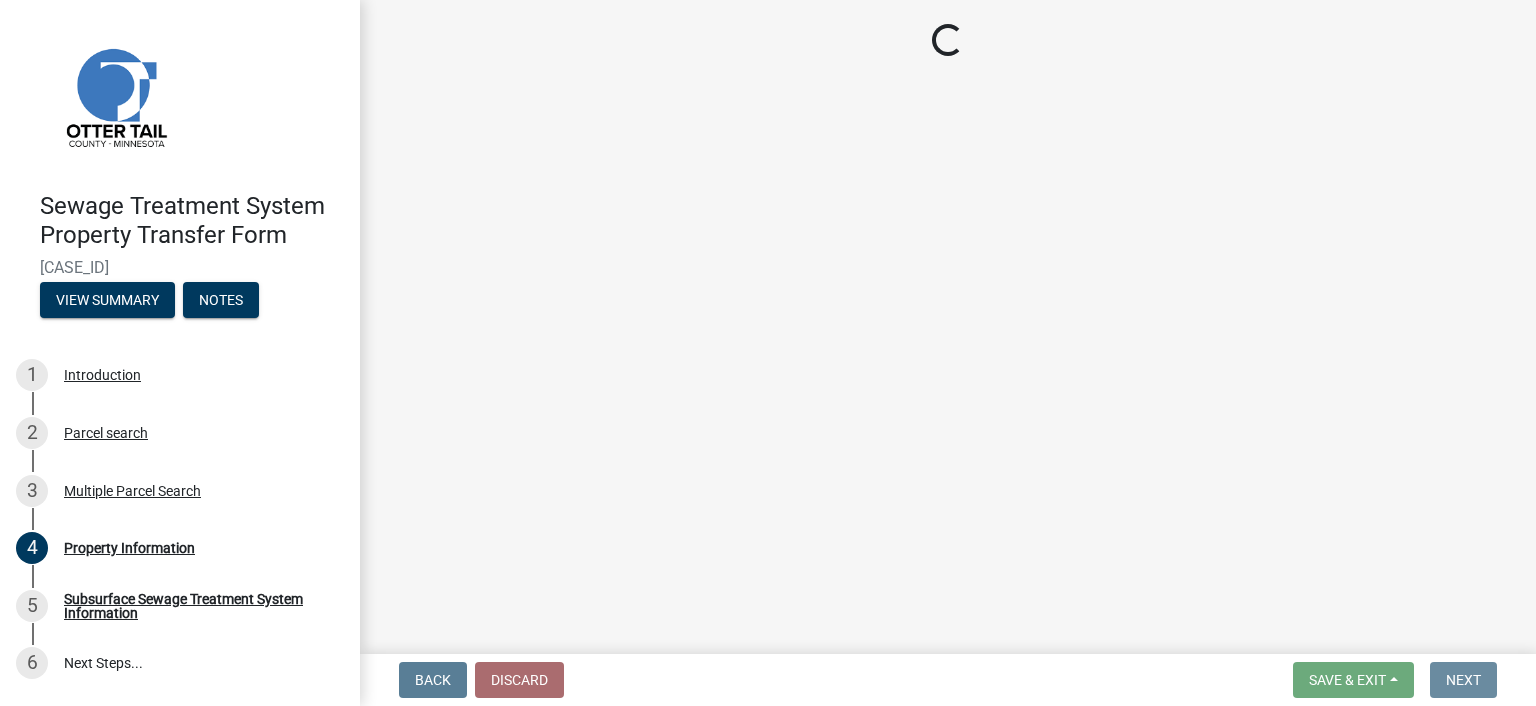 scroll, scrollTop: 0, scrollLeft: 0, axis: both 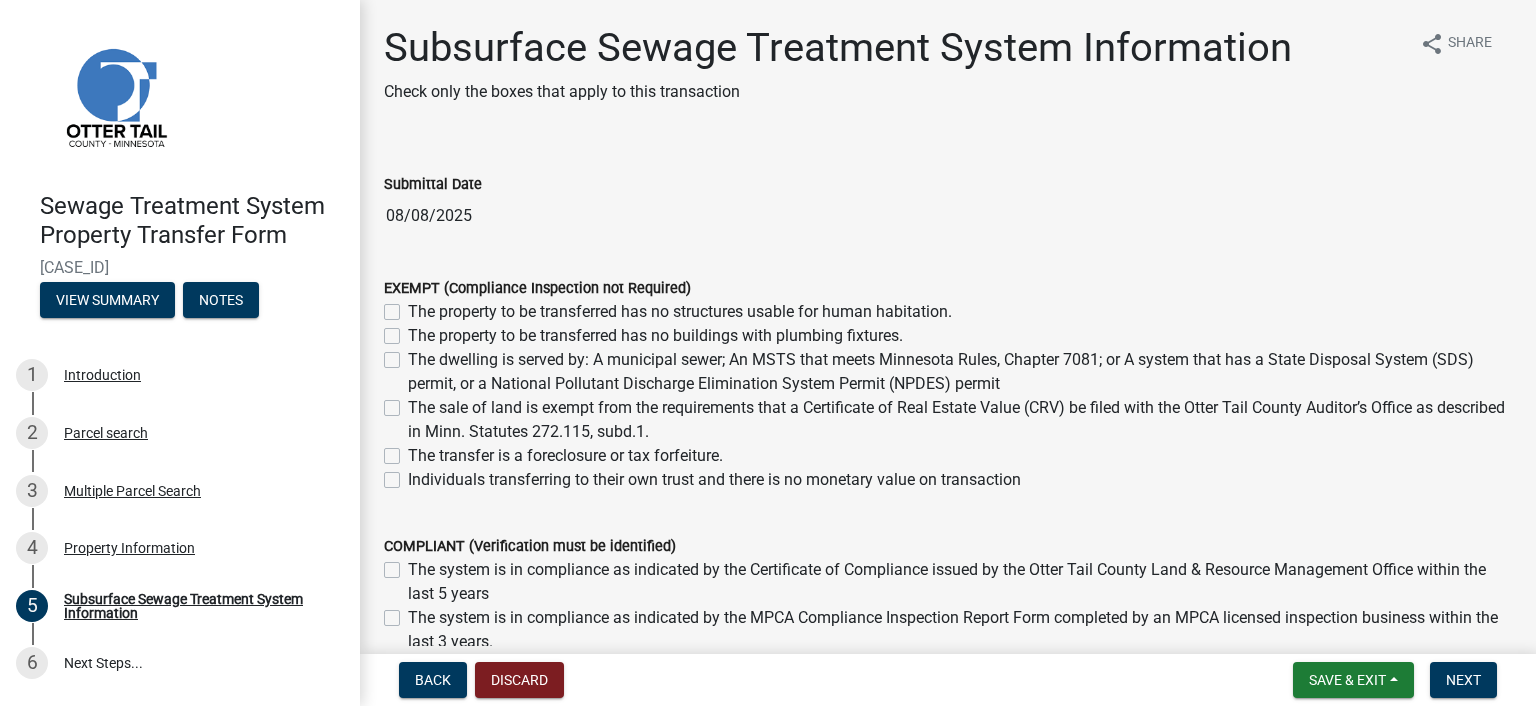 click on "The dwelling is served by: A municipal sewer; An MSTS that meets Minnesota Rules, Chapter 7081; or A system that has a State Disposal System (SDS) permit, or a National Pollutant Discharge Elimination System Permit (NPDES) permit" 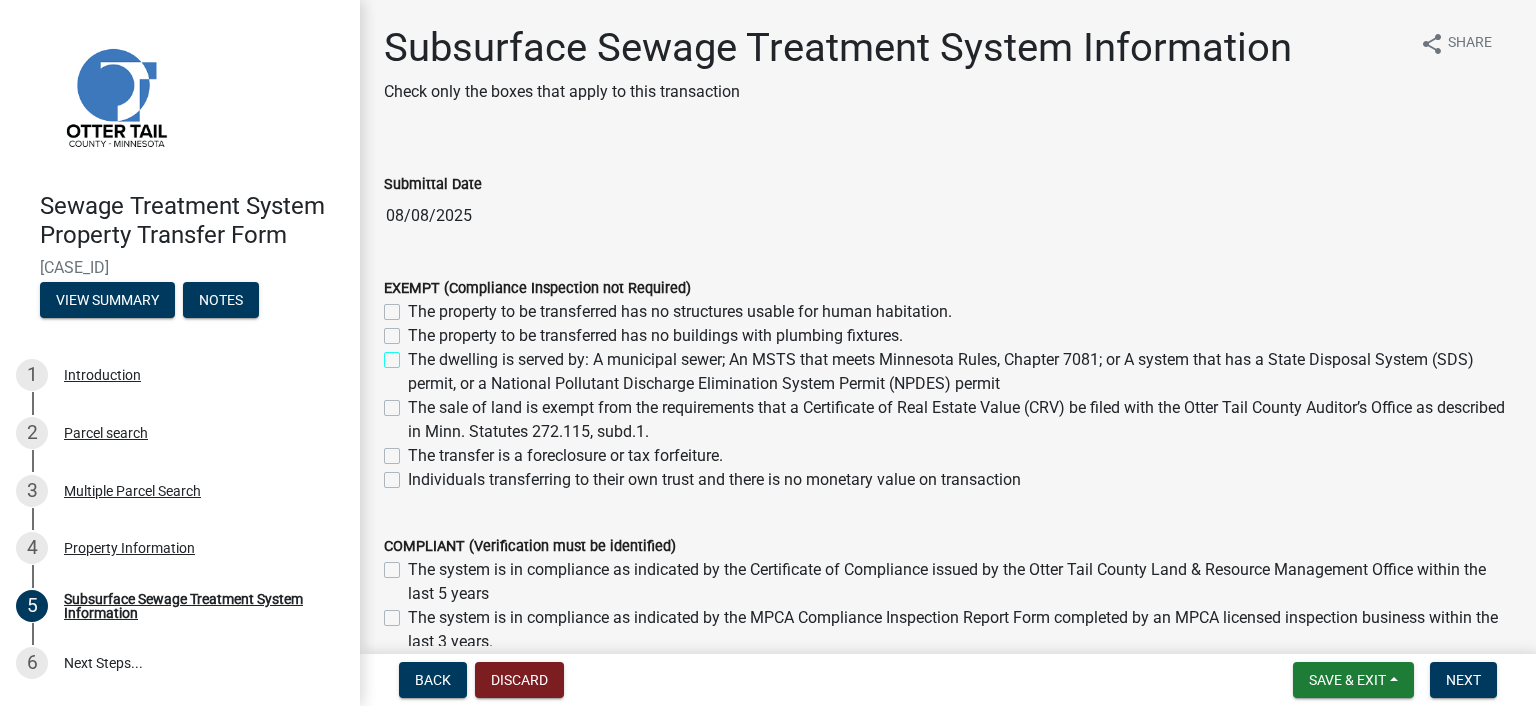 click on "The dwelling is served by: A municipal sewer; An MSTS that meets Minnesota Rules, Chapter 7081; or A system that has a State Disposal System (SDS) permit, or a National Pollutant Discharge Elimination System Permit (NPDES) permit" at bounding box center [414, 354] 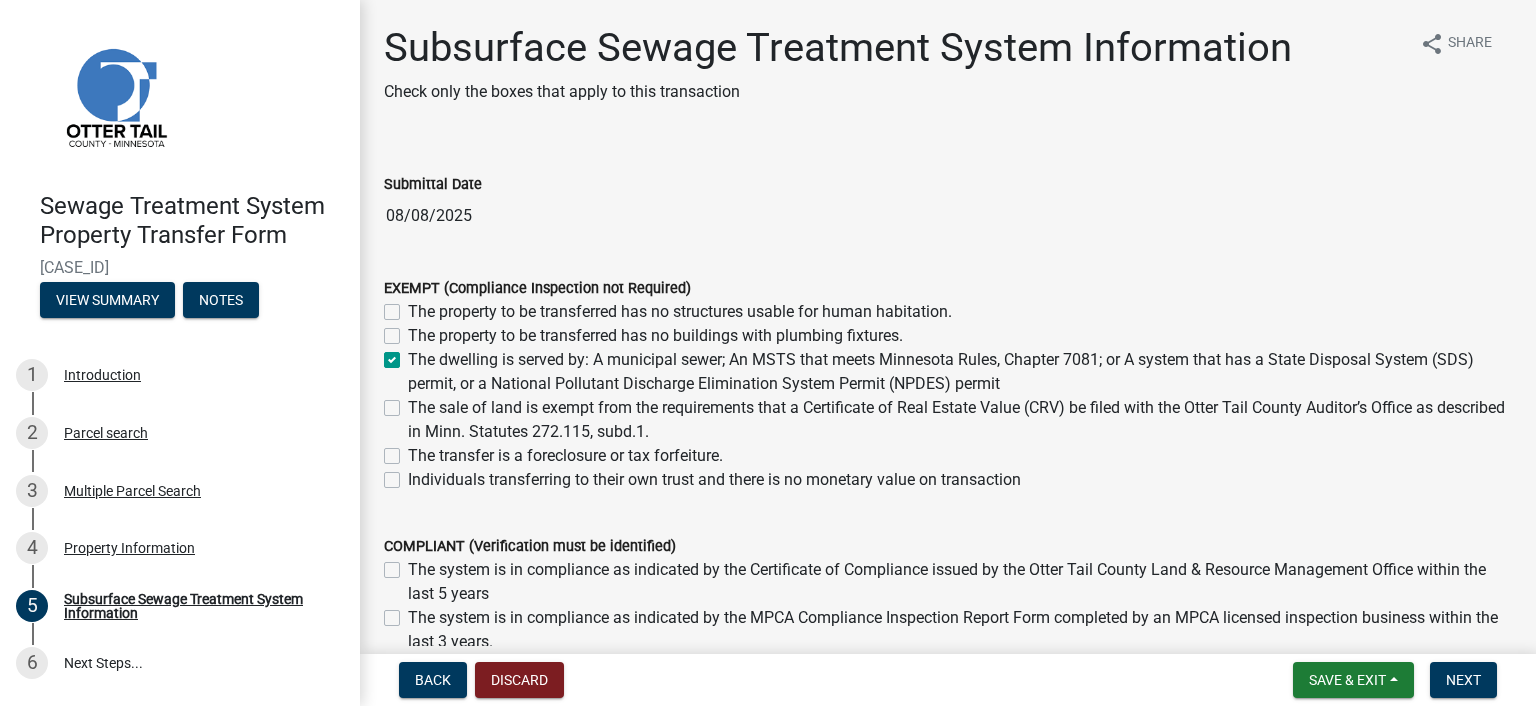 checkbox on "false" 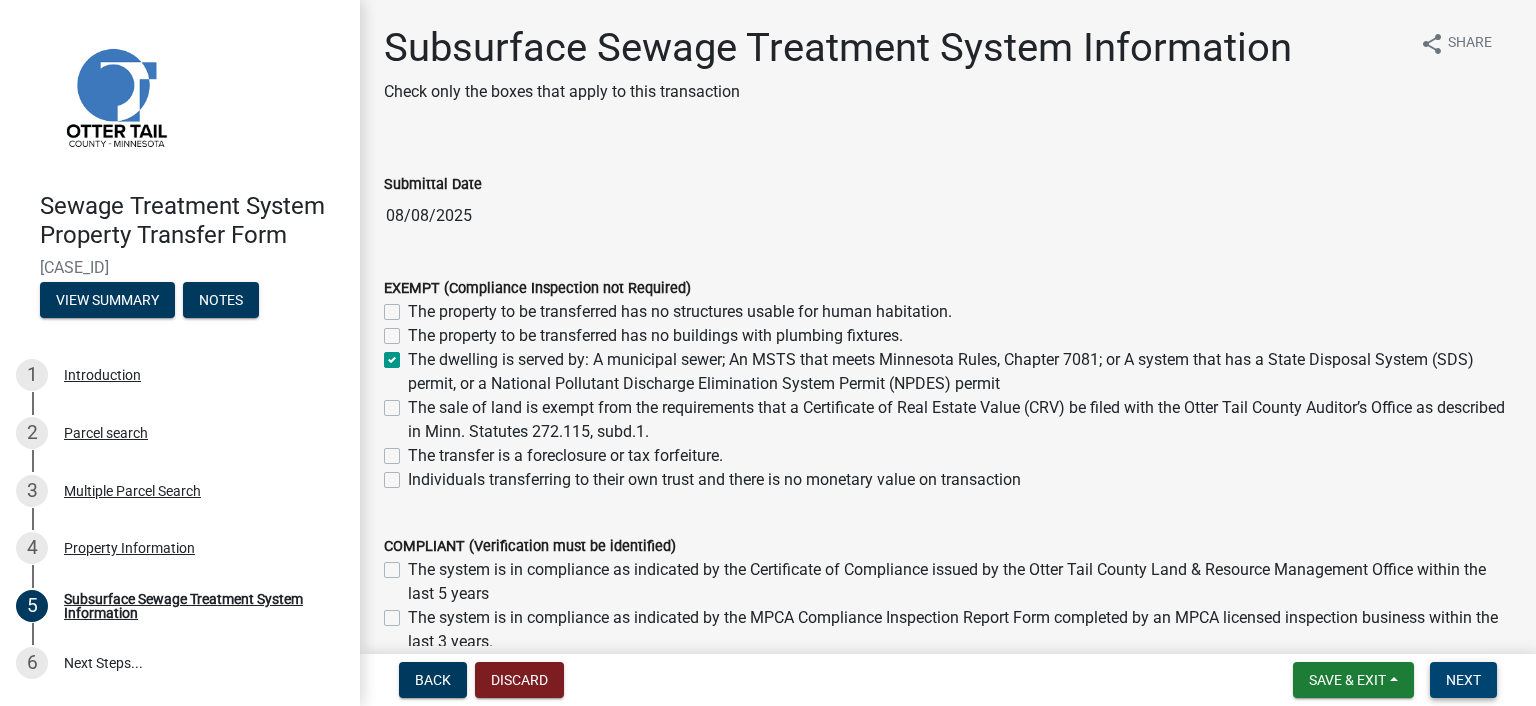 click on "Next" at bounding box center [1463, 680] 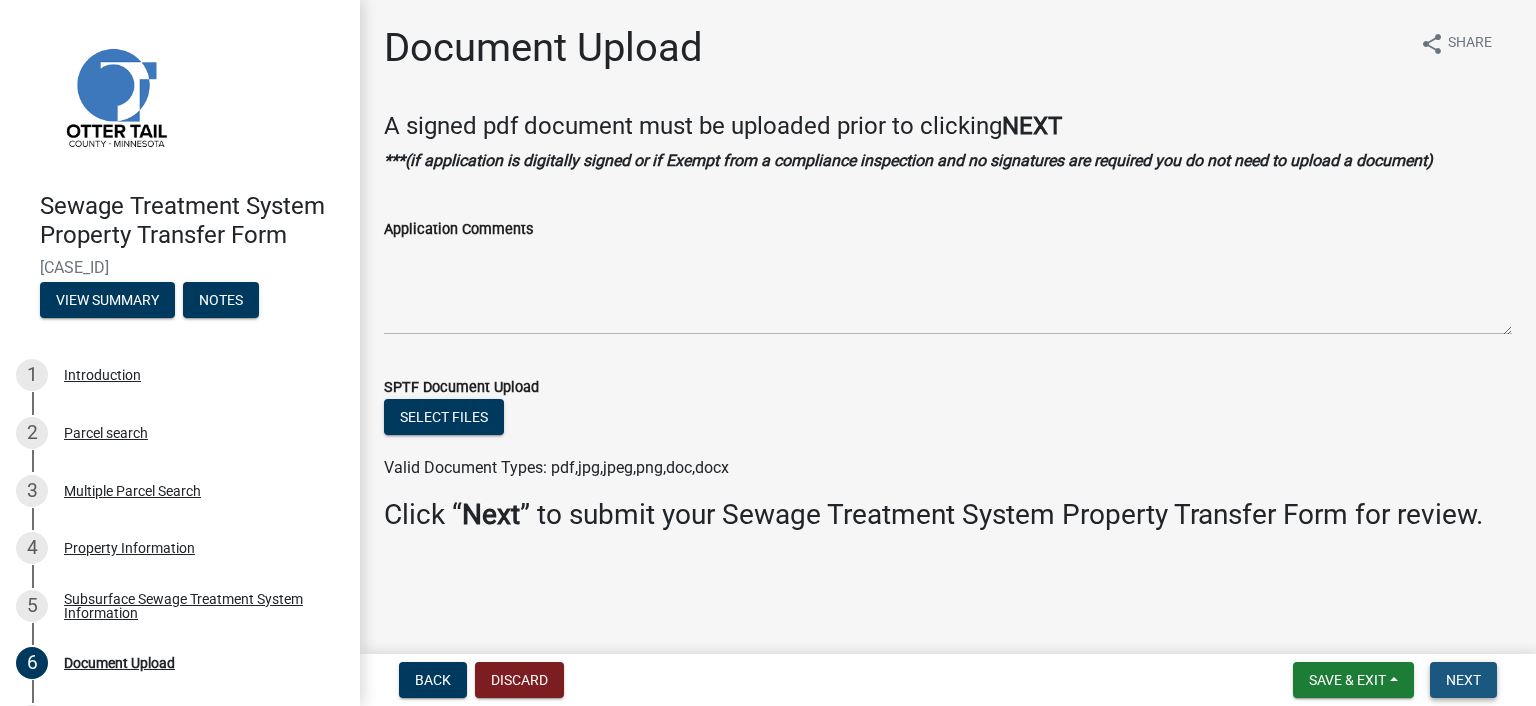 click on "Next" at bounding box center [1463, 680] 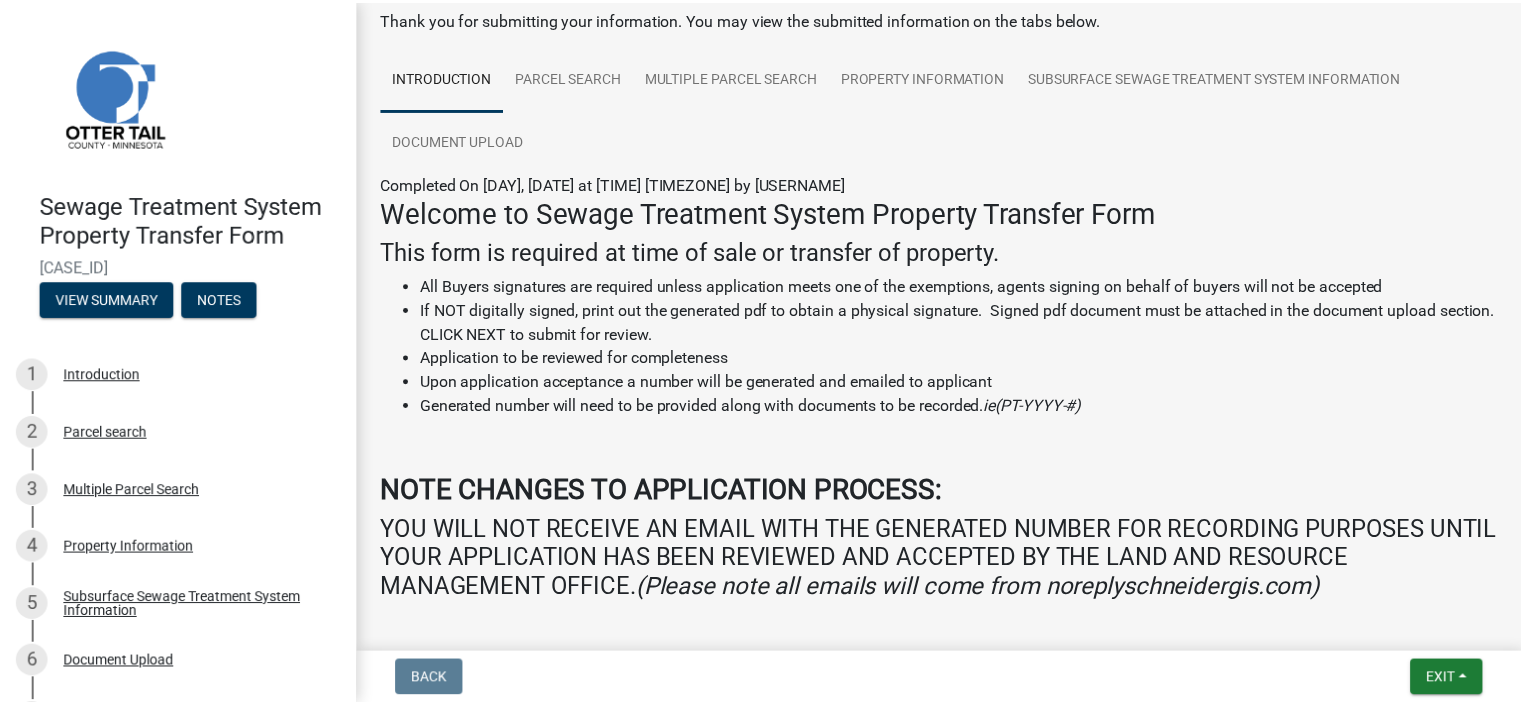 scroll, scrollTop: 300, scrollLeft: 0, axis: vertical 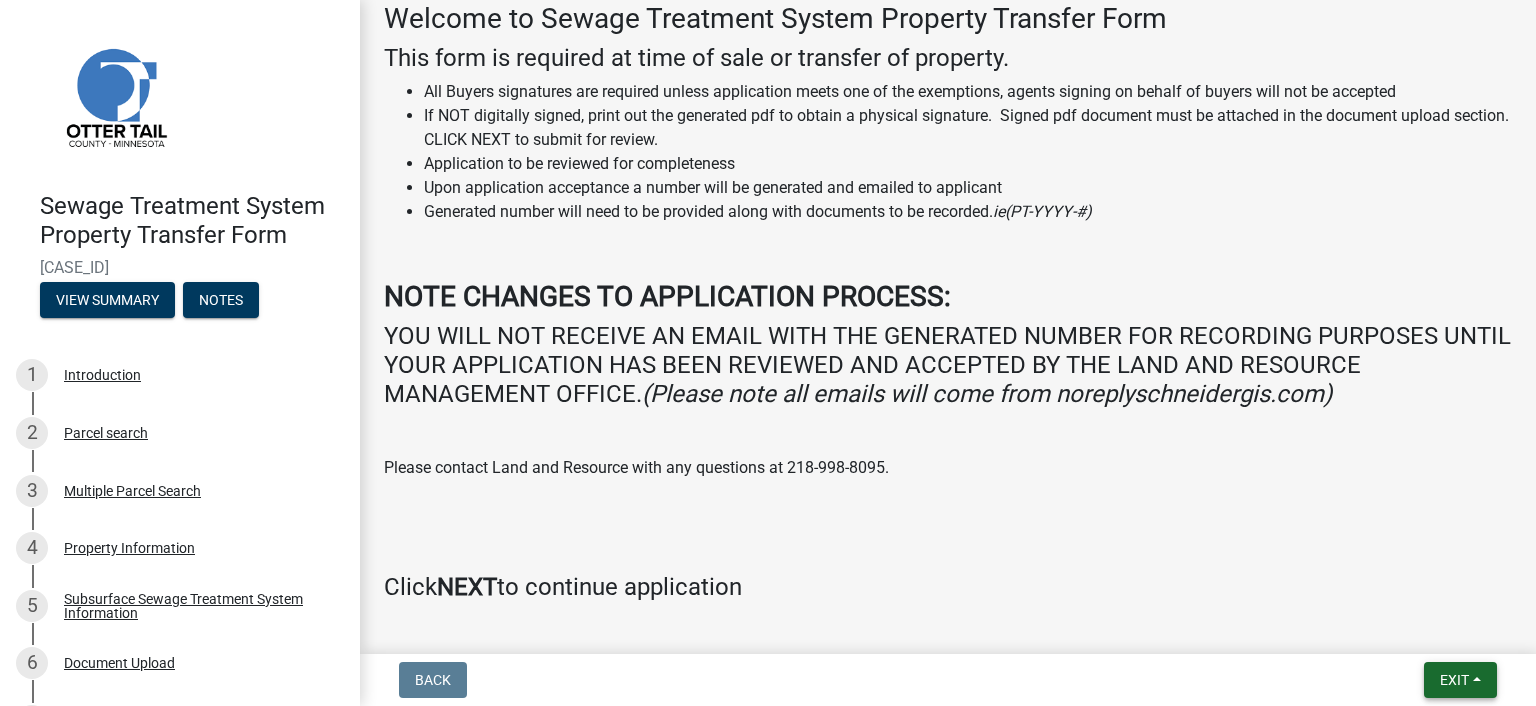 click on "Exit" at bounding box center (1460, 680) 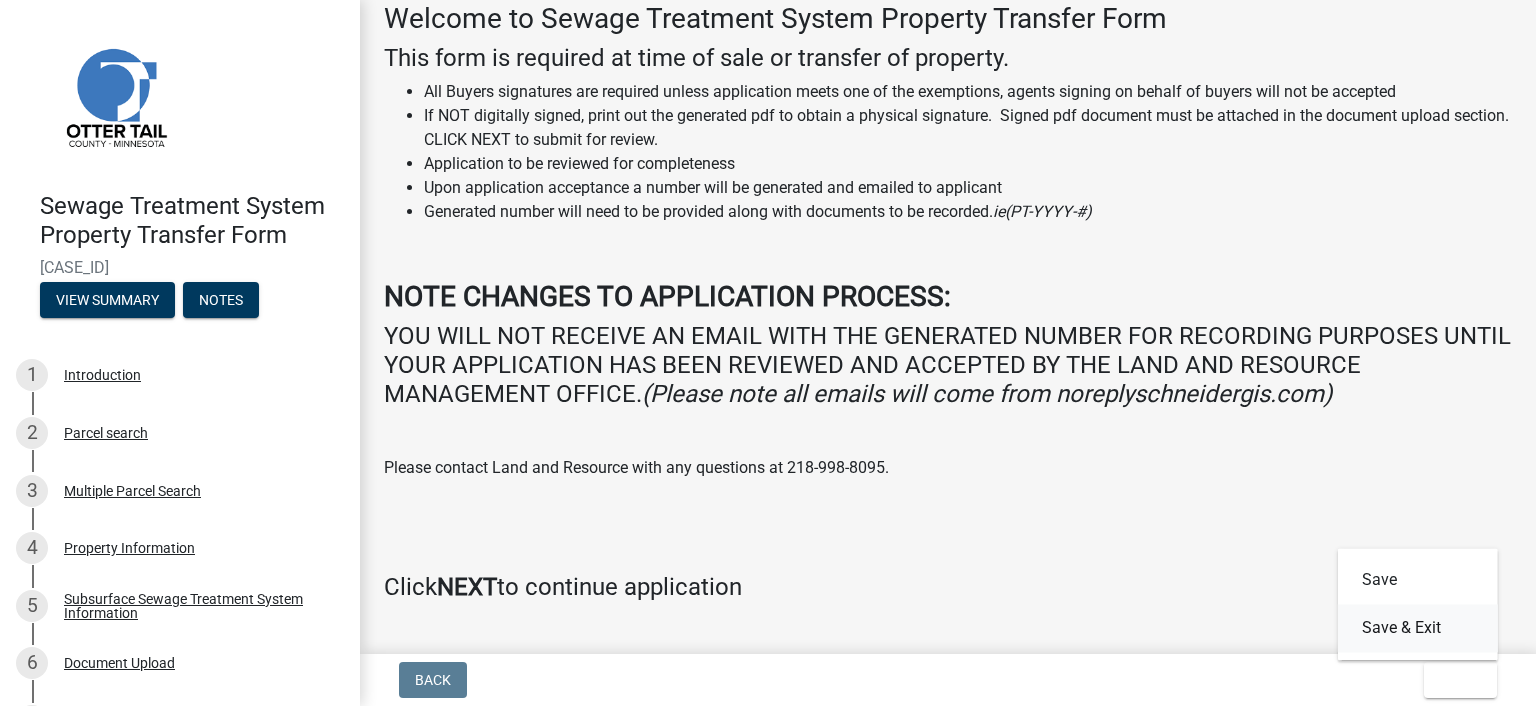 click on "Save & Exit" at bounding box center (1418, 628) 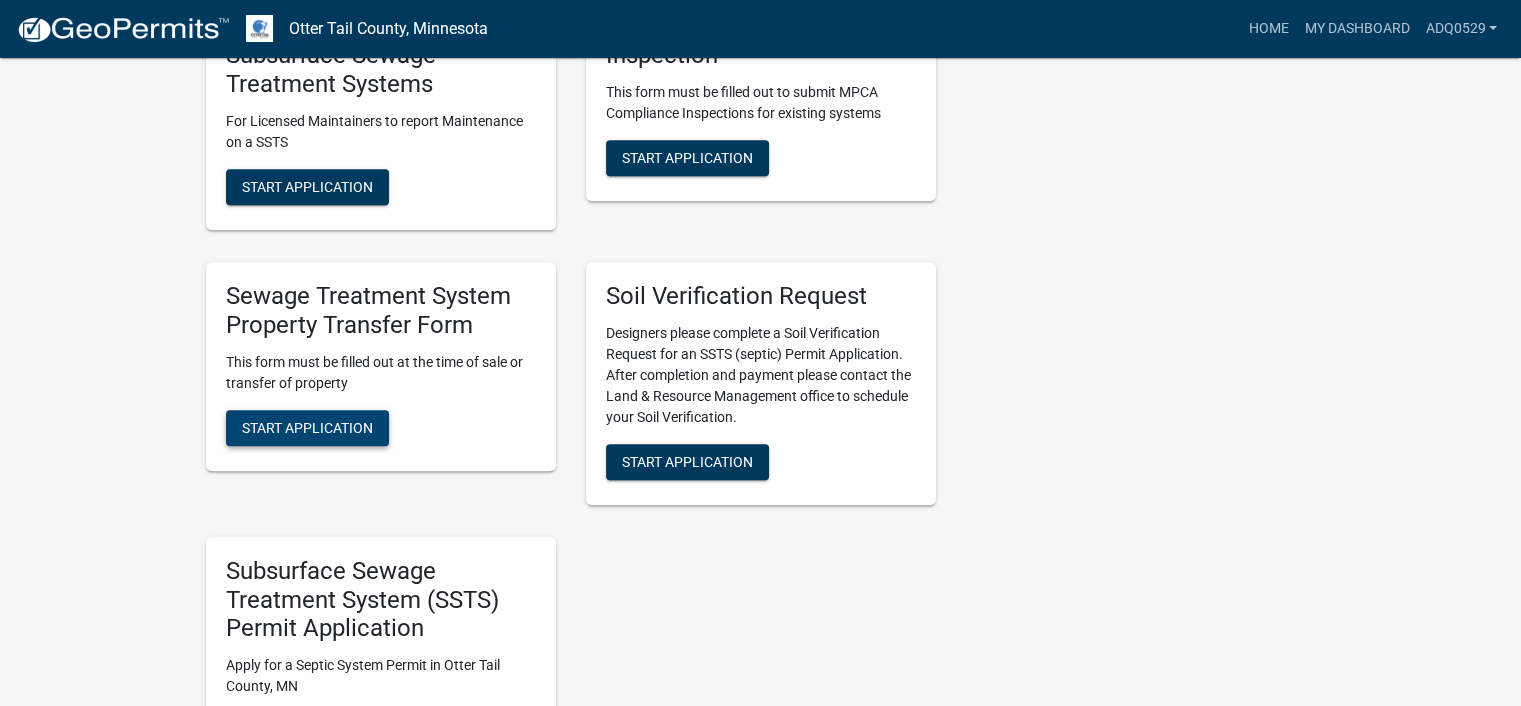 scroll, scrollTop: 1000, scrollLeft: 0, axis: vertical 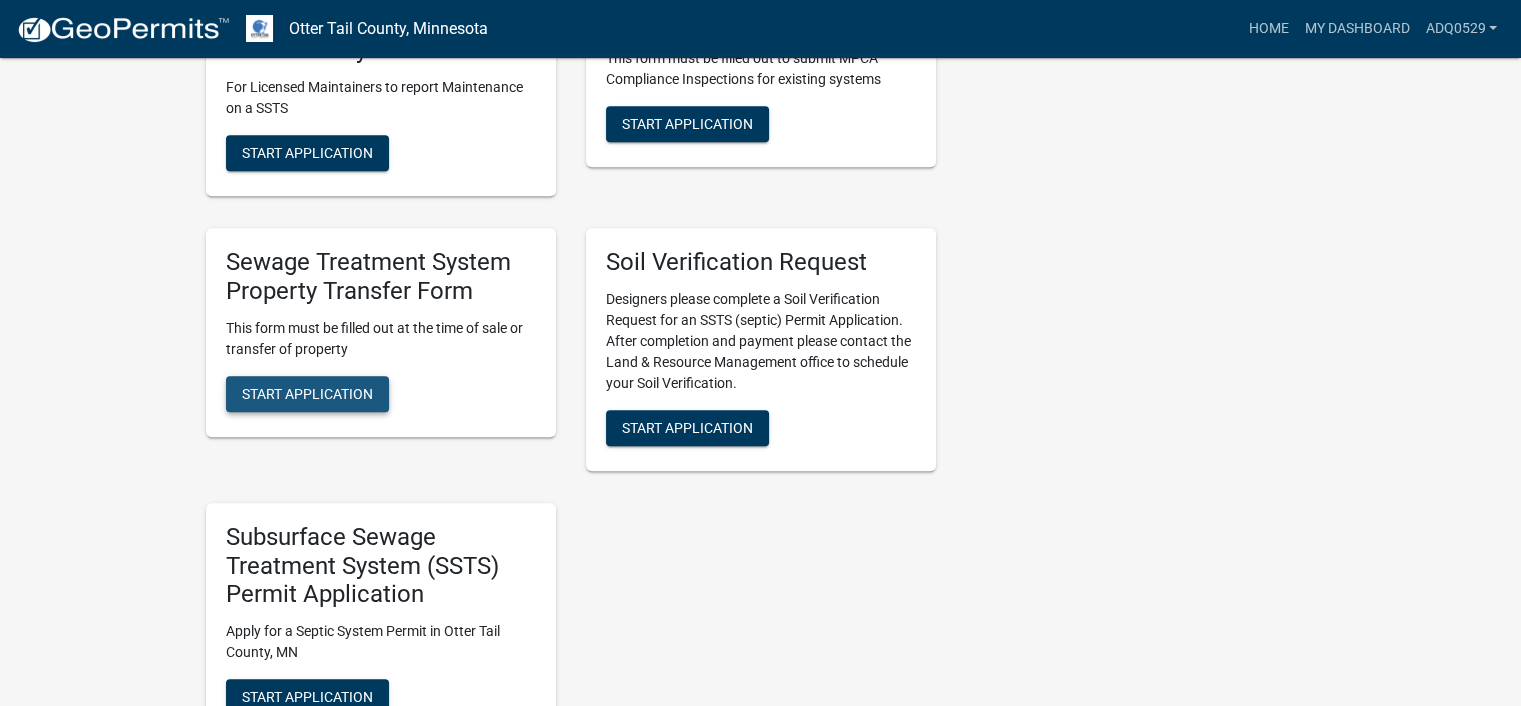 click on "Start Application" at bounding box center (307, 393) 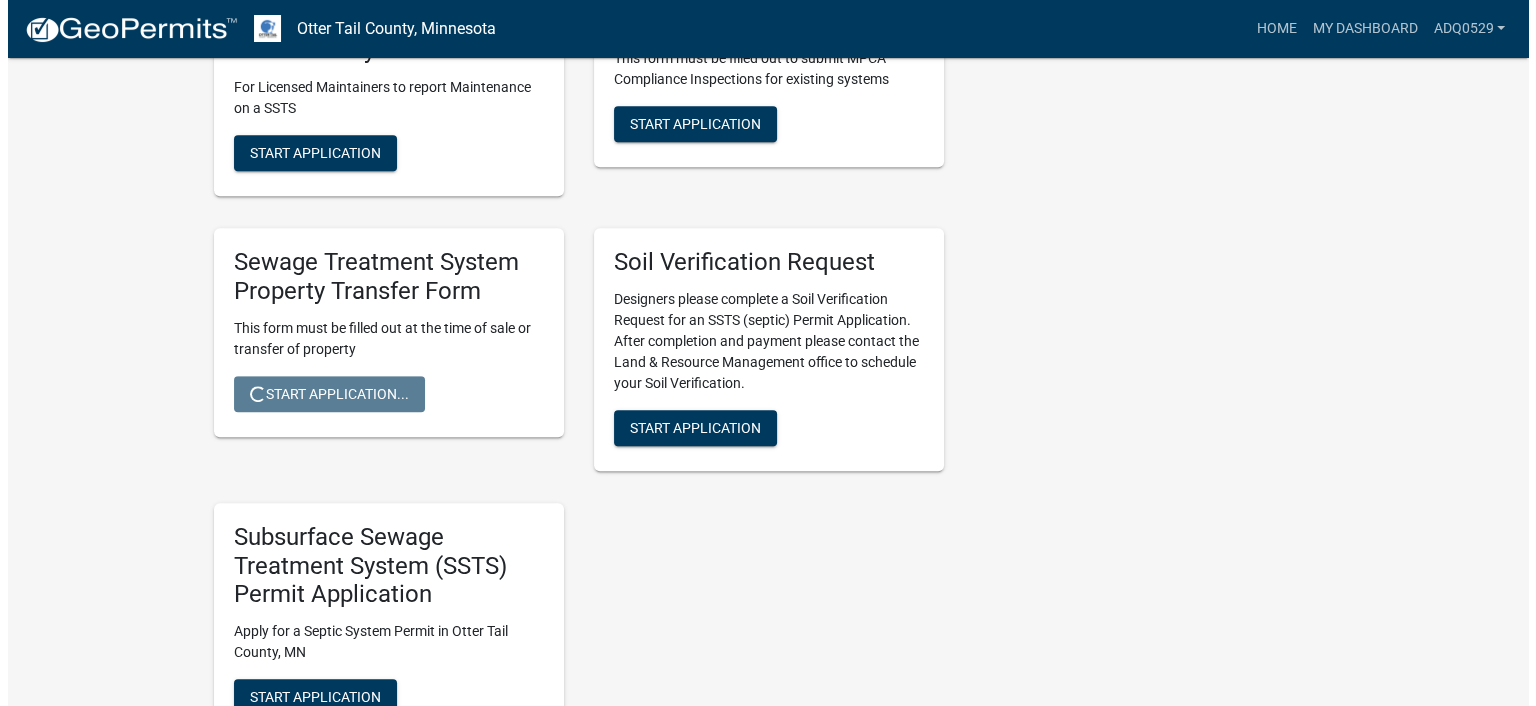scroll, scrollTop: 0, scrollLeft: 0, axis: both 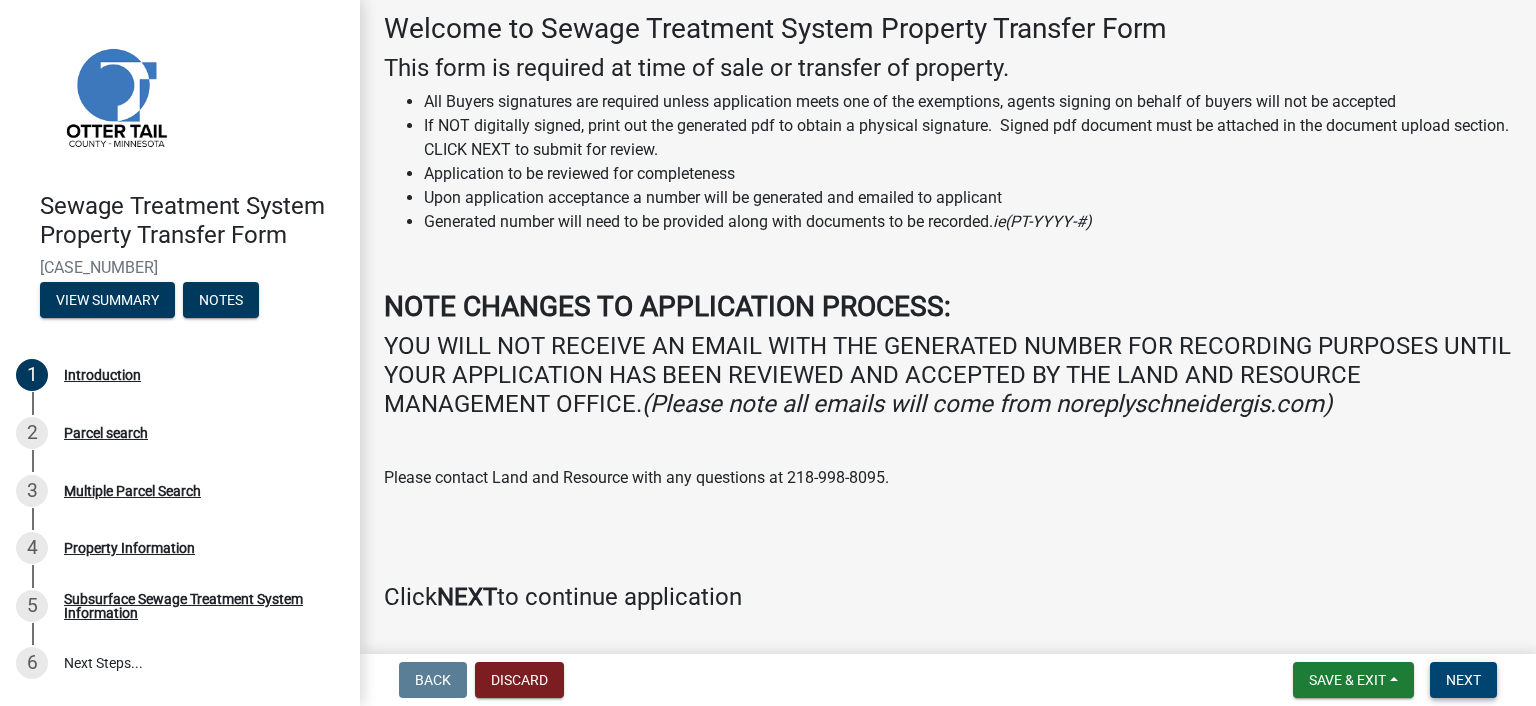 click on "Next" at bounding box center (1463, 680) 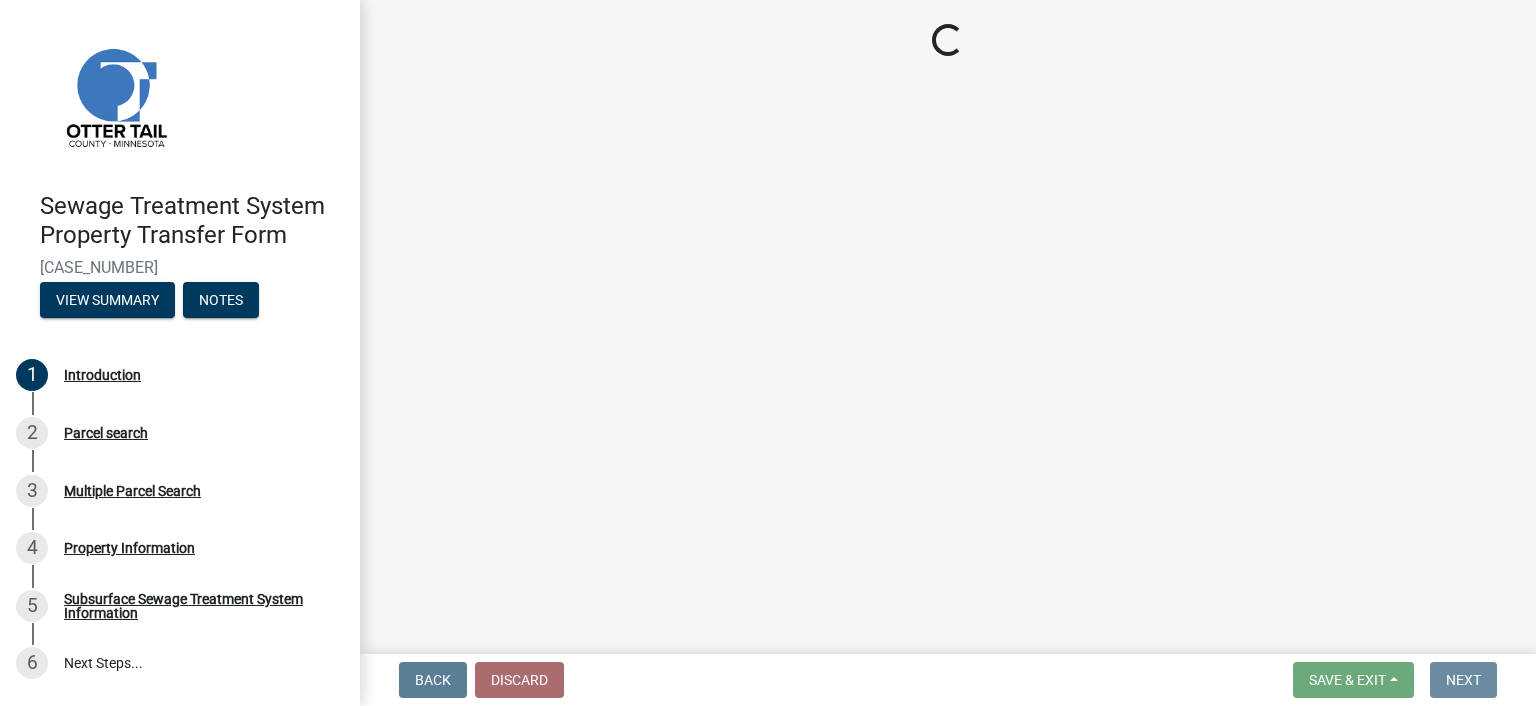 scroll, scrollTop: 0, scrollLeft: 0, axis: both 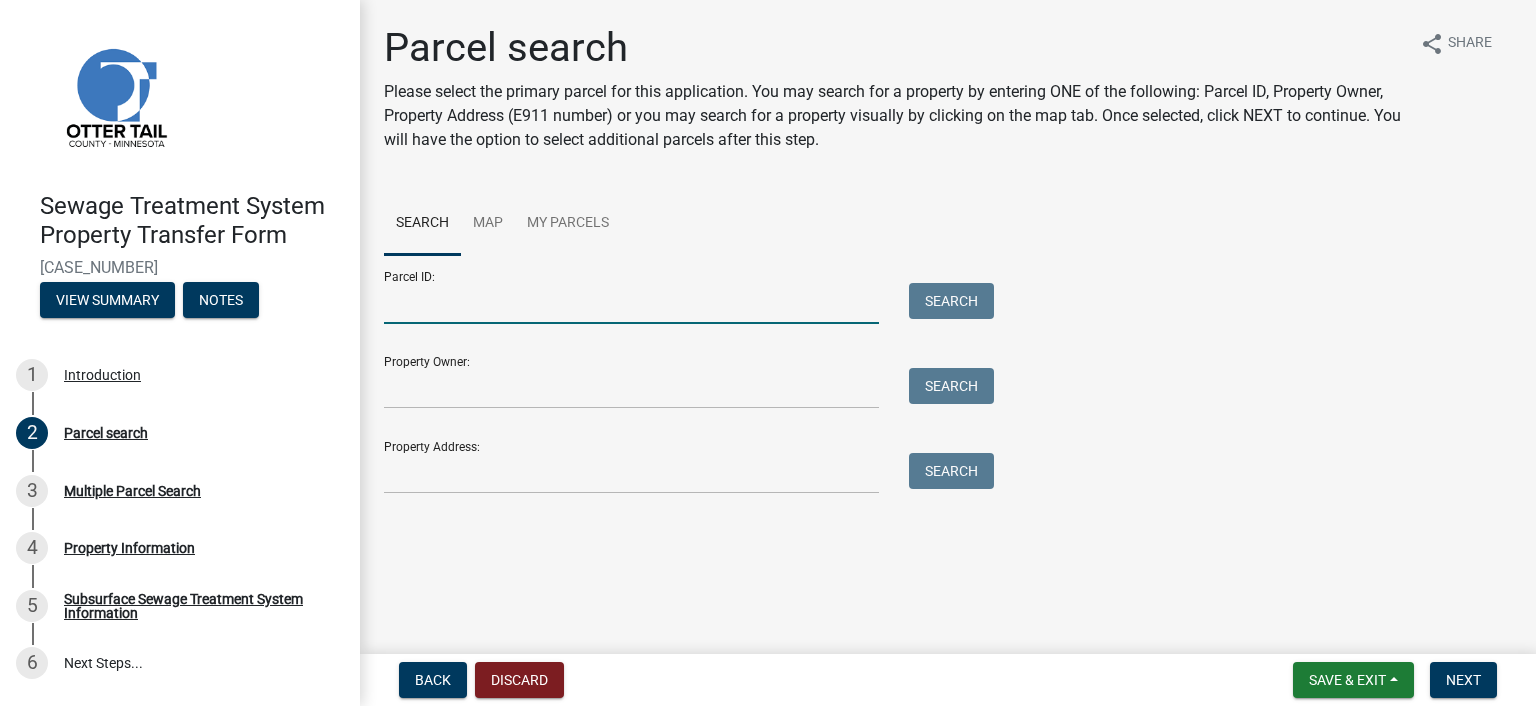 click on "Parcel ID:" at bounding box center (631, 303) 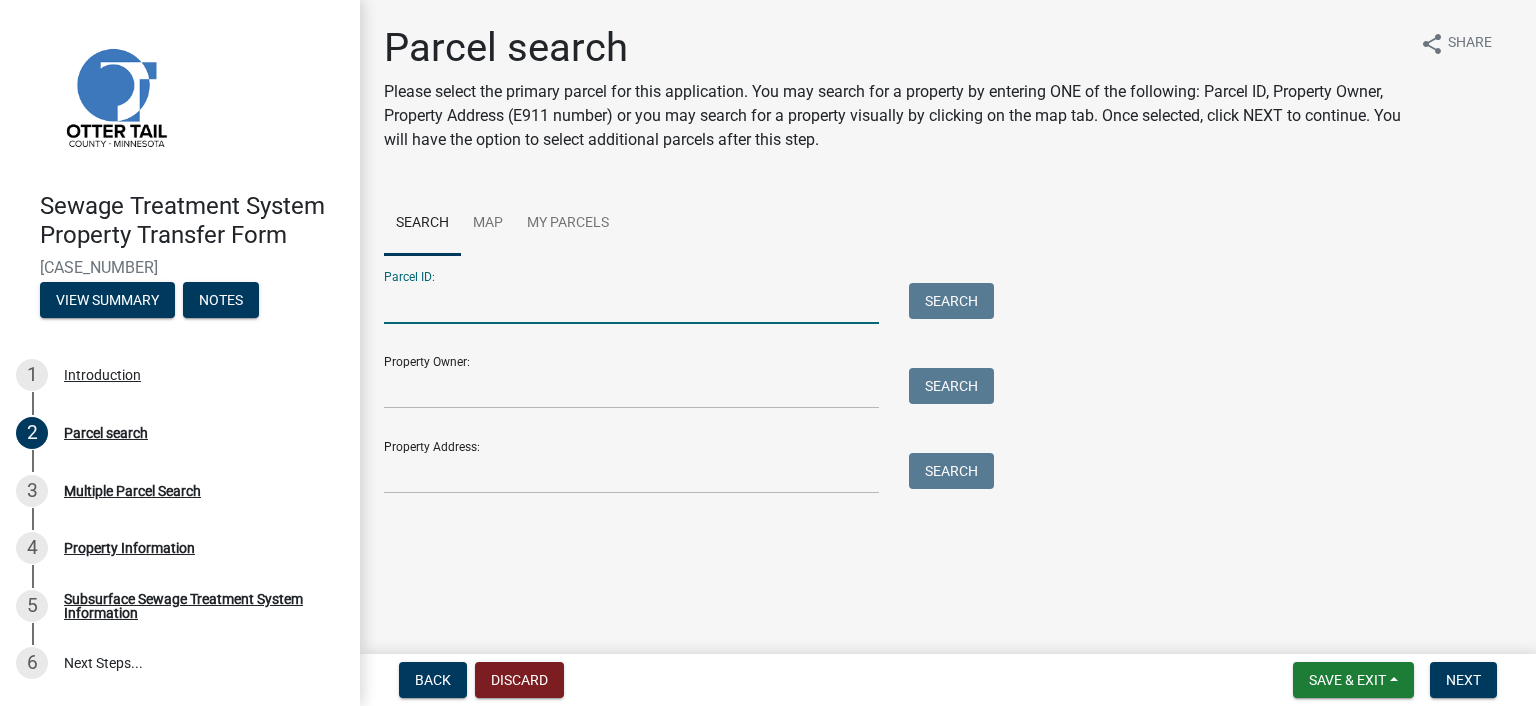 paste on "[ACCOUNT_NUMBER]" 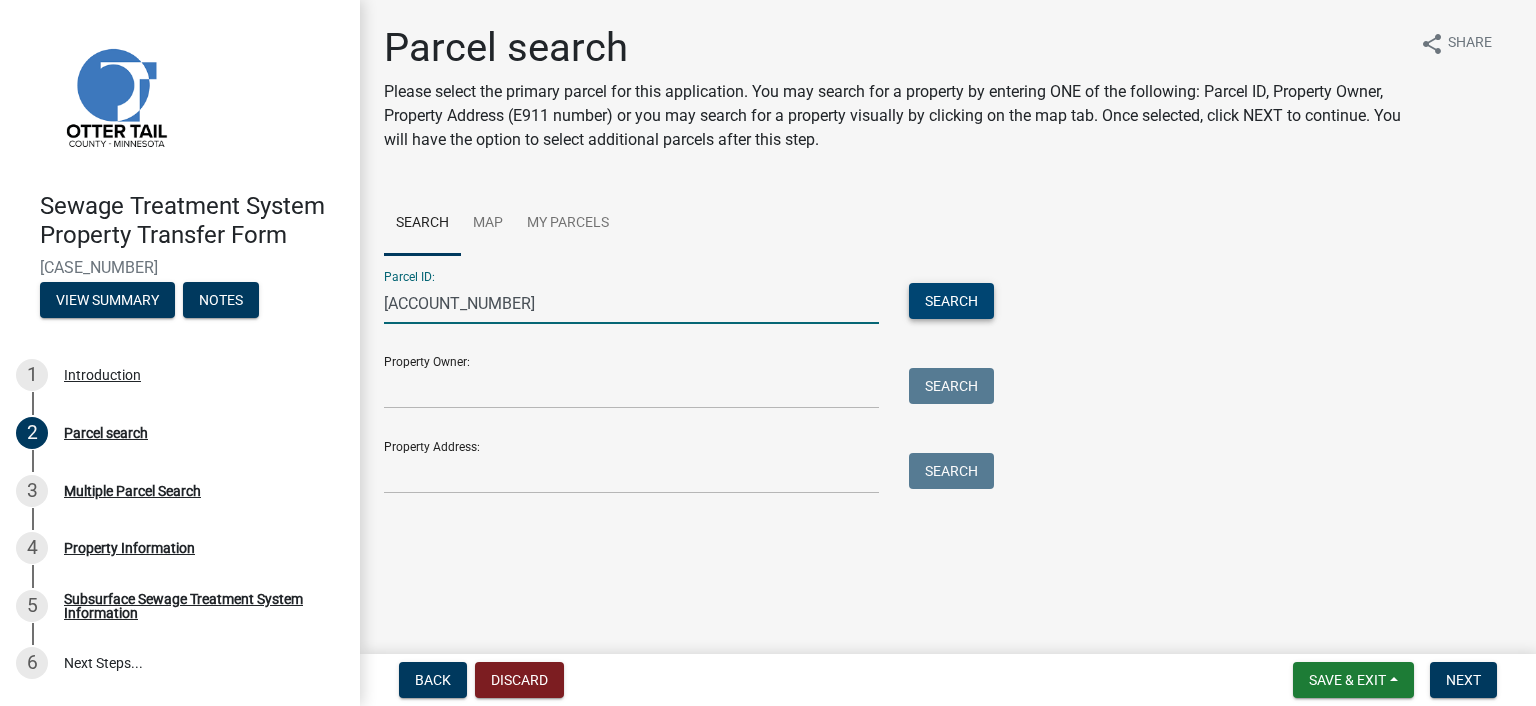 type on "[ACCOUNT_NUMBER]" 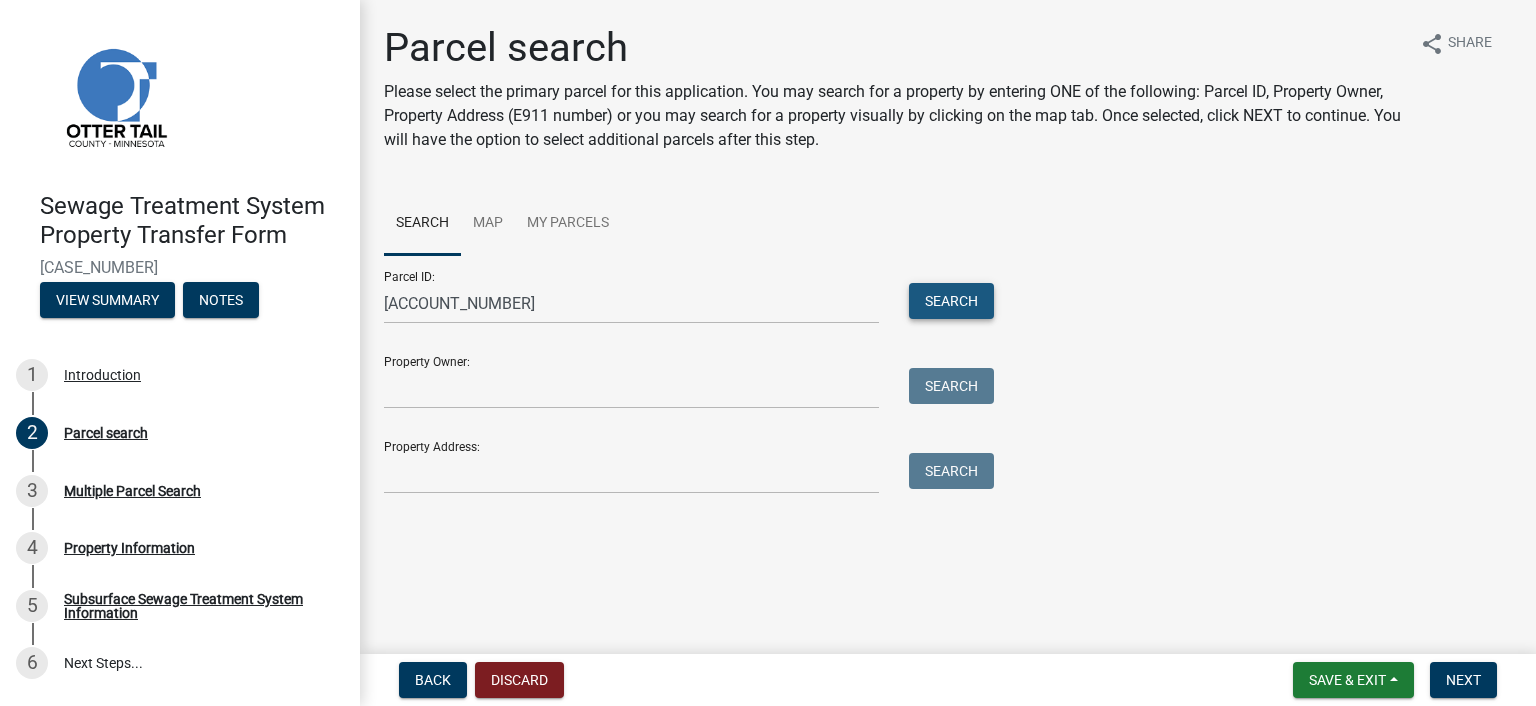 click on "Search" at bounding box center [951, 301] 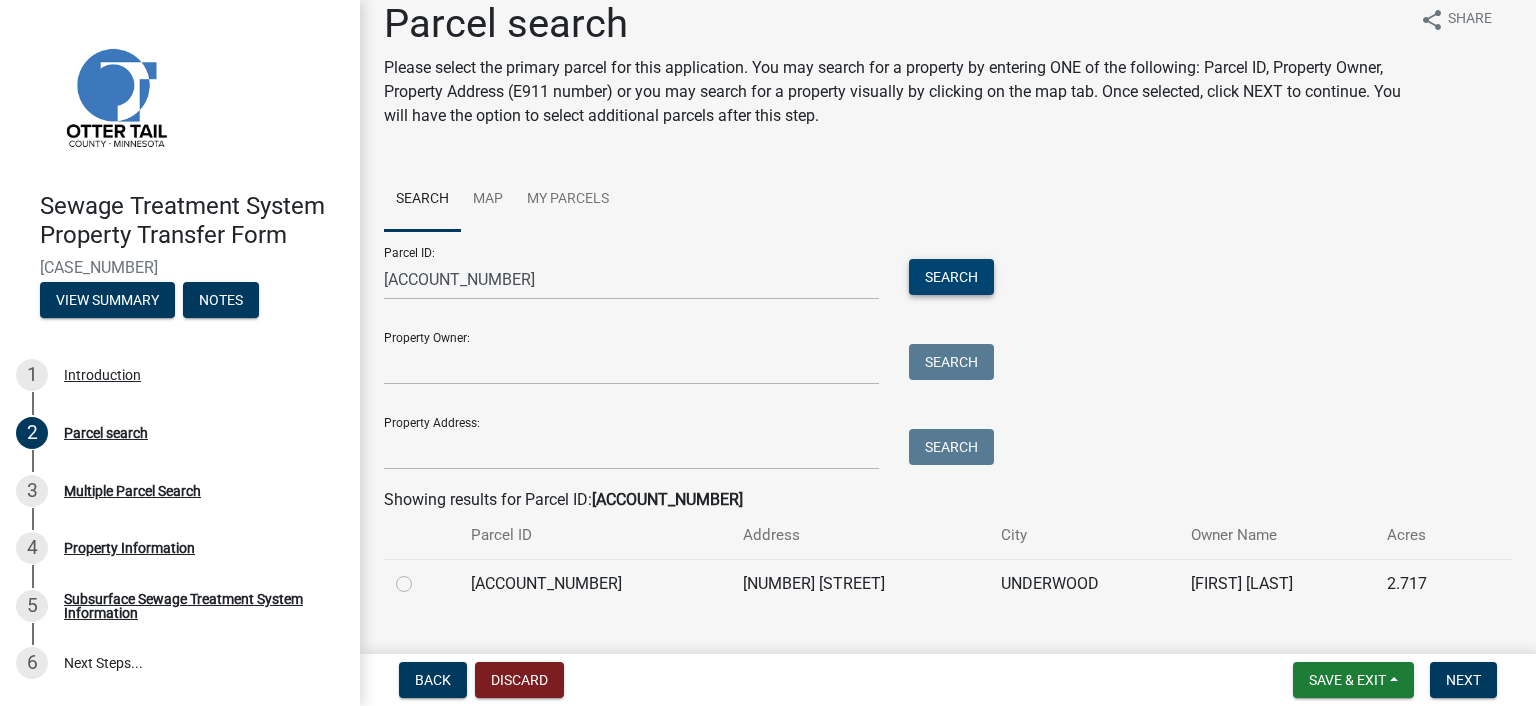 scroll, scrollTop: 64, scrollLeft: 0, axis: vertical 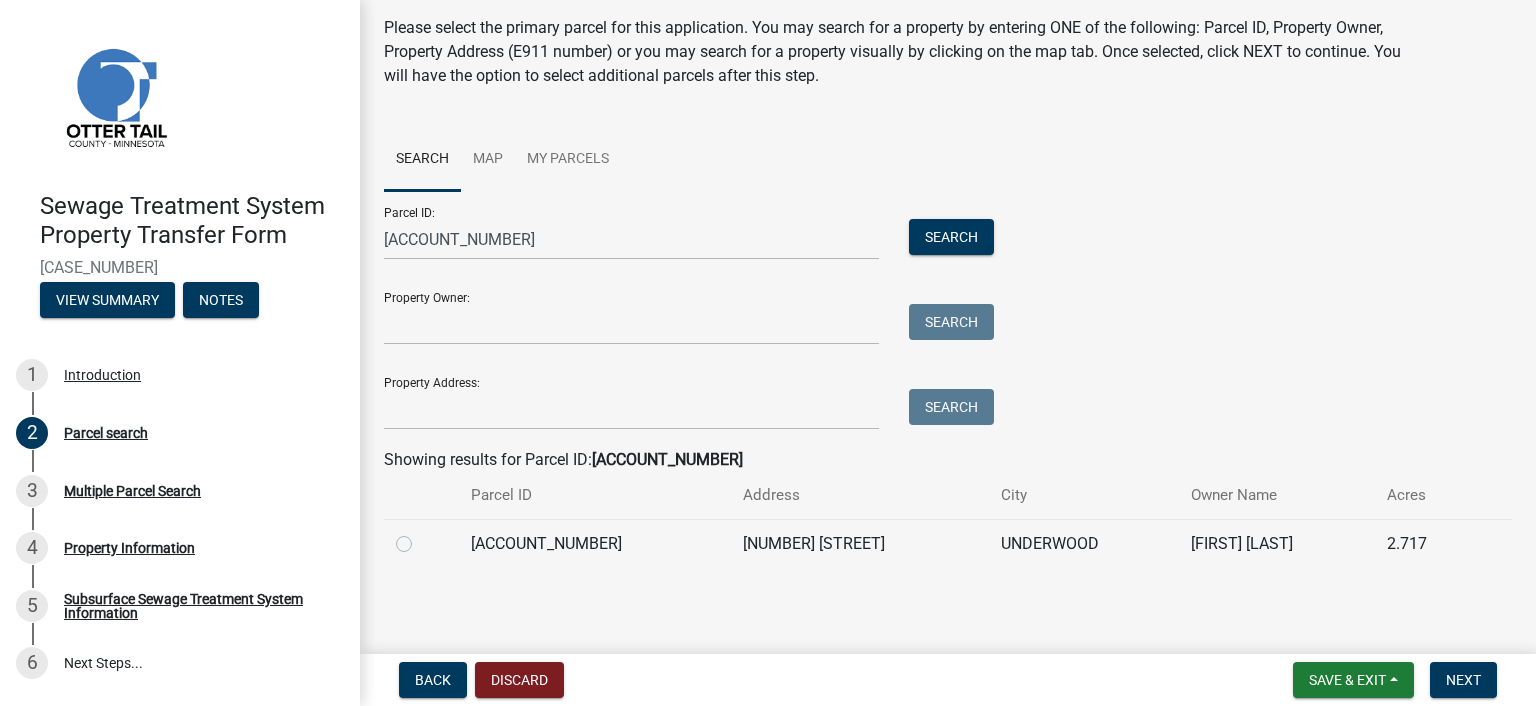 click 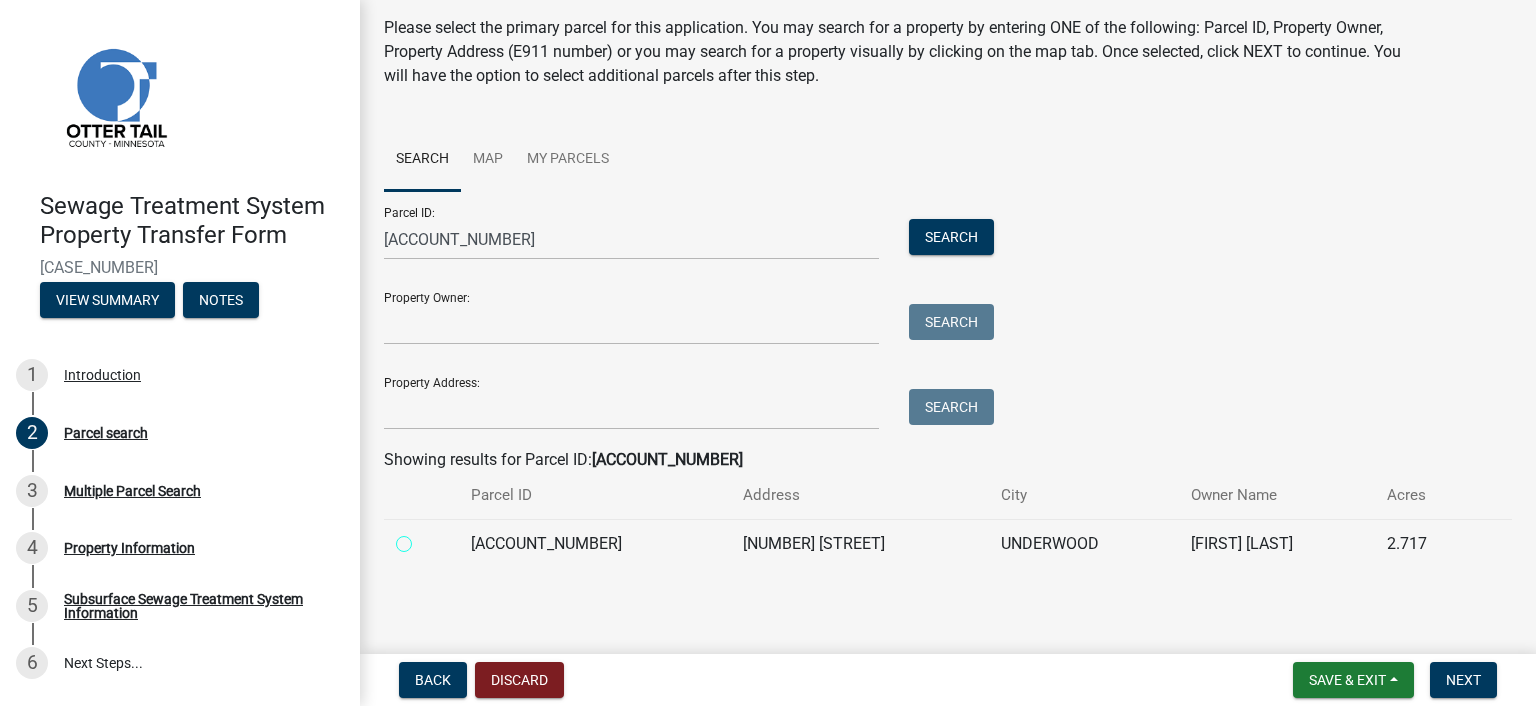 click at bounding box center [426, 538] 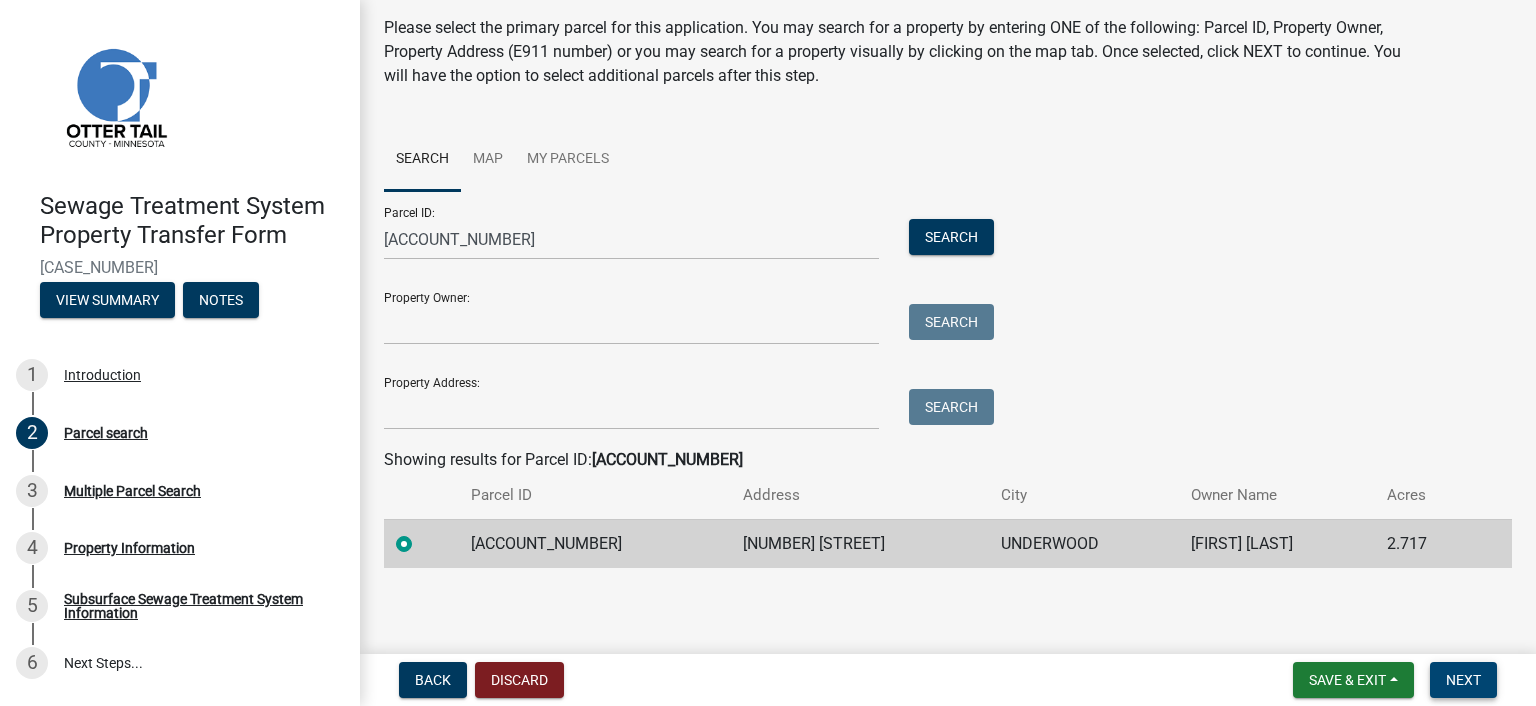 click on "Next" at bounding box center (1463, 680) 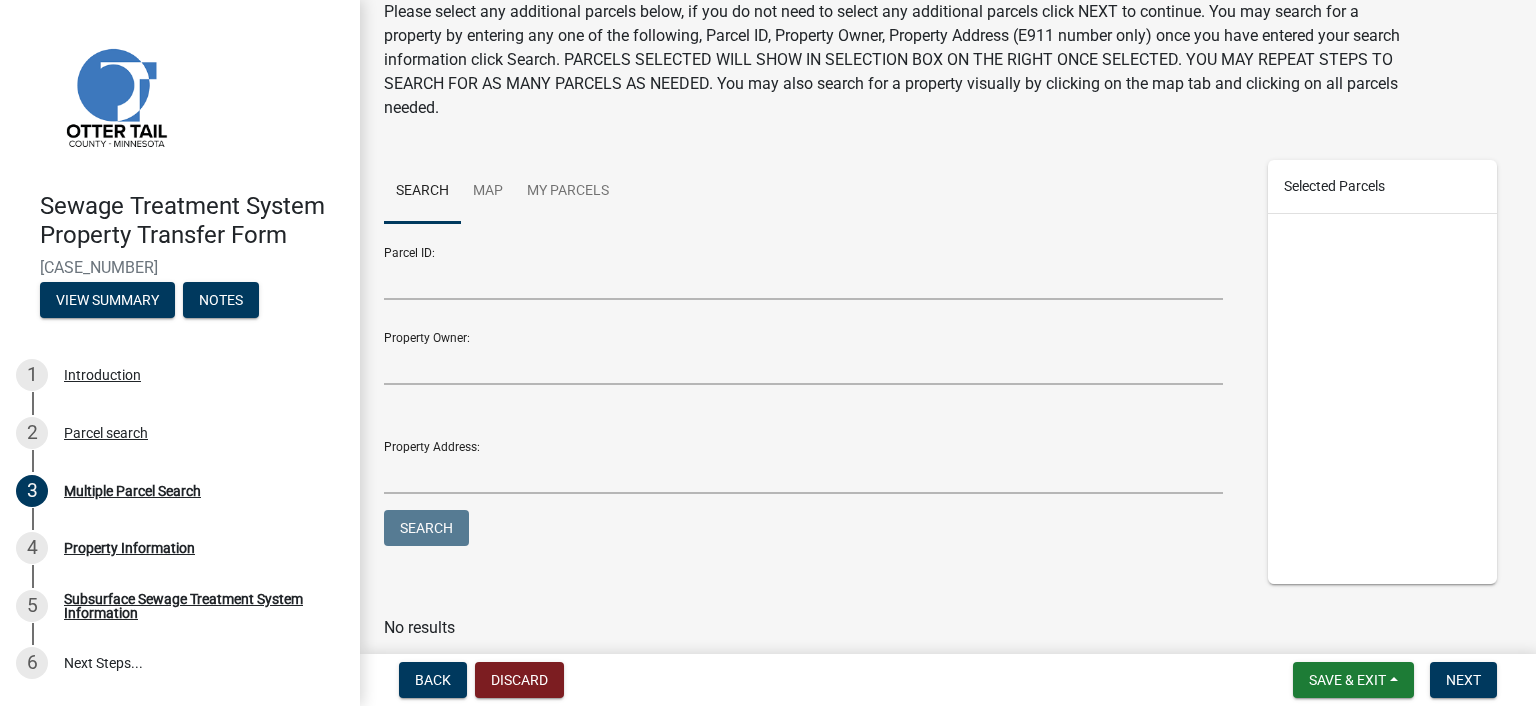 scroll, scrollTop: 152, scrollLeft: 0, axis: vertical 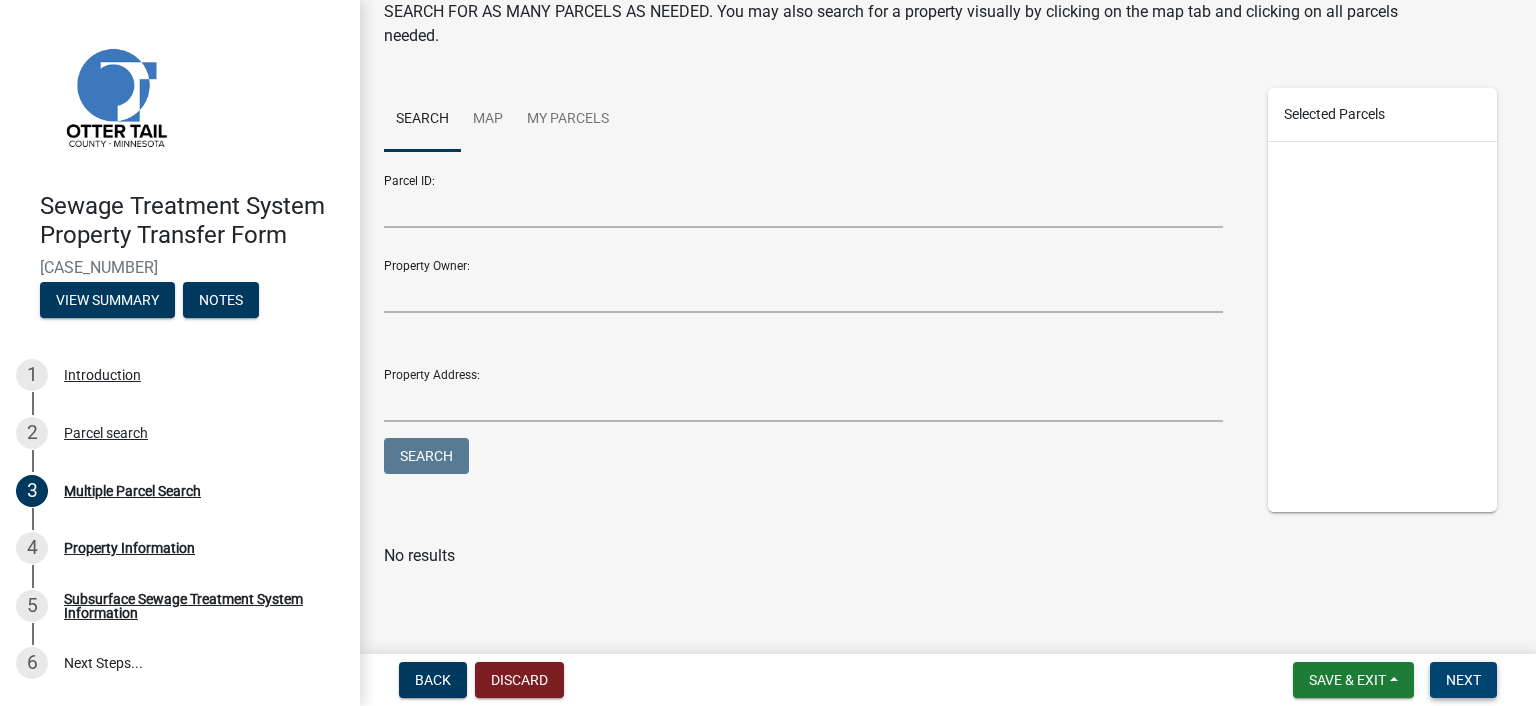 click on "Next" at bounding box center [1463, 680] 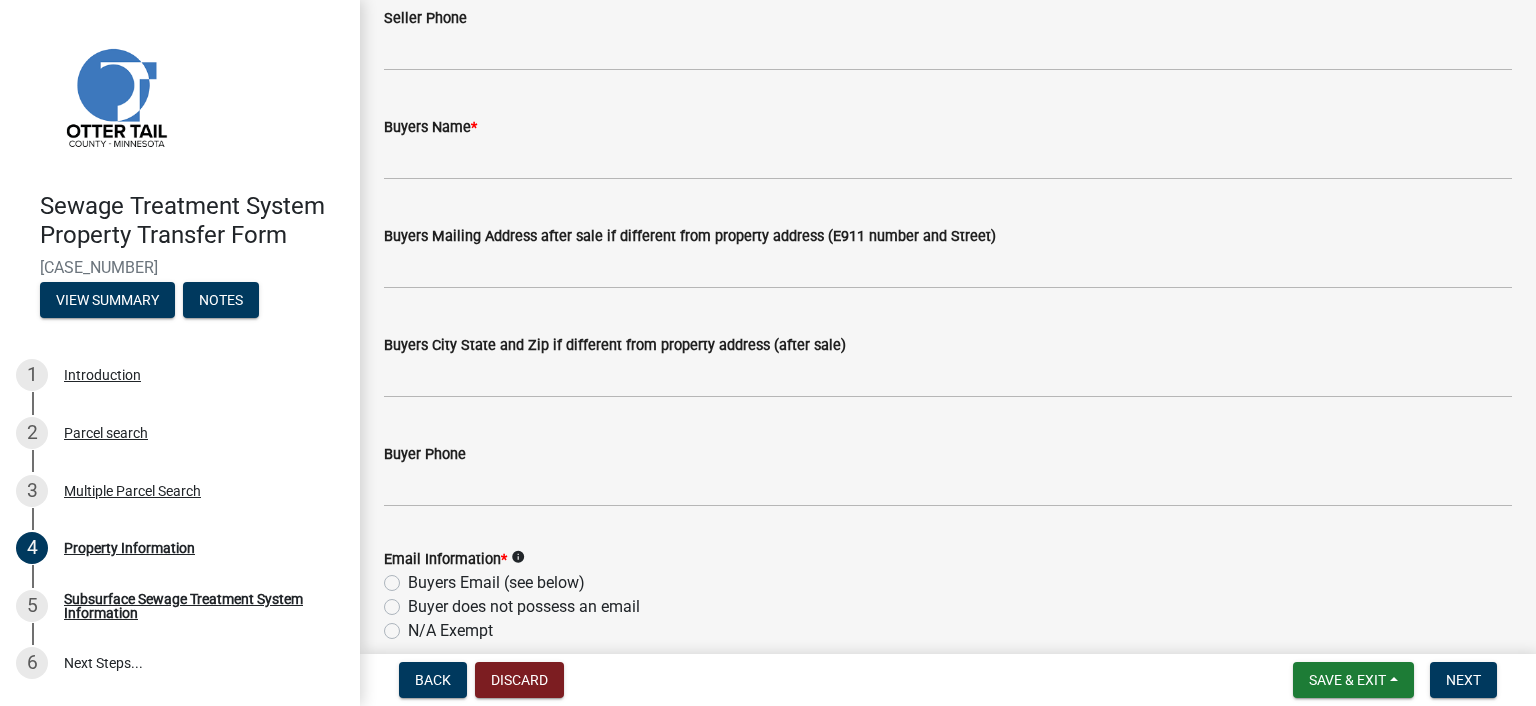 scroll, scrollTop: 400, scrollLeft: 0, axis: vertical 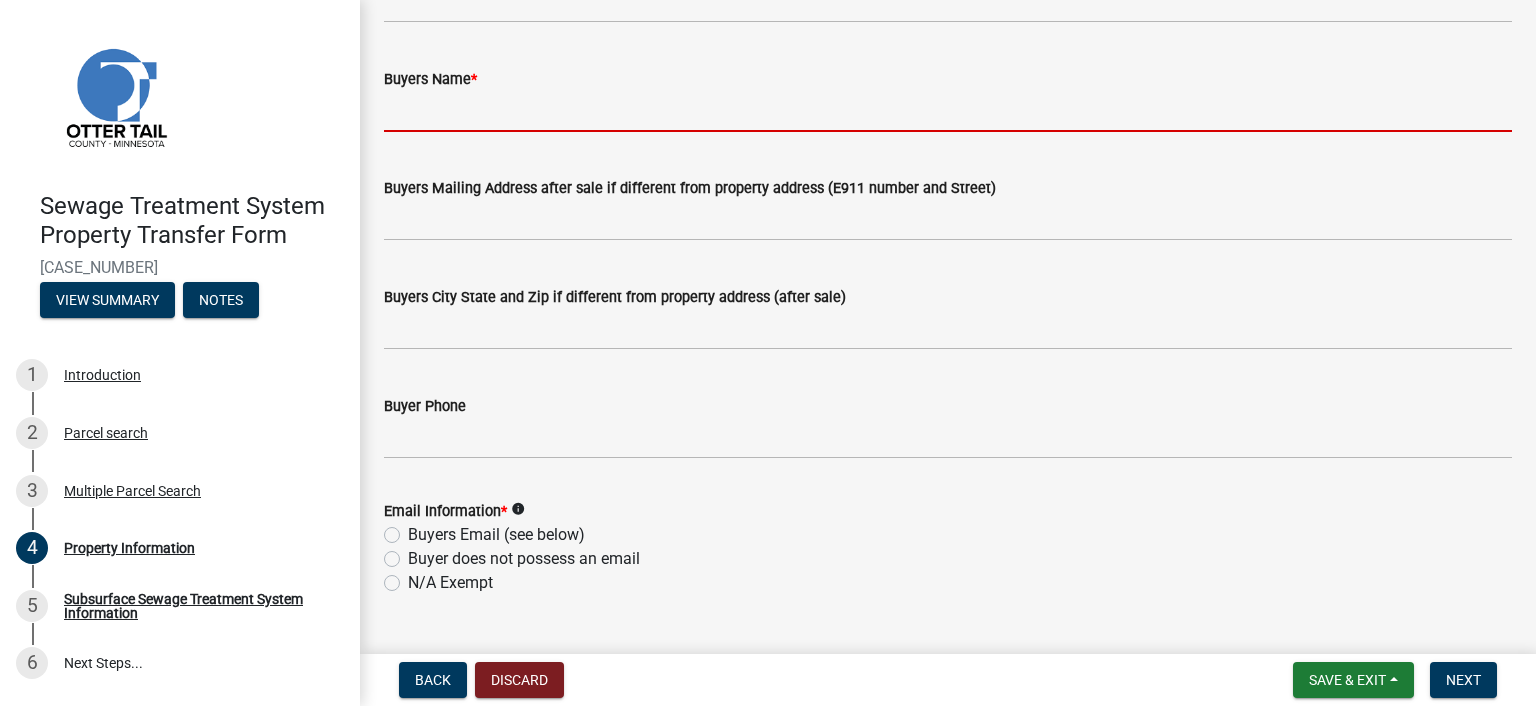 click on "Buyers Name  *" at bounding box center [948, 111] 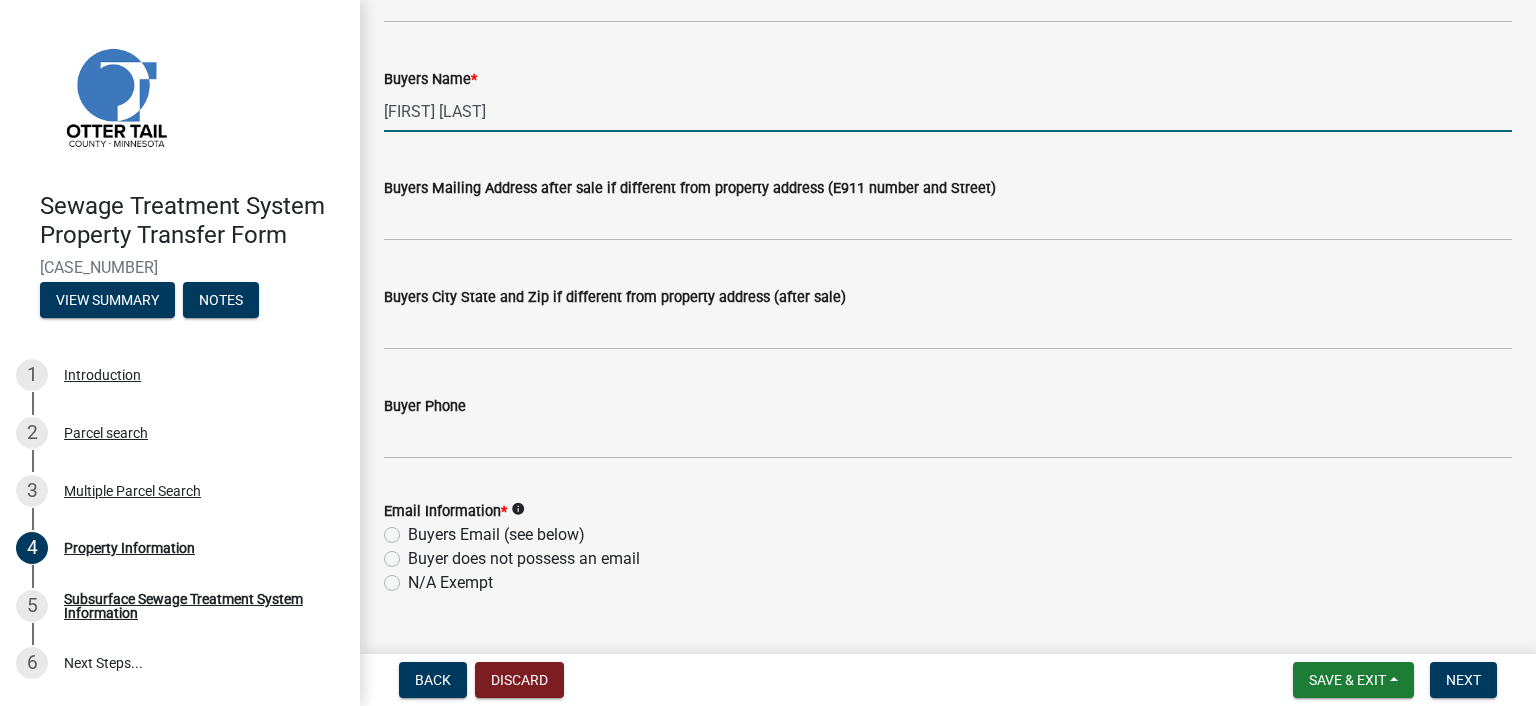 type on "[FIRST] [LAST]" 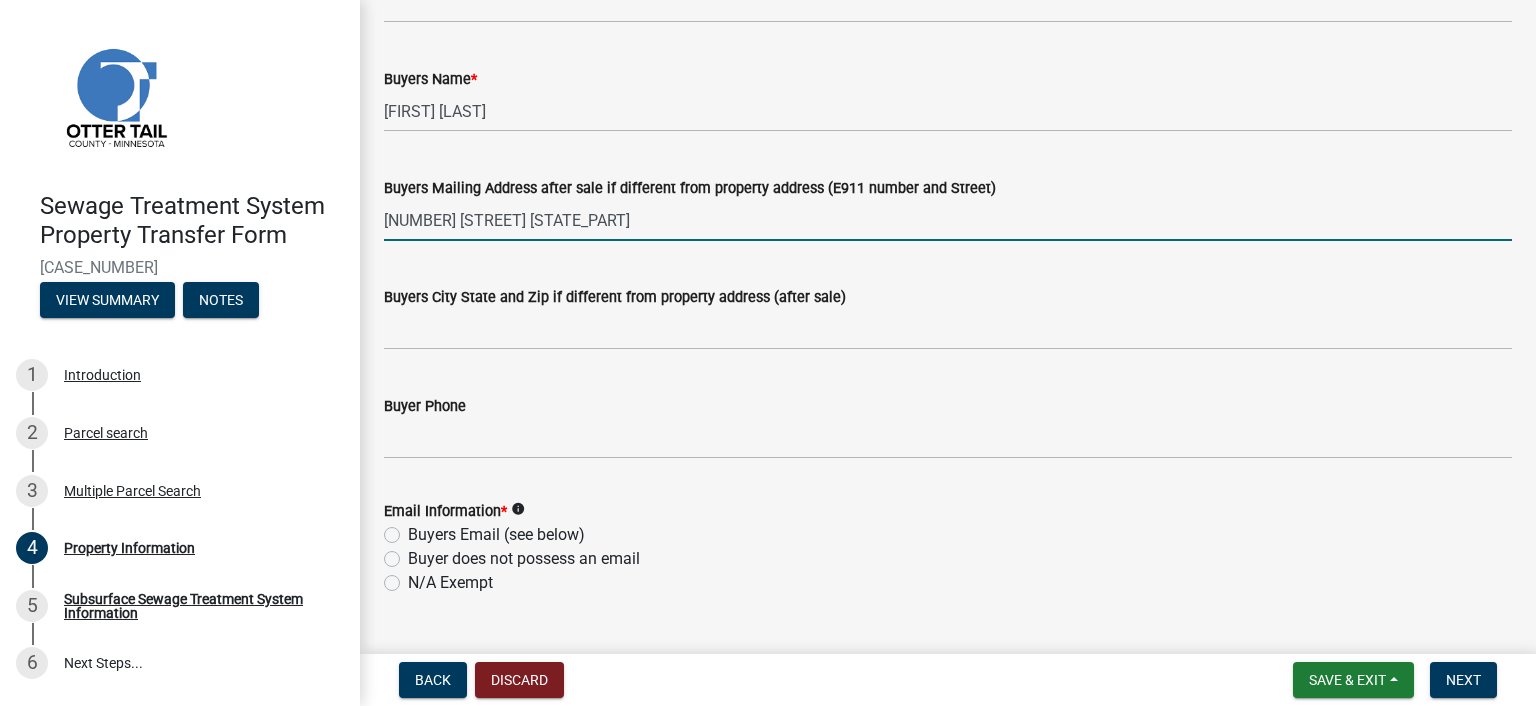type on "[NUMBER] [STREET] [STATE_PART]" 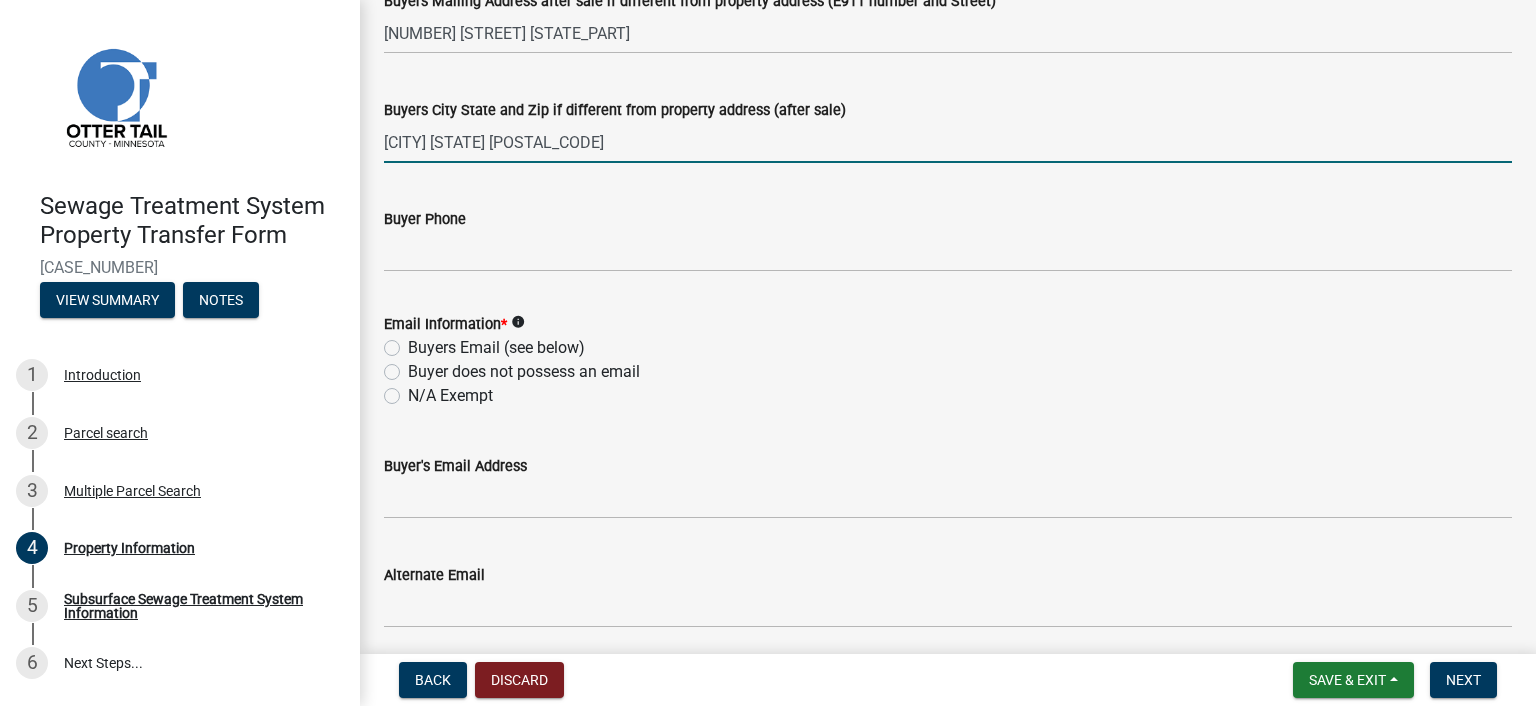 scroll, scrollTop: 600, scrollLeft: 0, axis: vertical 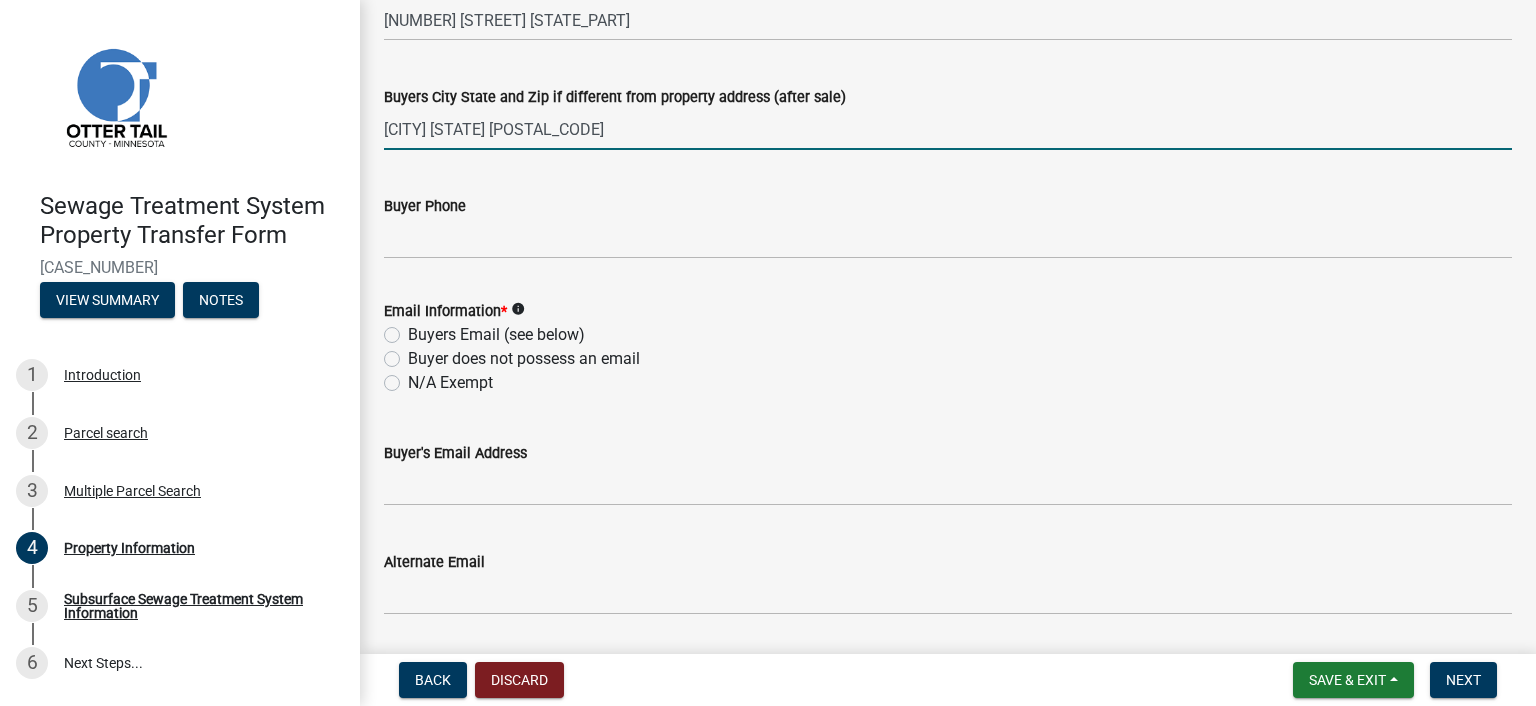 type on "[CITY] [STATE] [POSTAL_CODE]" 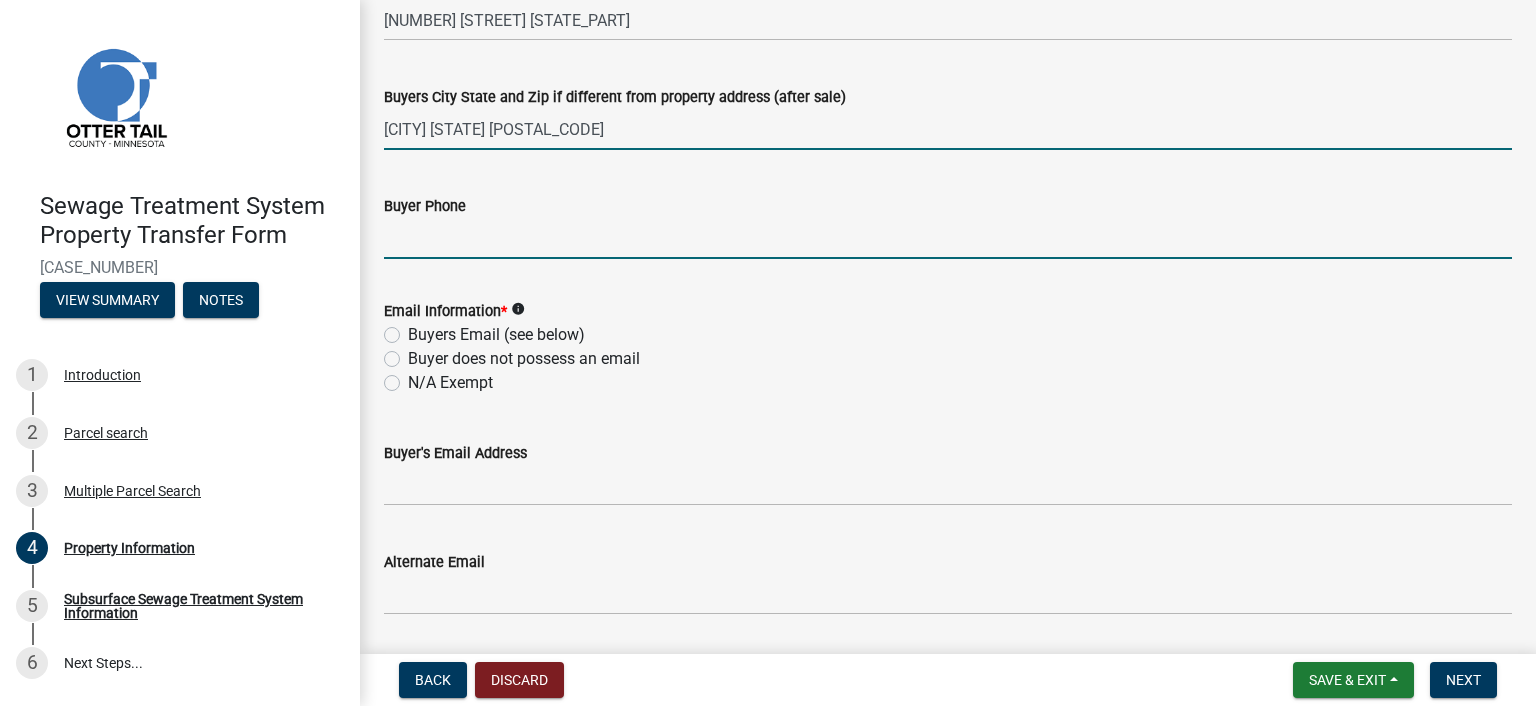click on "Buyer Phone" at bounding box center (948, 238) 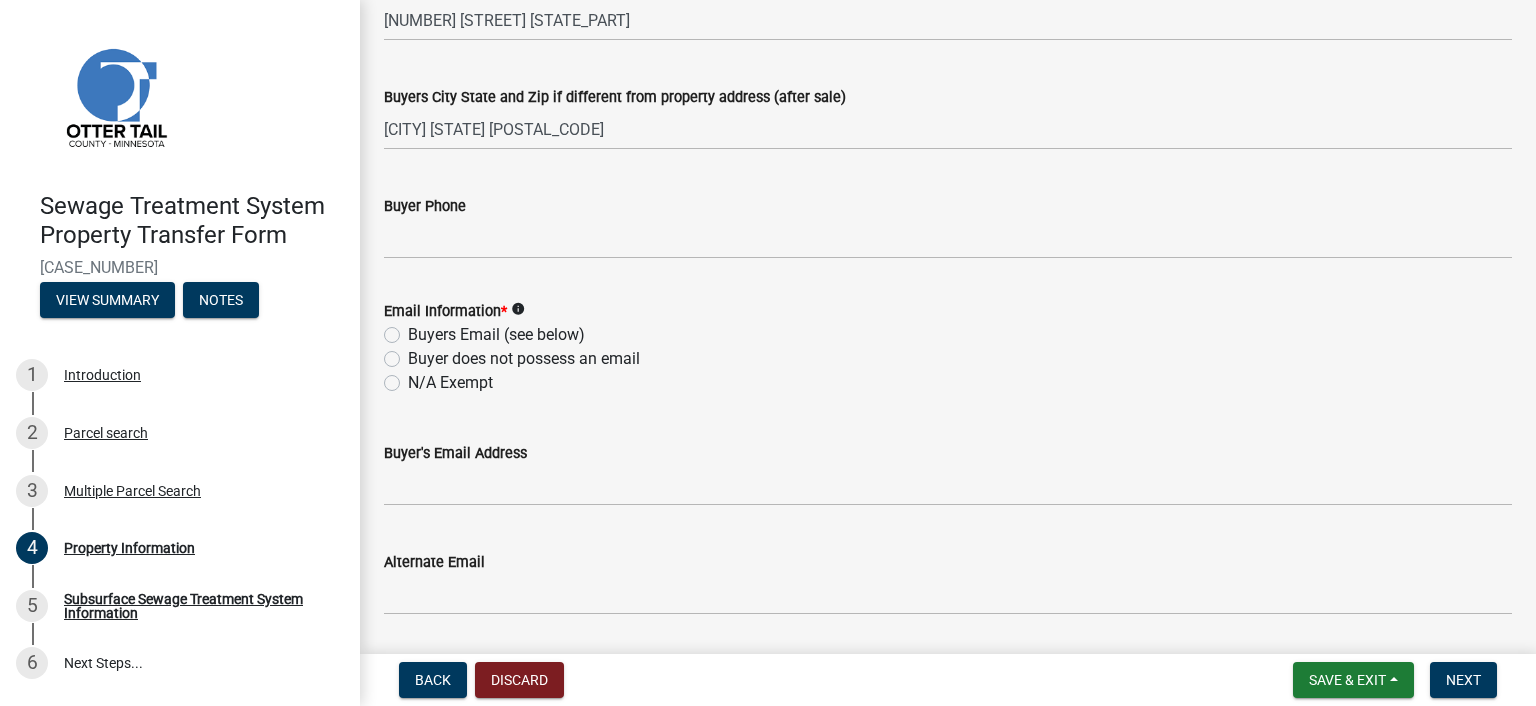 click on "Buyers Email (see below)" 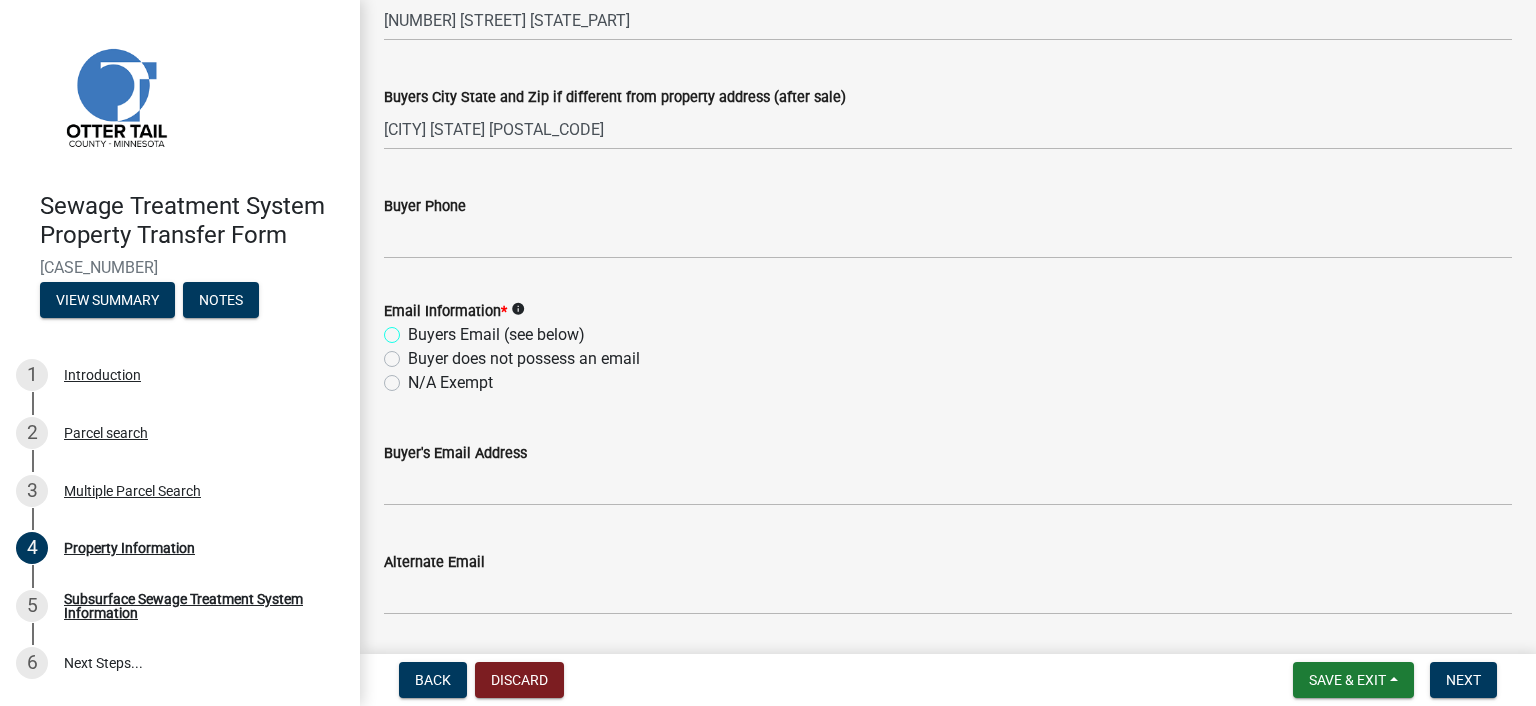 click on "Buyers Email (see below)" at bounding box center (414, 329) 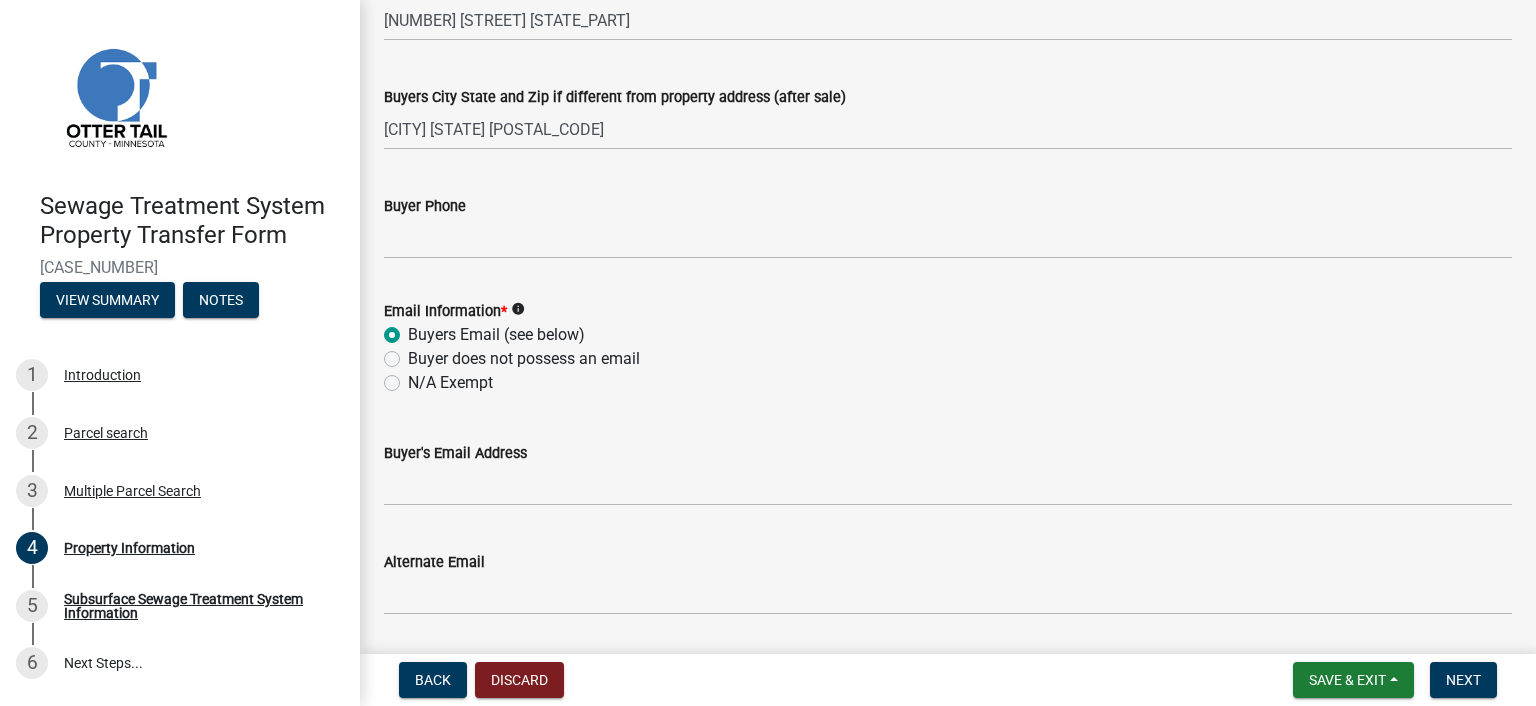 radio on "true" 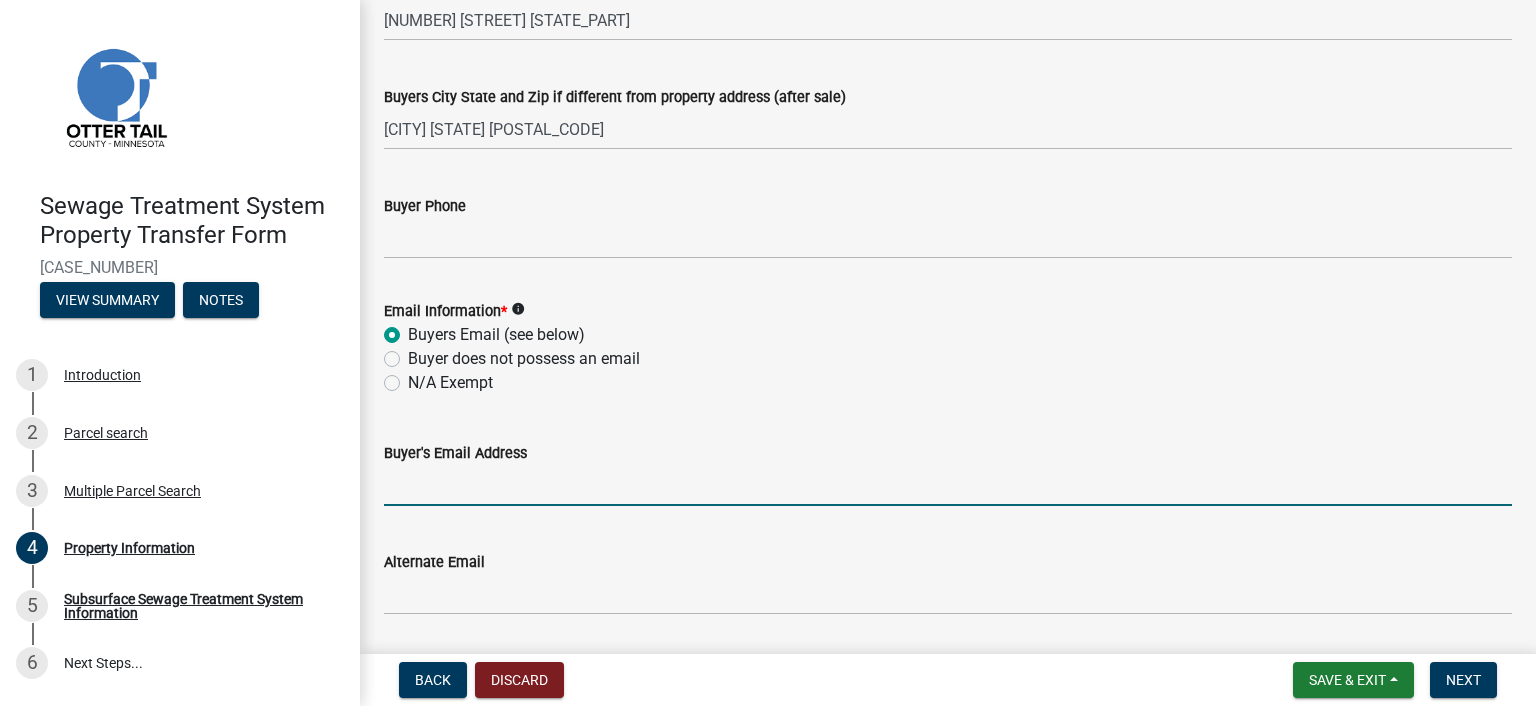 click on "Buyer's Email Address" at bounding box center (948, 485) 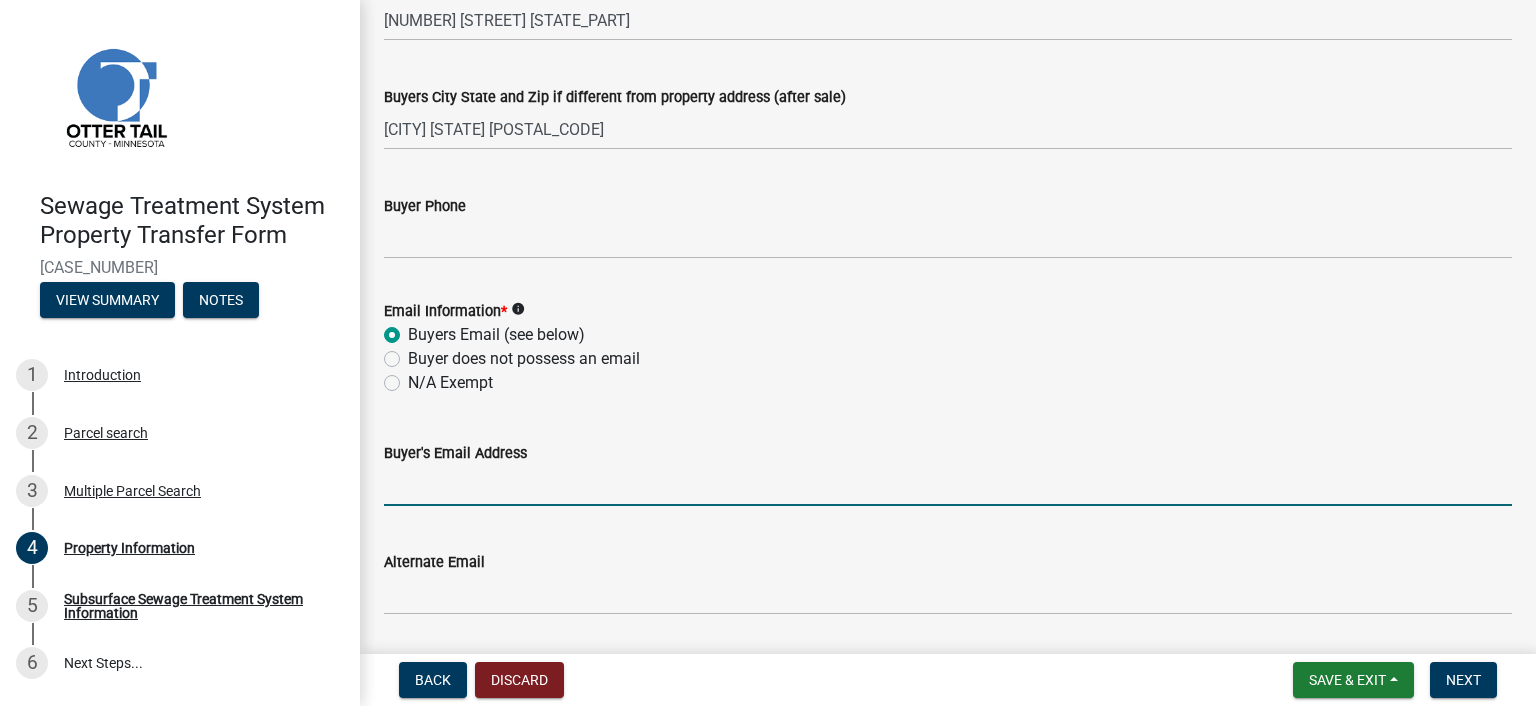 click on "Buyer's Email Address" at bounding box center (948, 485) 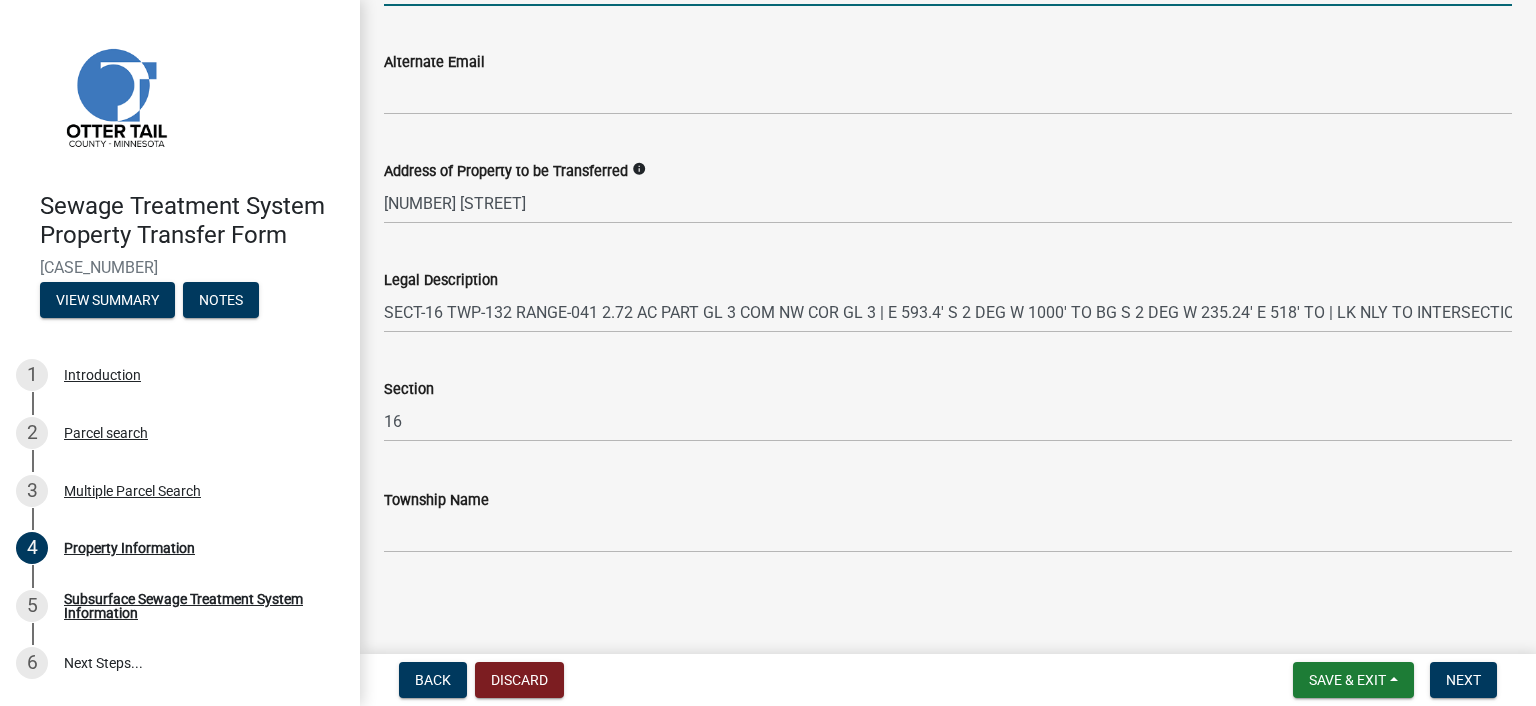 scroll, scrollTop: 1101, scrollLeft: 0, axis: vertical 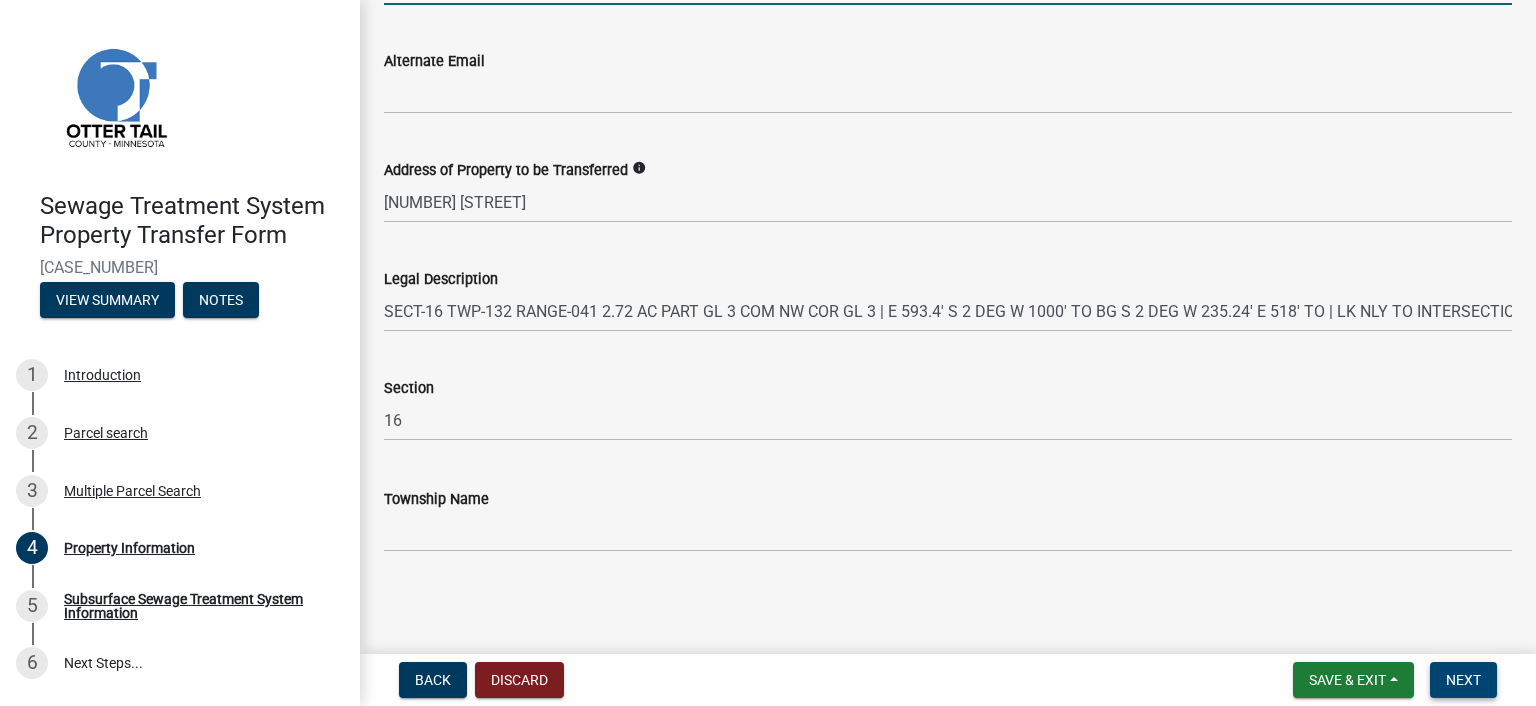 type on "[EMAIL]" 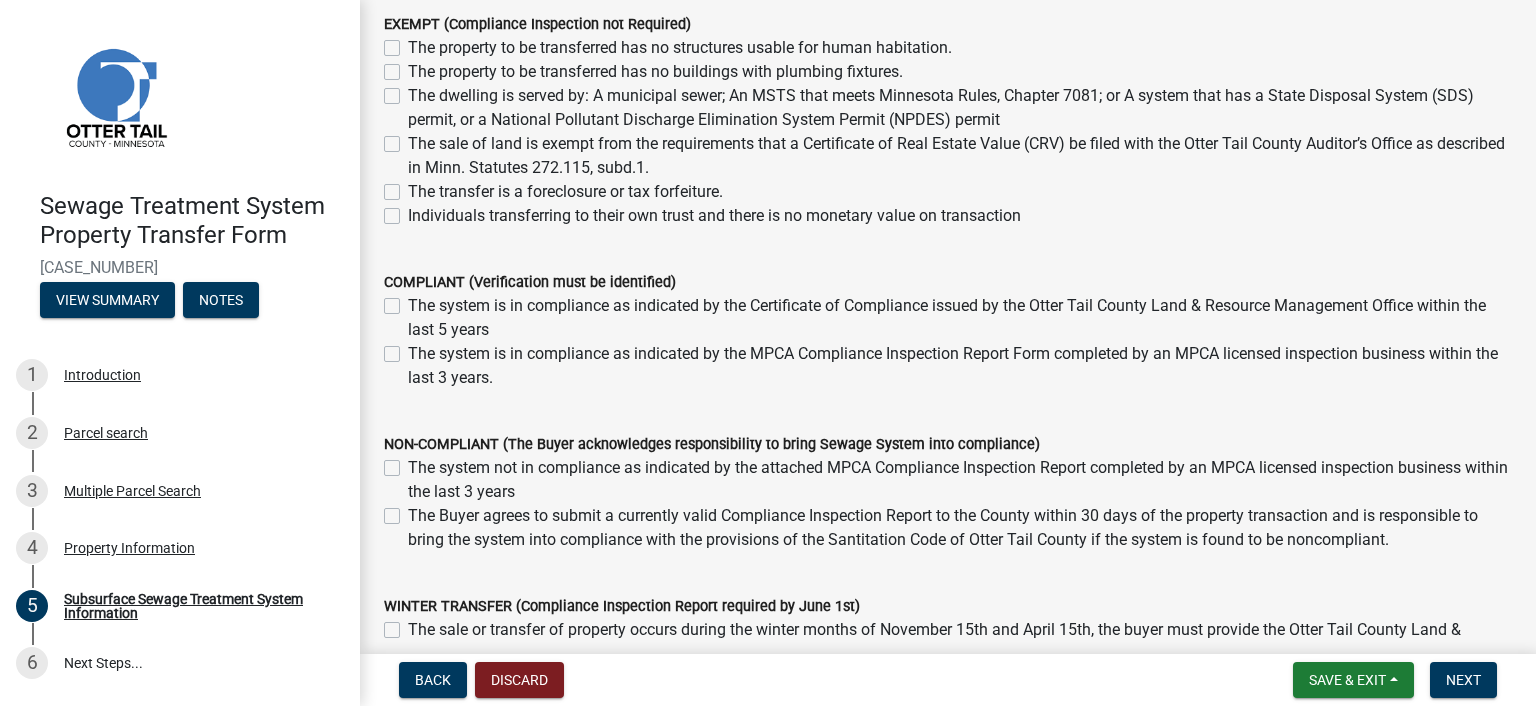 scroll, scrollTop: 300, scrollLeft: 0, axis: vertical 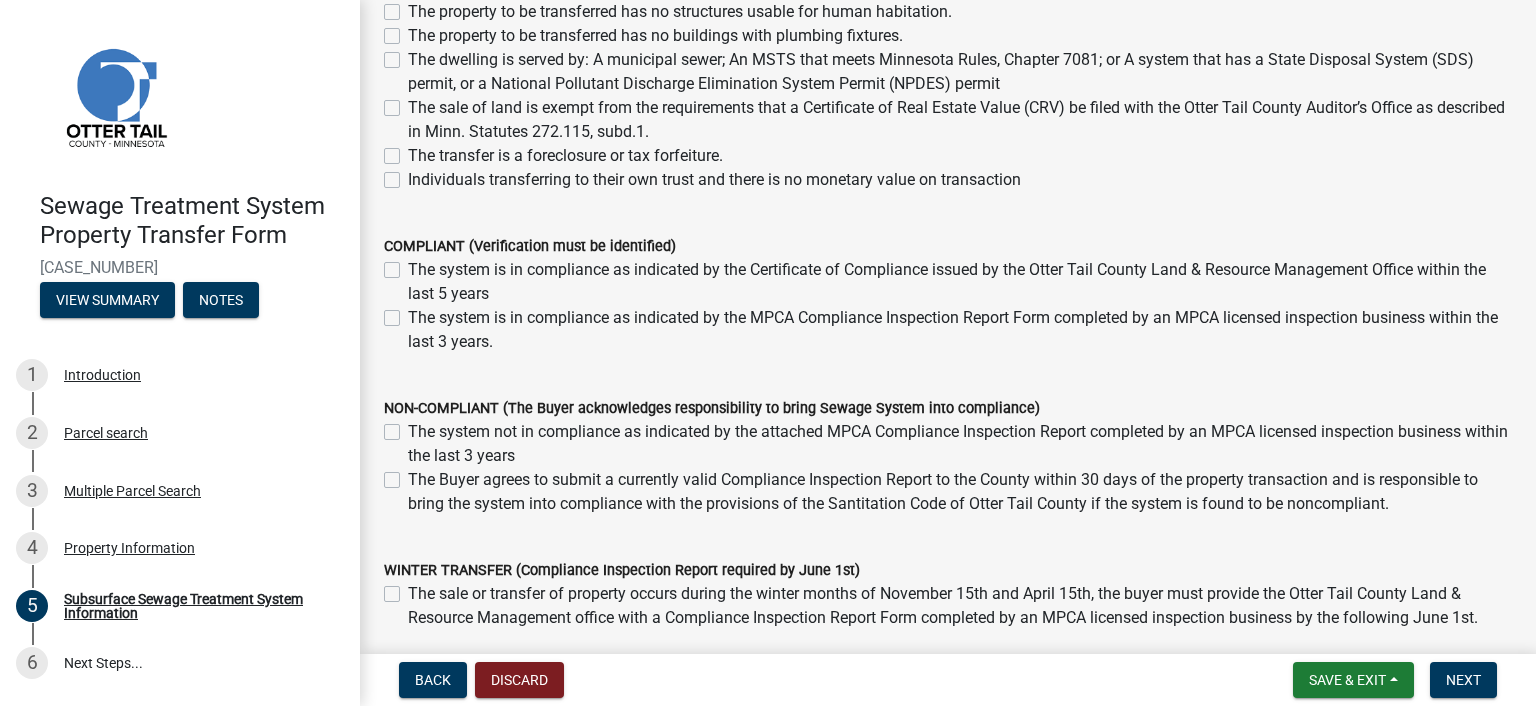 click on "The system is in compliance as indicated by the MPCA Compliance Inspection Report Form completed by an MPCA licensed inspection business within the last 3 years." 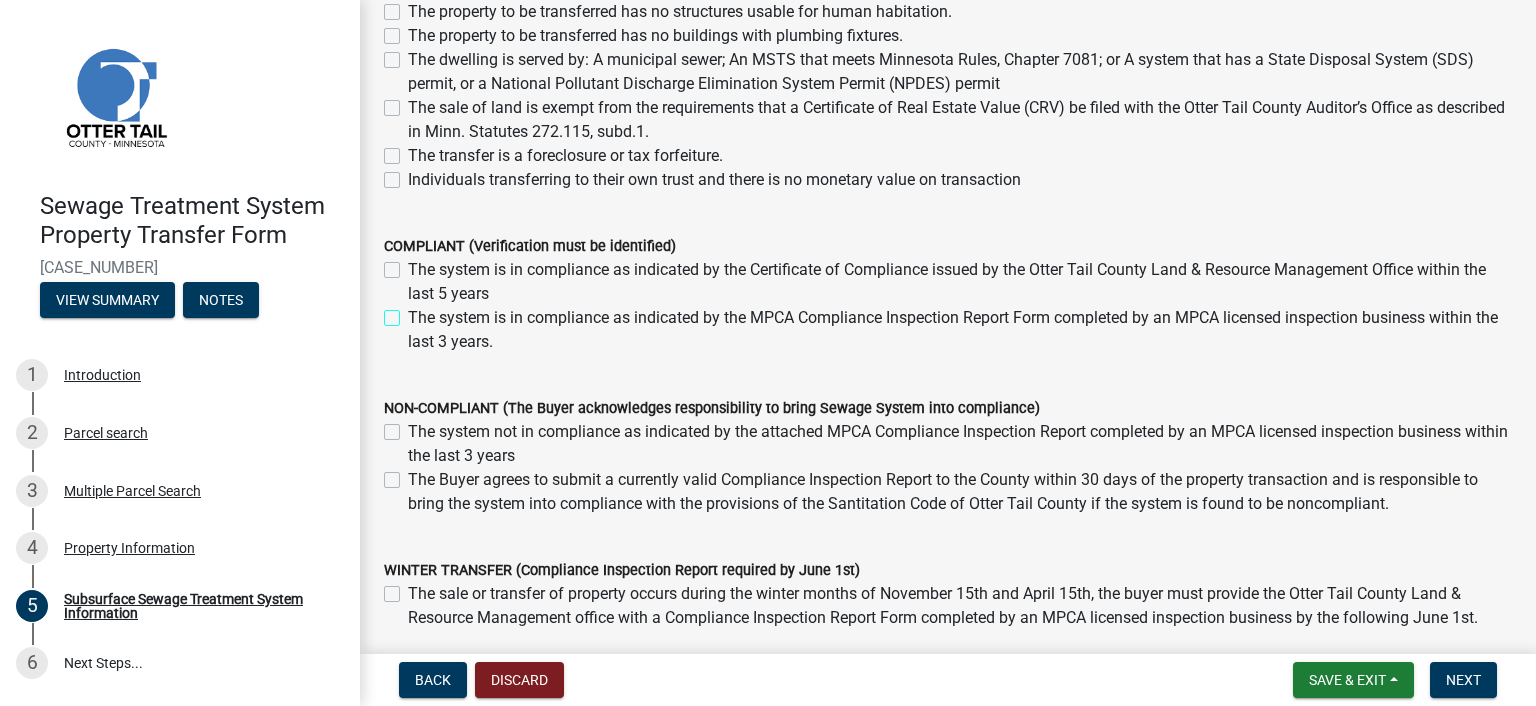 click on "The system is in compliance as indicated by the MPCA Compliance Inspection Report Form completed by an MPCA licensed inspection business within the last 3 years." at bounding box center (414, 312) 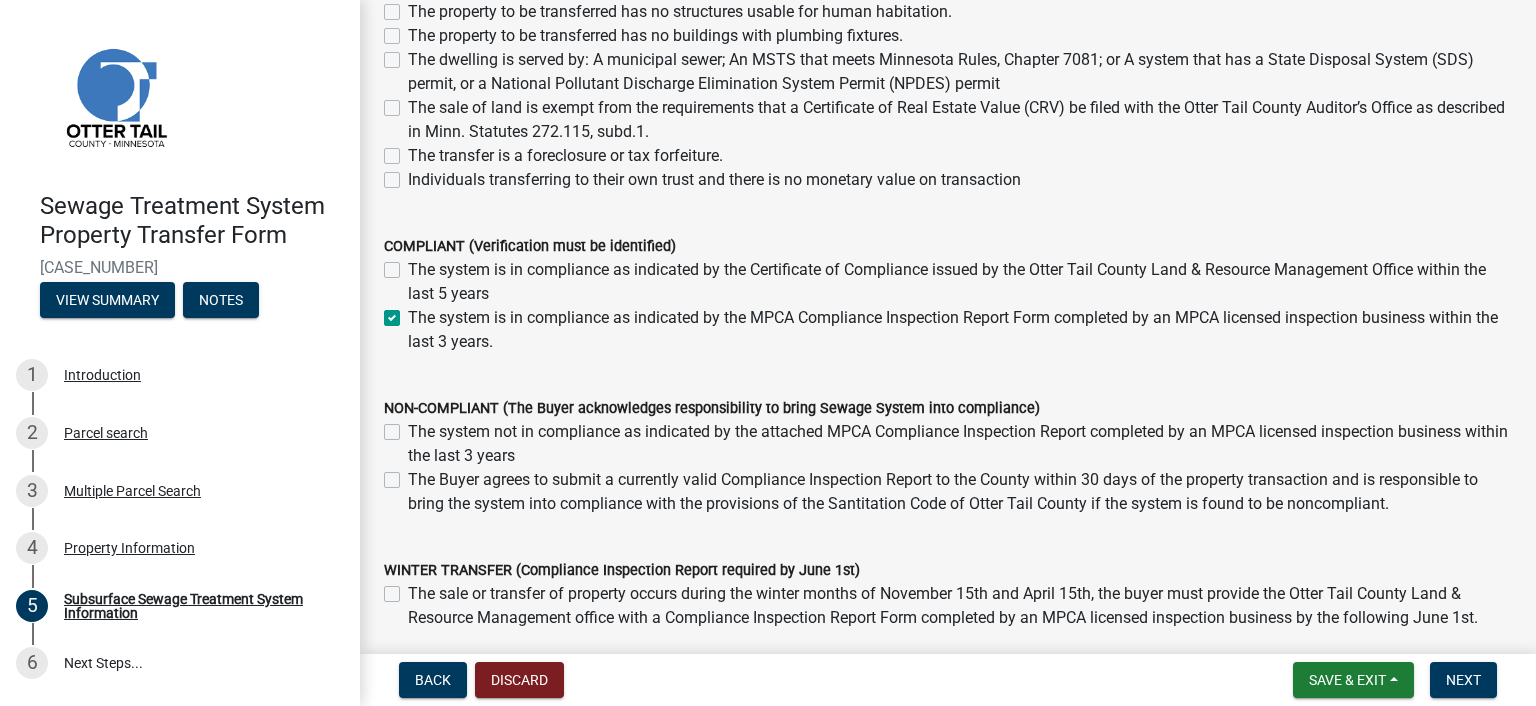 checkbox on "false" 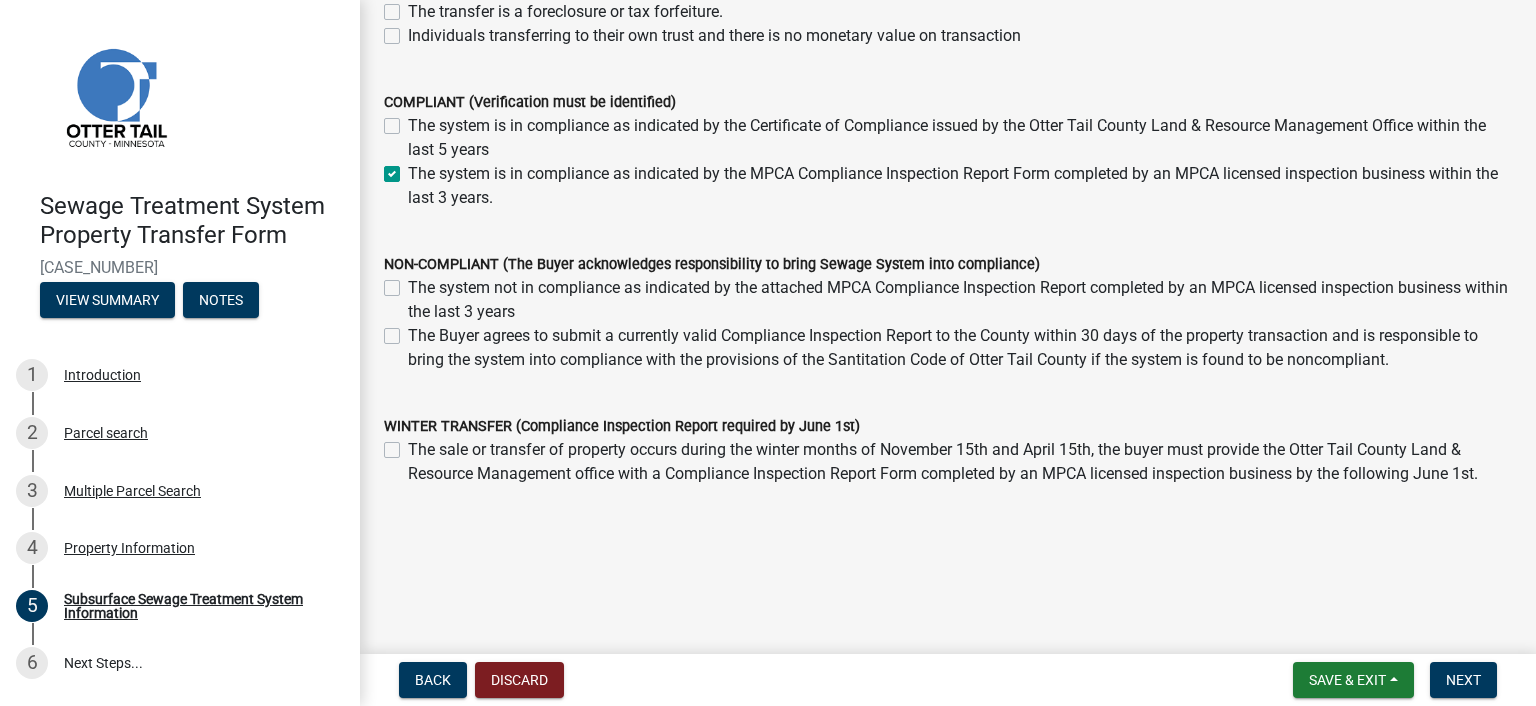 scroll, scrollTop: 444, scrollLeft: 0, axis: vertical 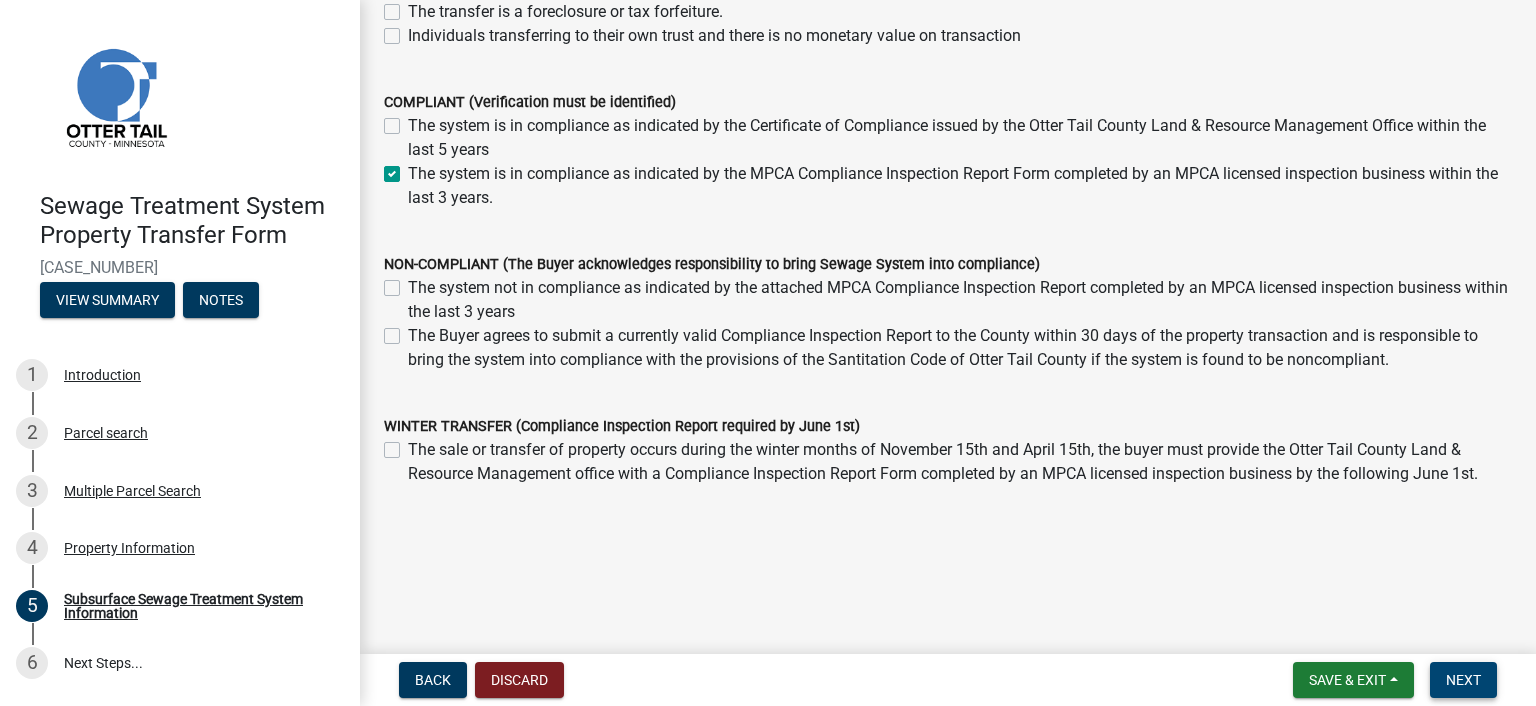 click on "Next" at bounding box center (1463, 680) 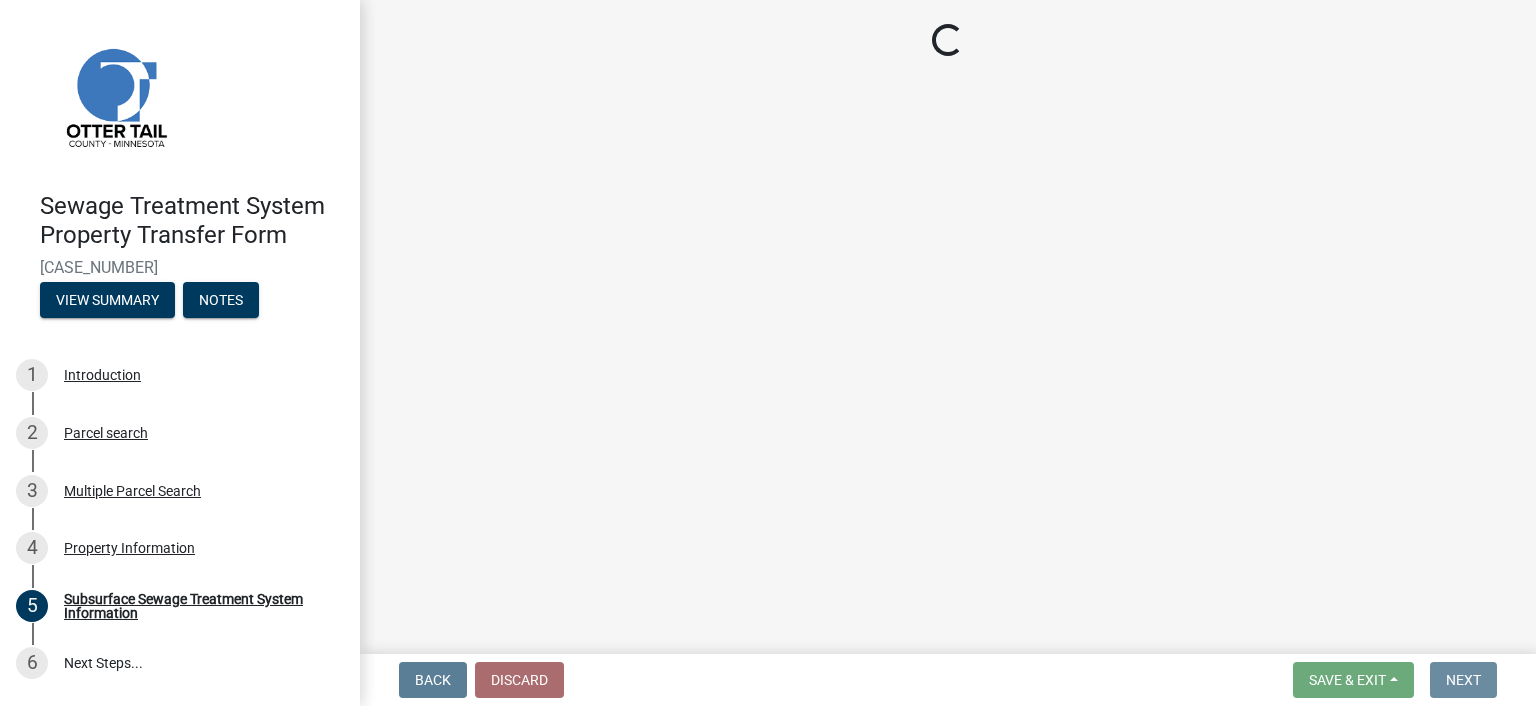 scroll, scrollTop: 0, scrollLeft: 0, axis: both 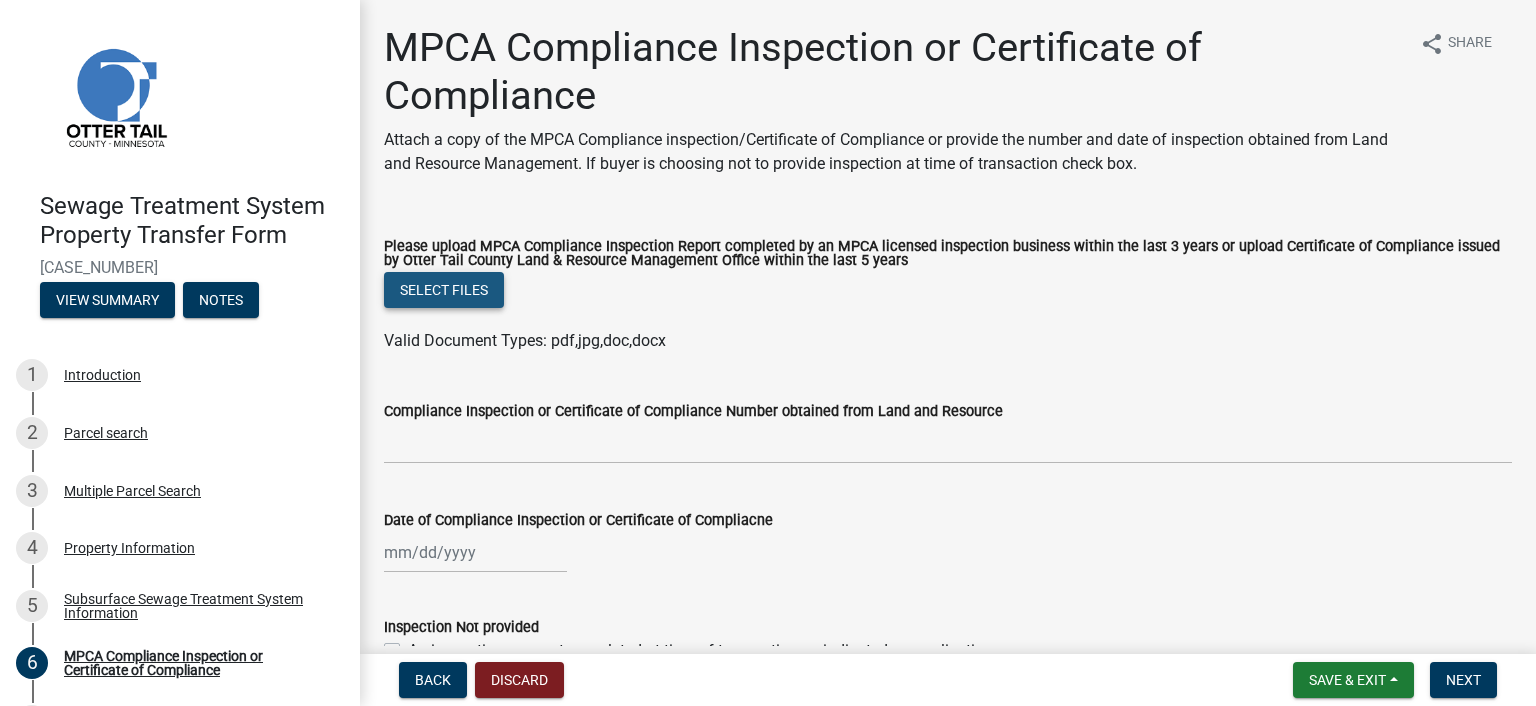 click on "Select files" 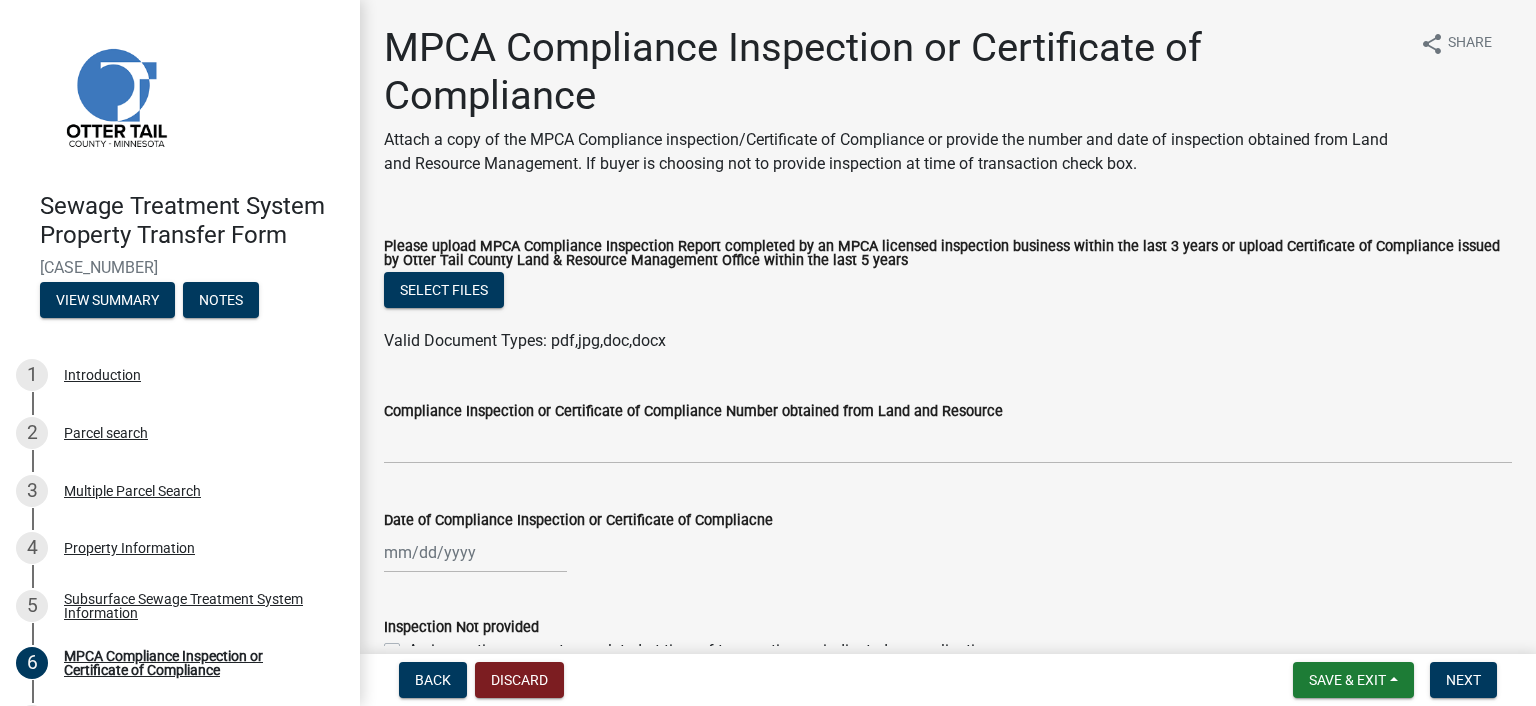 click 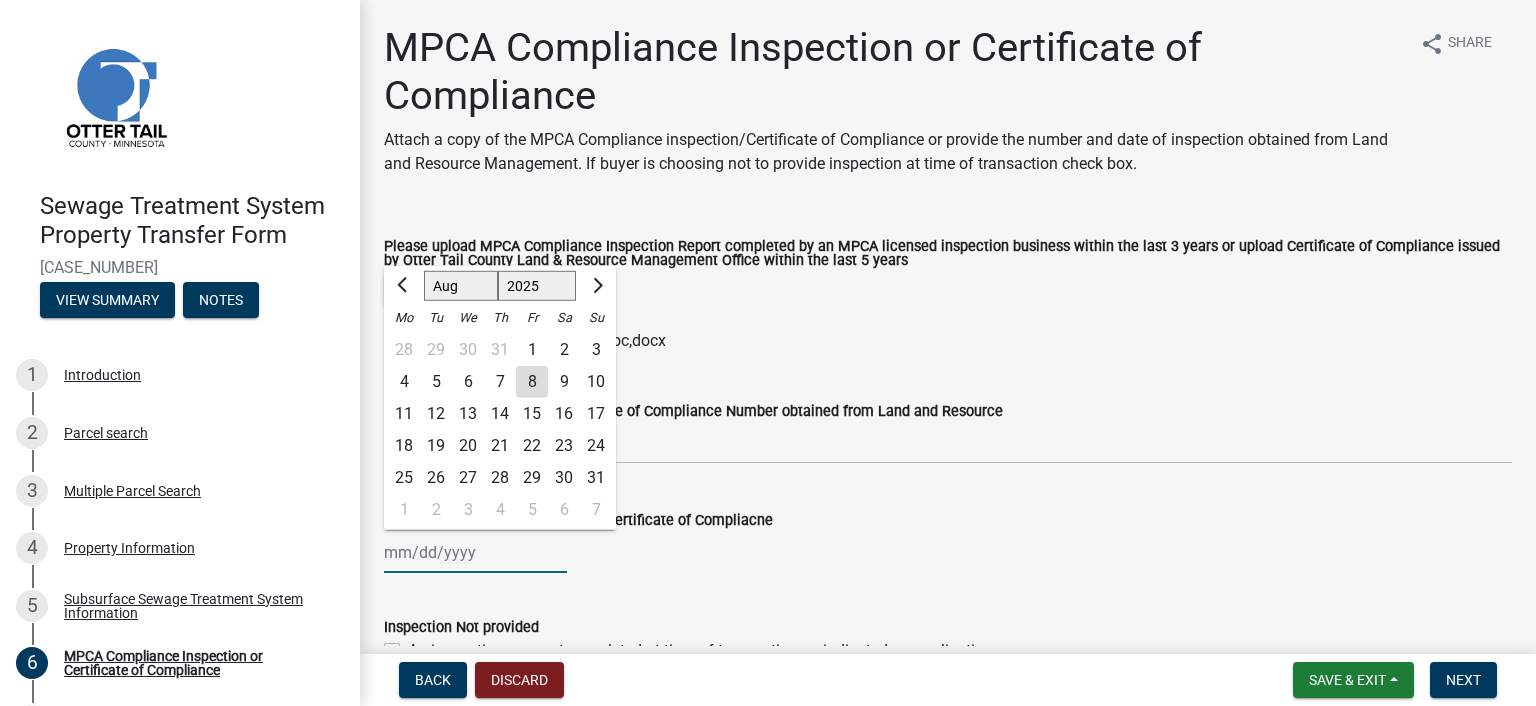click on "Date of Compliance Inspection or Certificate of Compliacne" at bounding box center (475, 552) 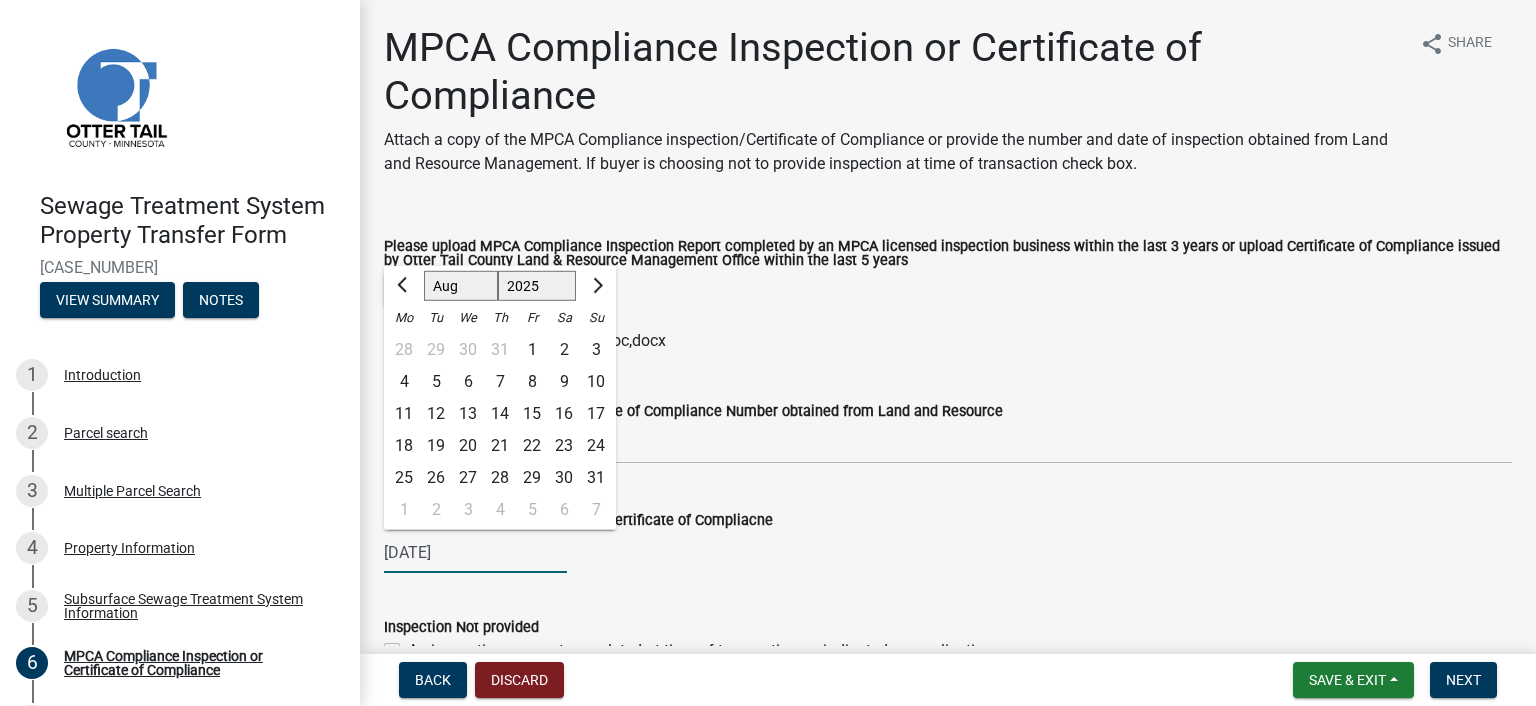 type on "[DATE]" 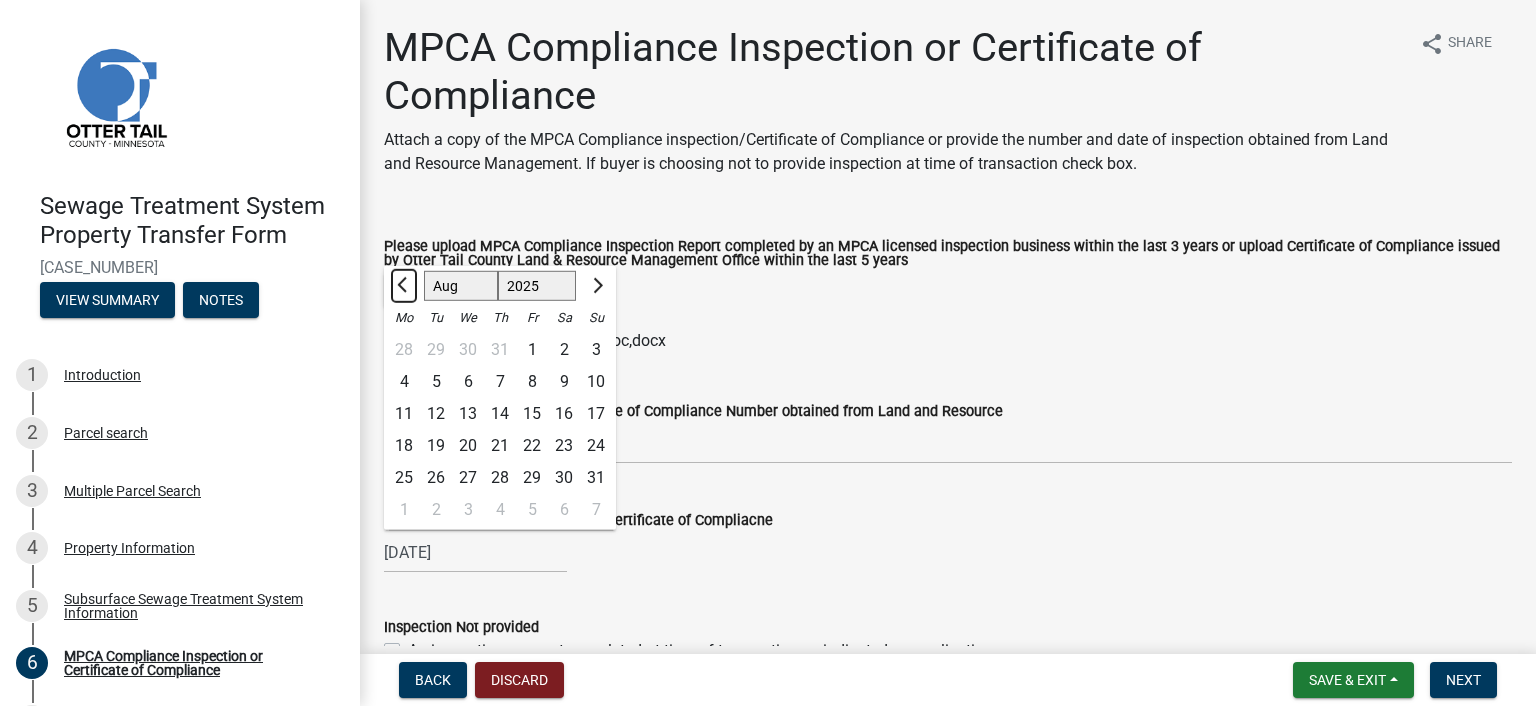 type 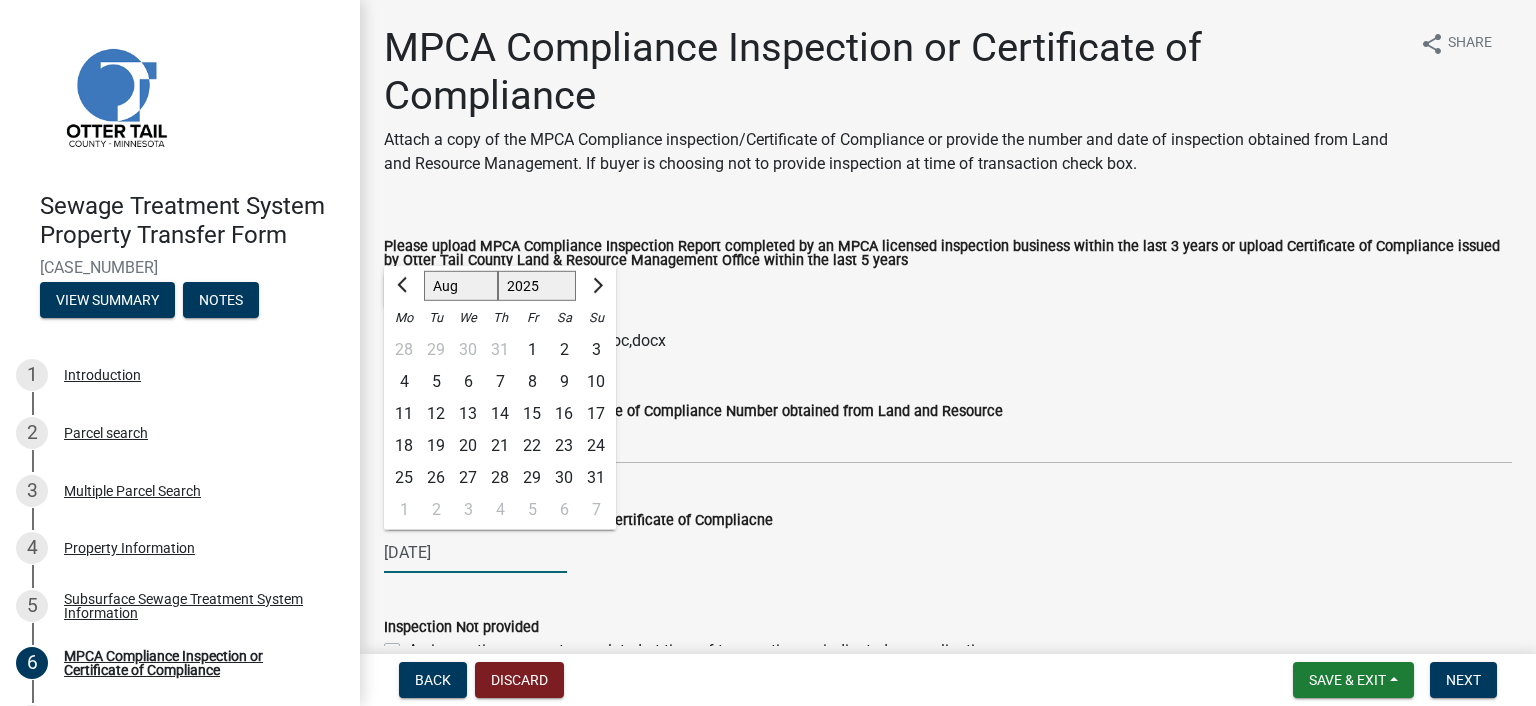 click on "[DATE]" at bounding box center (475, 552) 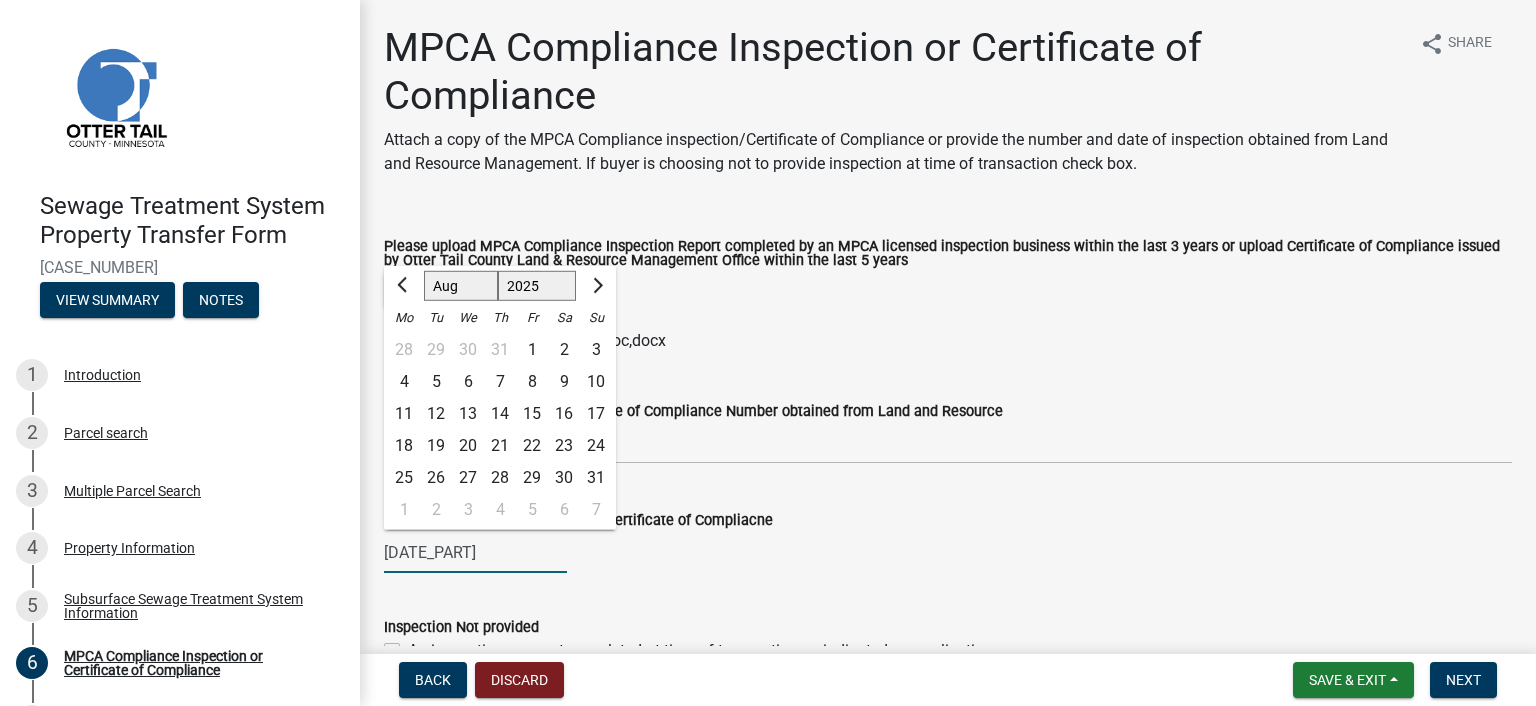 click on "[DATE_PART]" at bounding box center (475, 552) 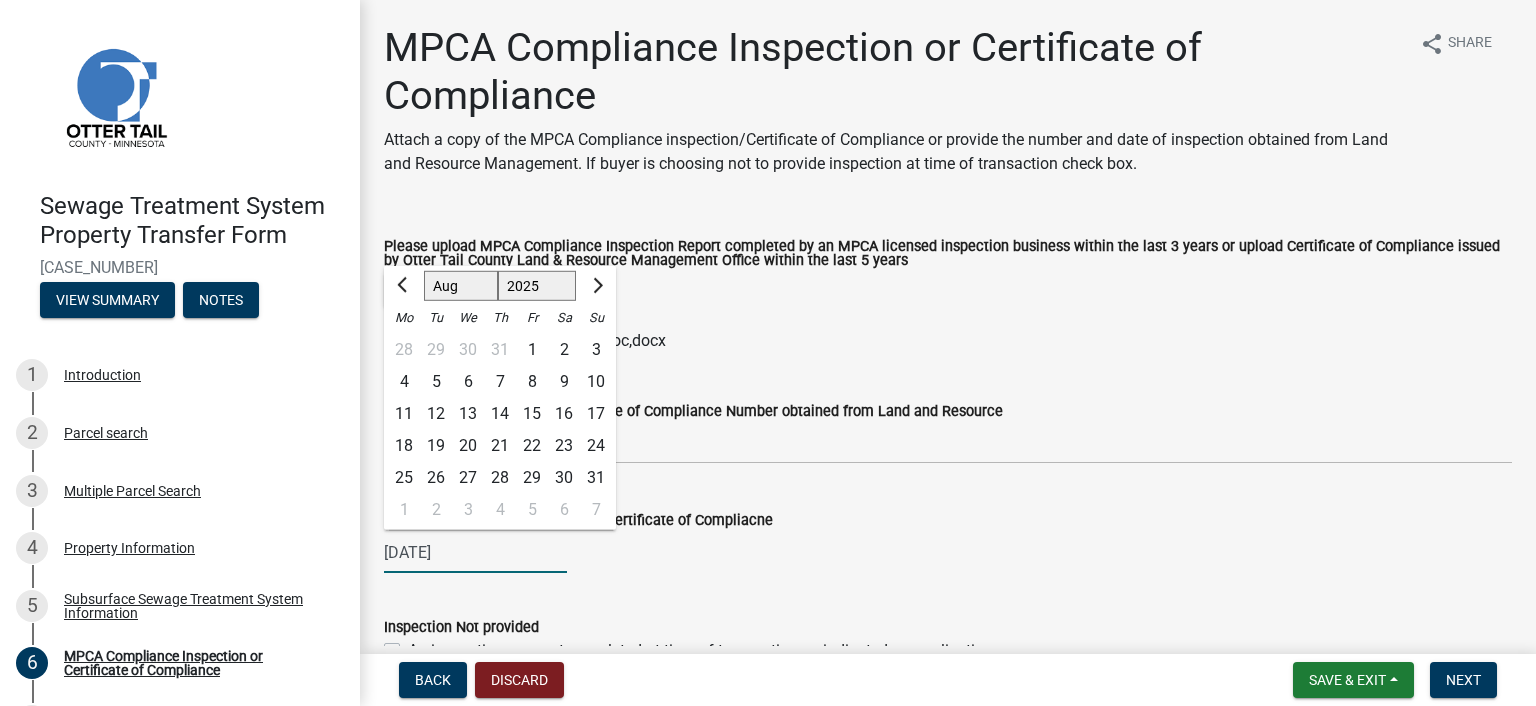 type on "[DATE]" 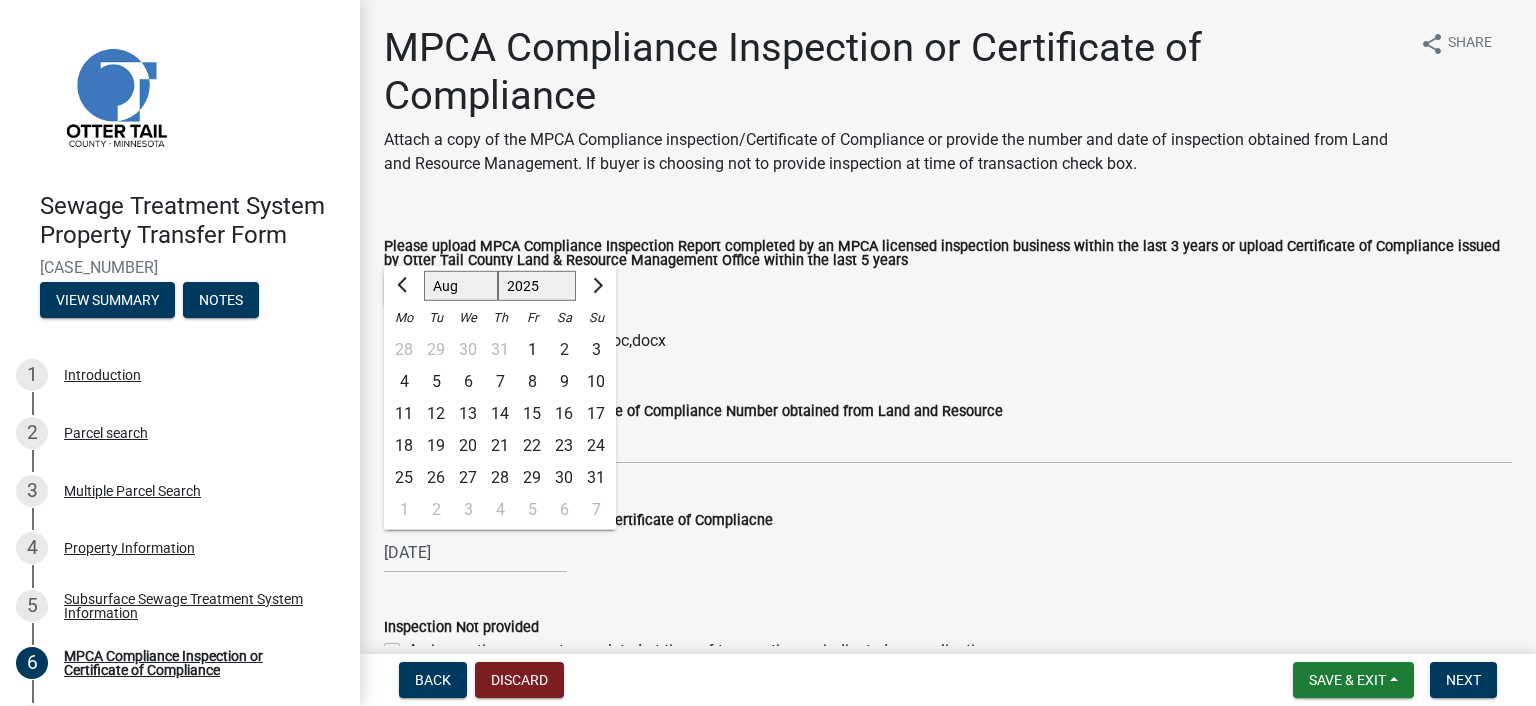 click on "[DATE] [MONTHS] [YEARS]" 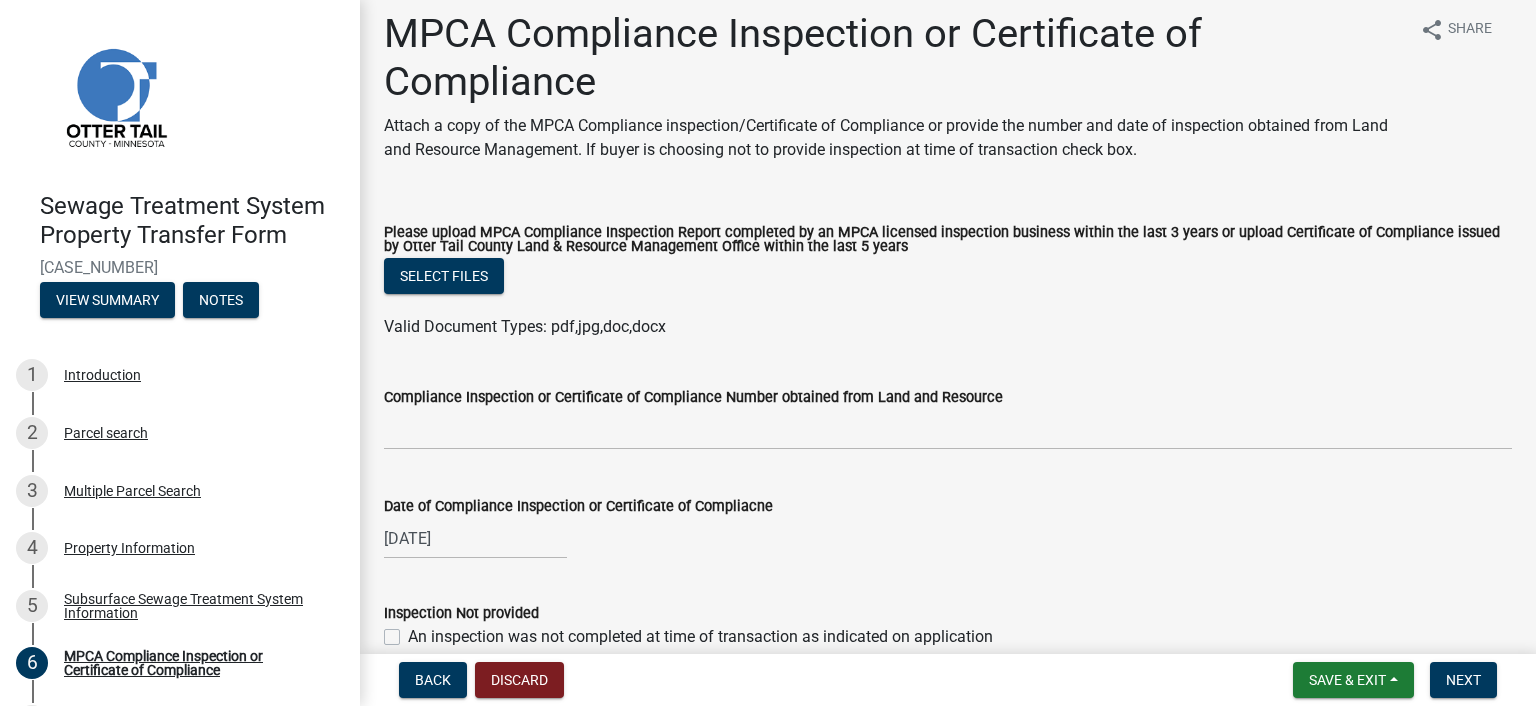 scroll, scrollTop: 114, scrollLeft: 0, axis: vertical 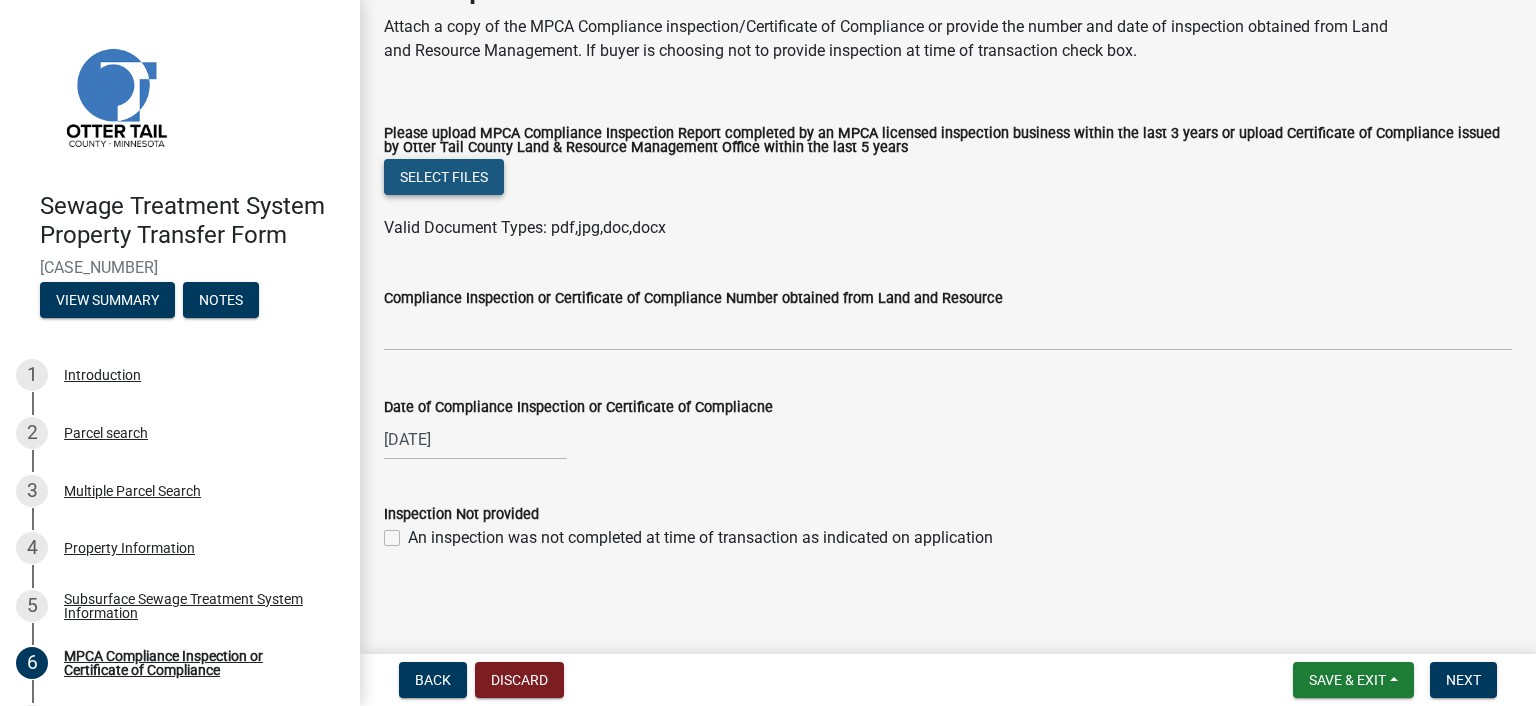 click on "Select files" 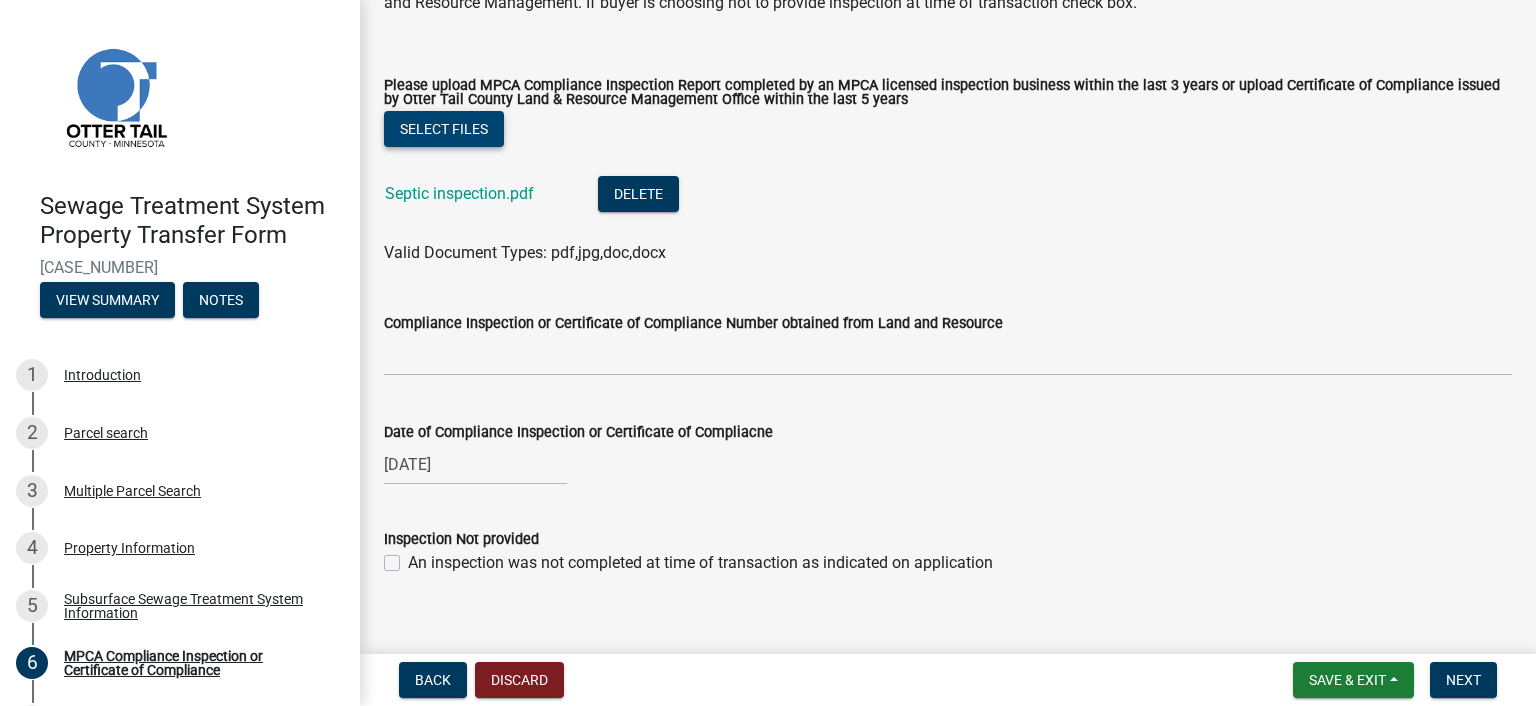 scroll, scrollTop: 187, scrollLeft: 0, axis: vertical 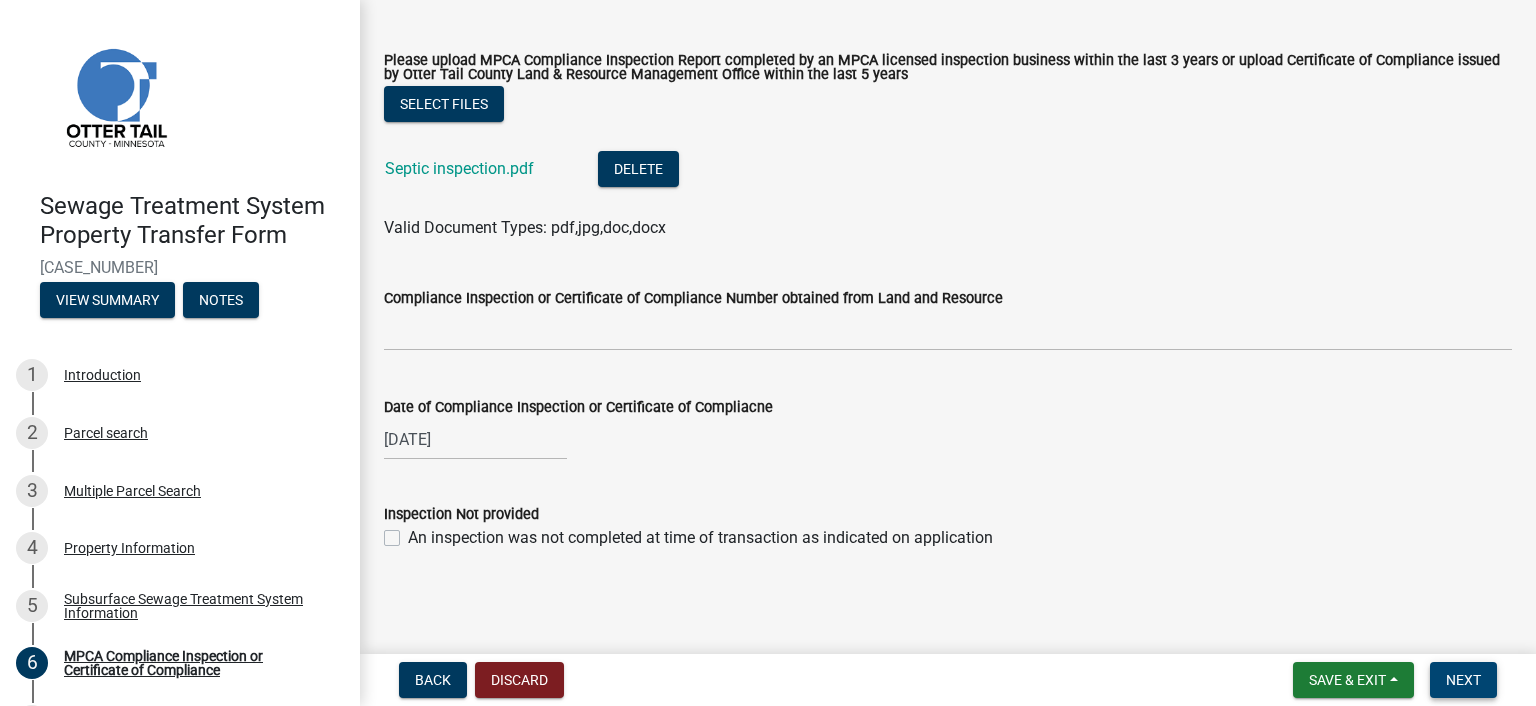 click on "Next" at bounding box center (1463, 680) 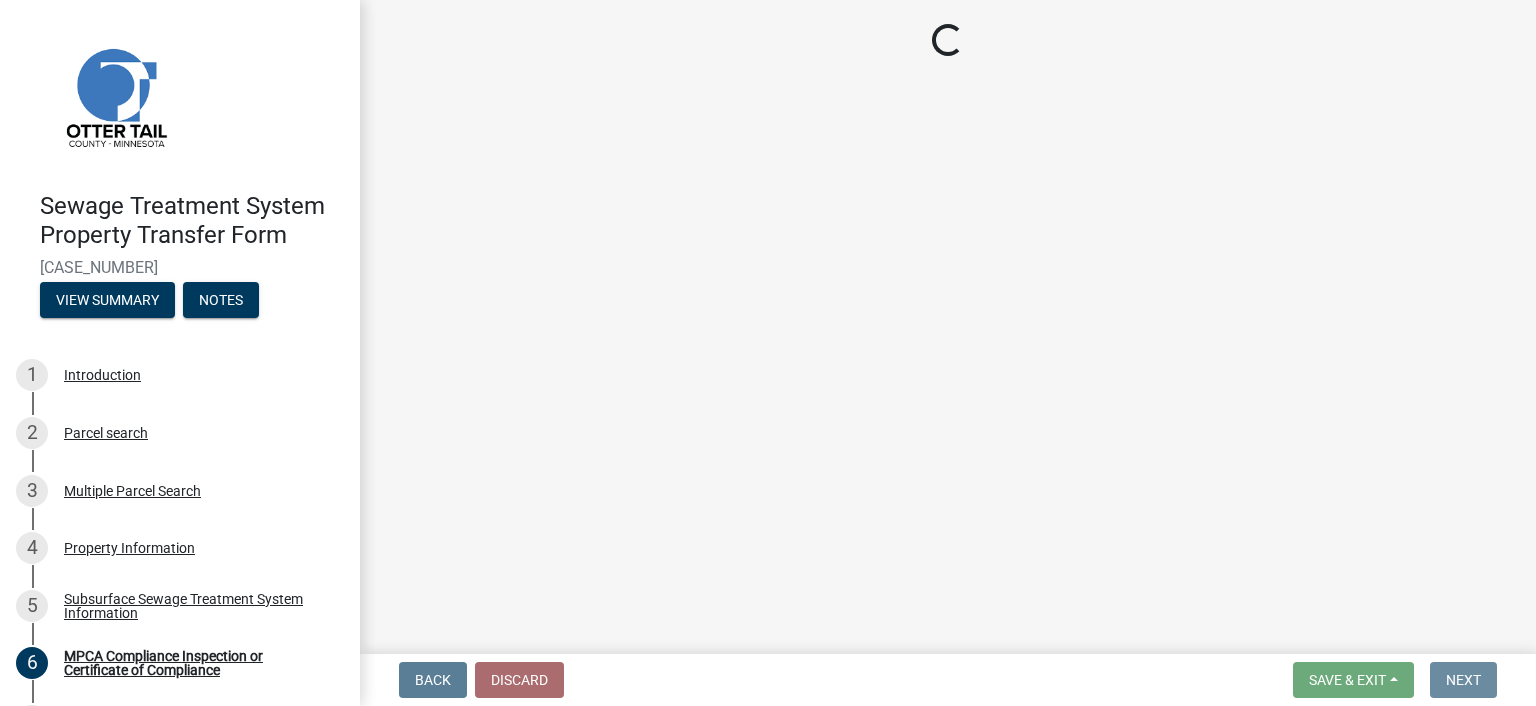 scroll, scrollTop: 0, scrollLeft: 0, axis: both 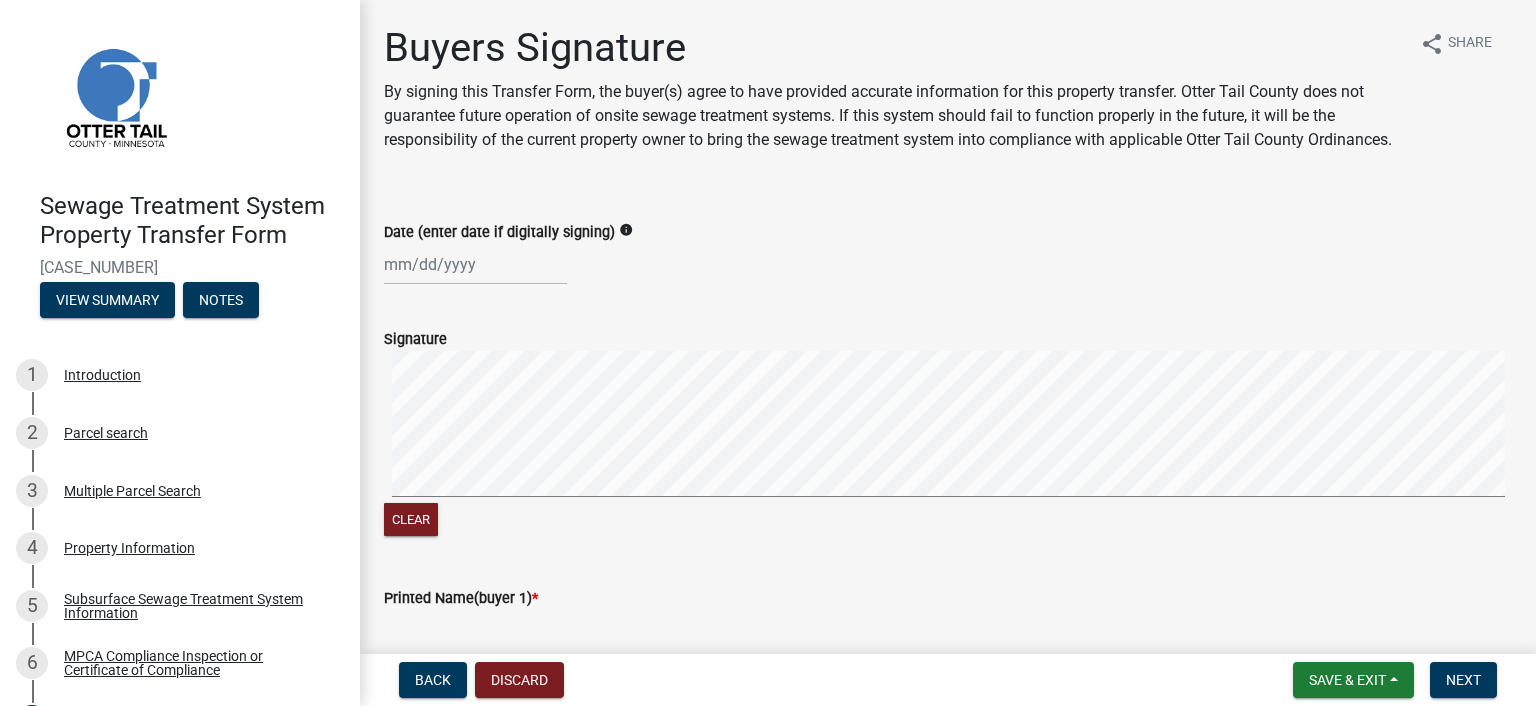 select on "8" 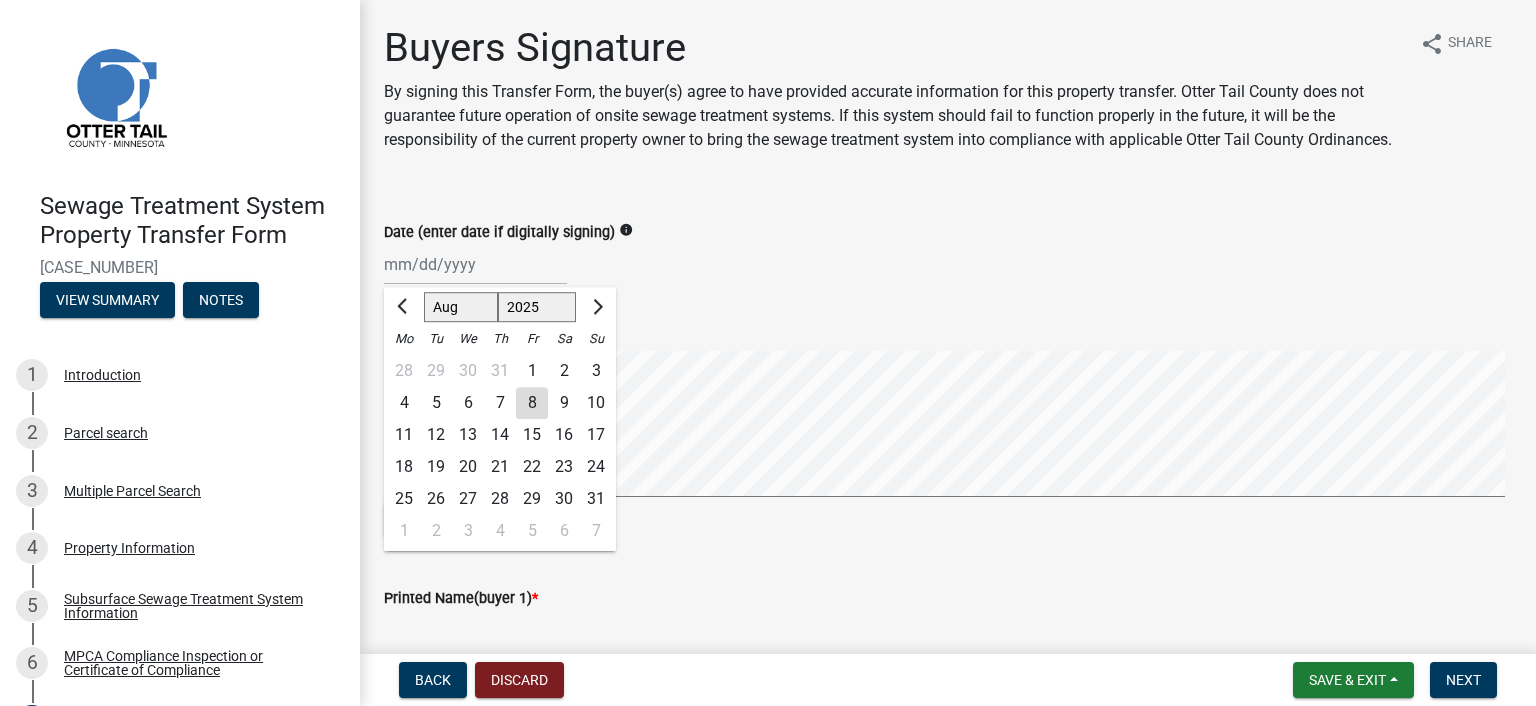 click on "Jan Feb Mar Apr May Jun Jul Aug Sep Oct Nov Dec 1525 1526 1527 1528 1529 1530 1531 1532 1533 1534 1535 1536 1537 1538 1539 1540 1541 1542 1543 1544 1545 1546 1547 1548 1549 1550 1551 1552 1553 1554 1555 1556 1557 1558 1559 1560 1561 1562 1563 1564 1565 1566 1567 1568 1569 1570 1571 1572 1573 1574 1575 1576 1577 1578 1579 1580 1581 1582 1583 1584 1585 1586 1587 1588 1589 1590 1591 1592 1593 1594 1595 1596 1597 1598 1599 1600 1601 1602 1603 1604 1605 1606 1607 1608 1609 1610 1611 1612 1613 1614 1615 1616 1617 1618 1619 1620 1621 1622 1623 1624 1625 1626 1627 1628 1629 1630 1631 1632 1633 1634 1635 1636 1637 1638 1639 1640 1641 1642 1643 1644 1645 1646 1647 1648 1649 1650 1651 1652 1653 1654 1655 1656 1657 1658 1659 1660 1661 1662 1663 1664 1665 1666 1667 1668 1669 1670 1671 1672 1673 1674 1675 1676 1677 1678 1679 1680 1681 1682 1683 1684 1685 1686 1687 1688 1689 1690 1691 1692 1693 1694 1695 1696 1697 1698 1699 1700 1701 1702 1703 1704 1705 1706 1707 1708 1709 1710 1711 1712 1713 1714 1715 1716 1717 1718 1719 1" 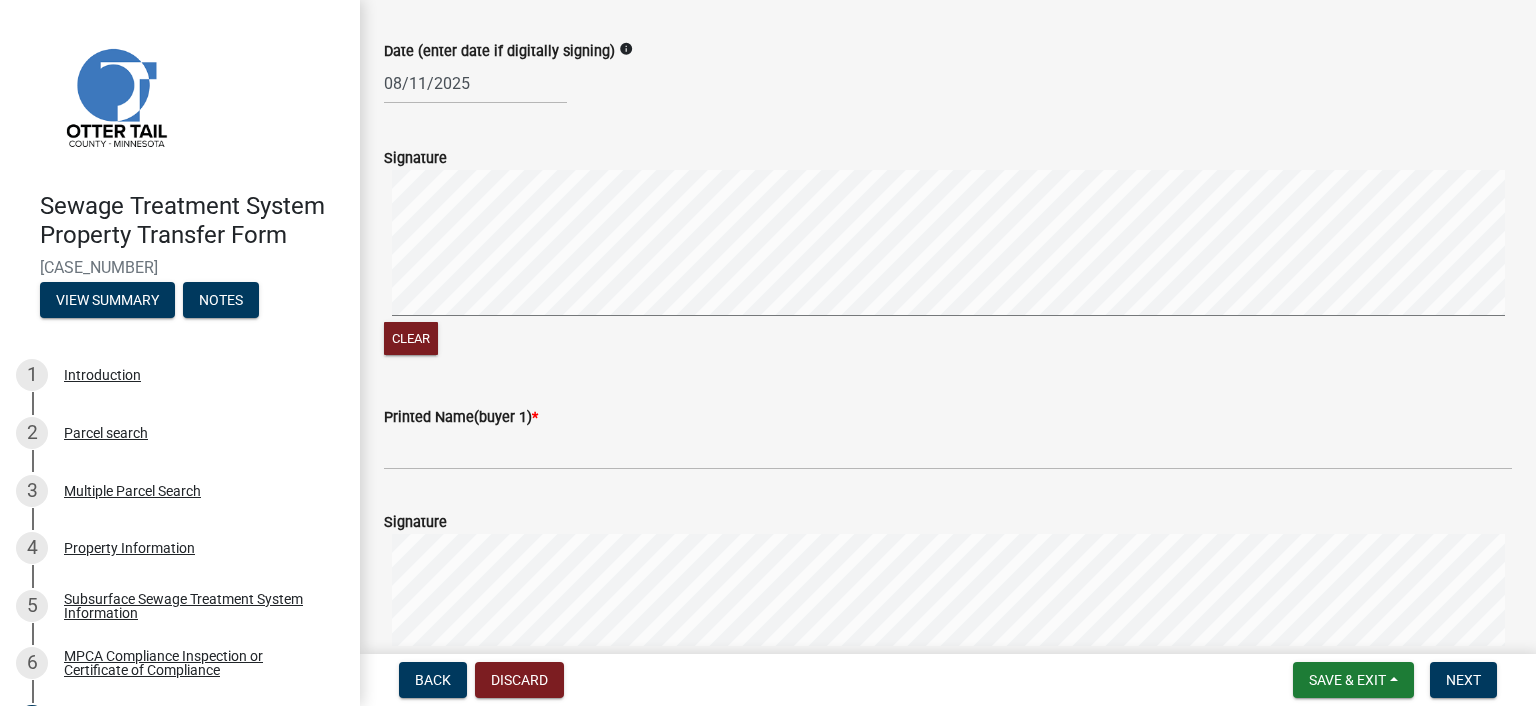 scroll, scrollTop: 300, scrollLeft: 0, axis: vertical 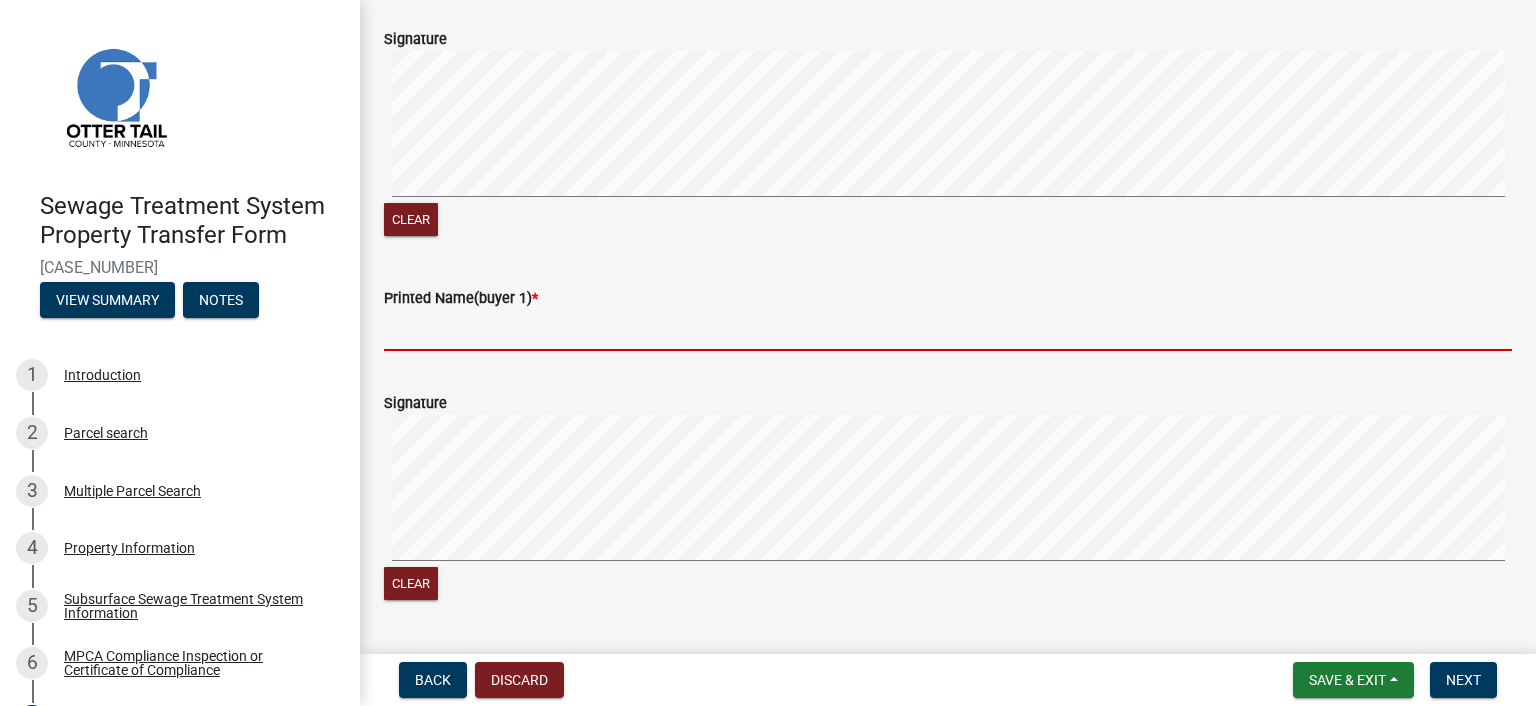 click on "Printed Name(buyer 1)  *" at bounding box center [948, 330] 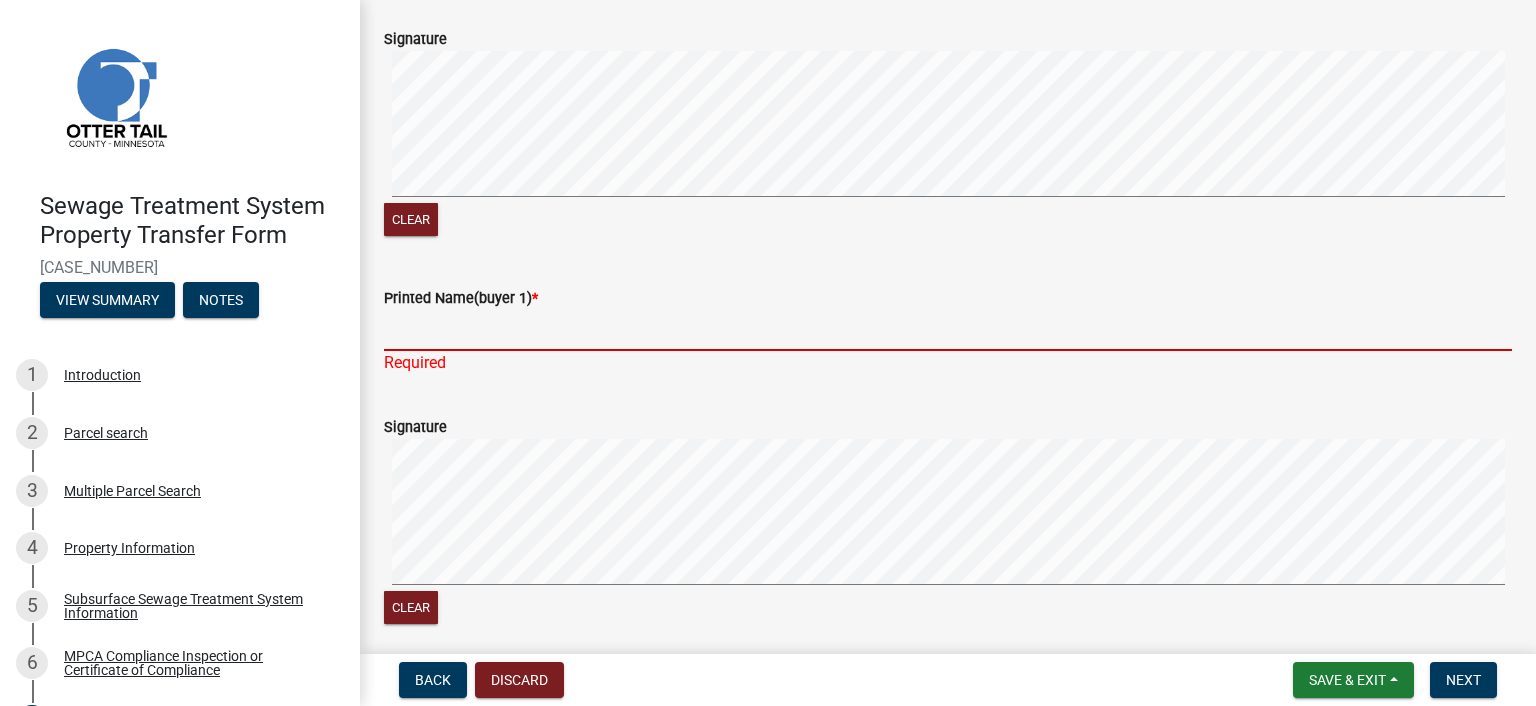 click on "Printed Name(buyer 1)  *" at bounding box center [948, 330] 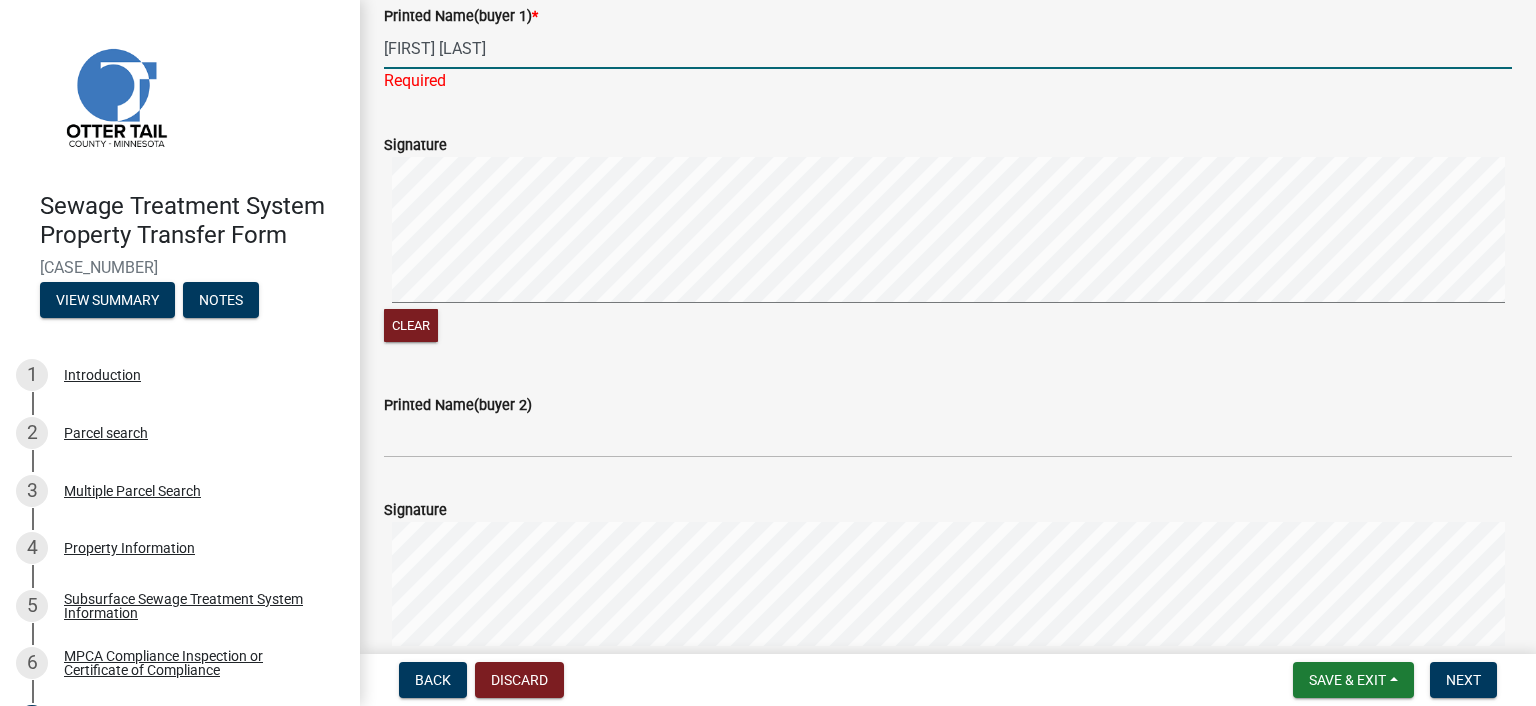 scroll, scrollTop: 700, scrollLeft: 0, axis: vertical 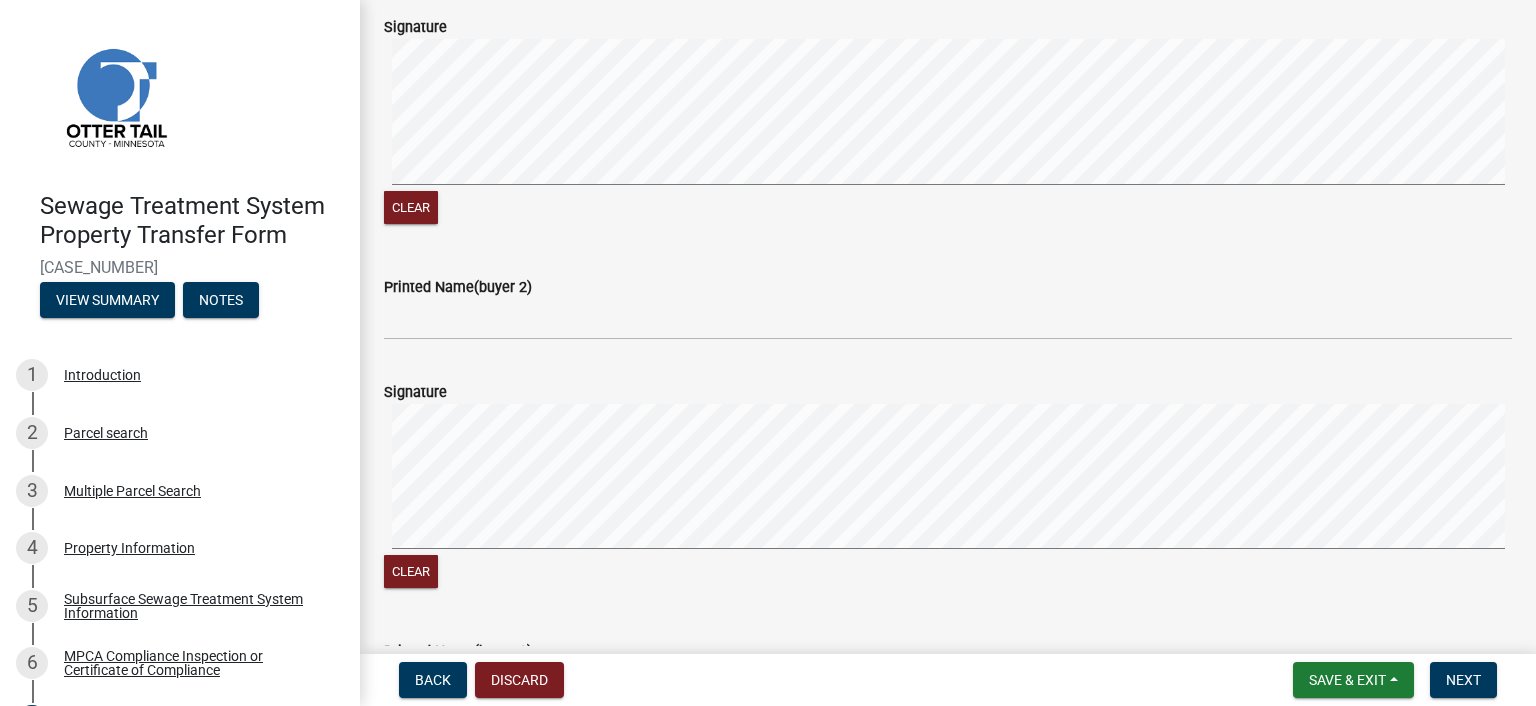 type on "[FIRST] [LAST]" 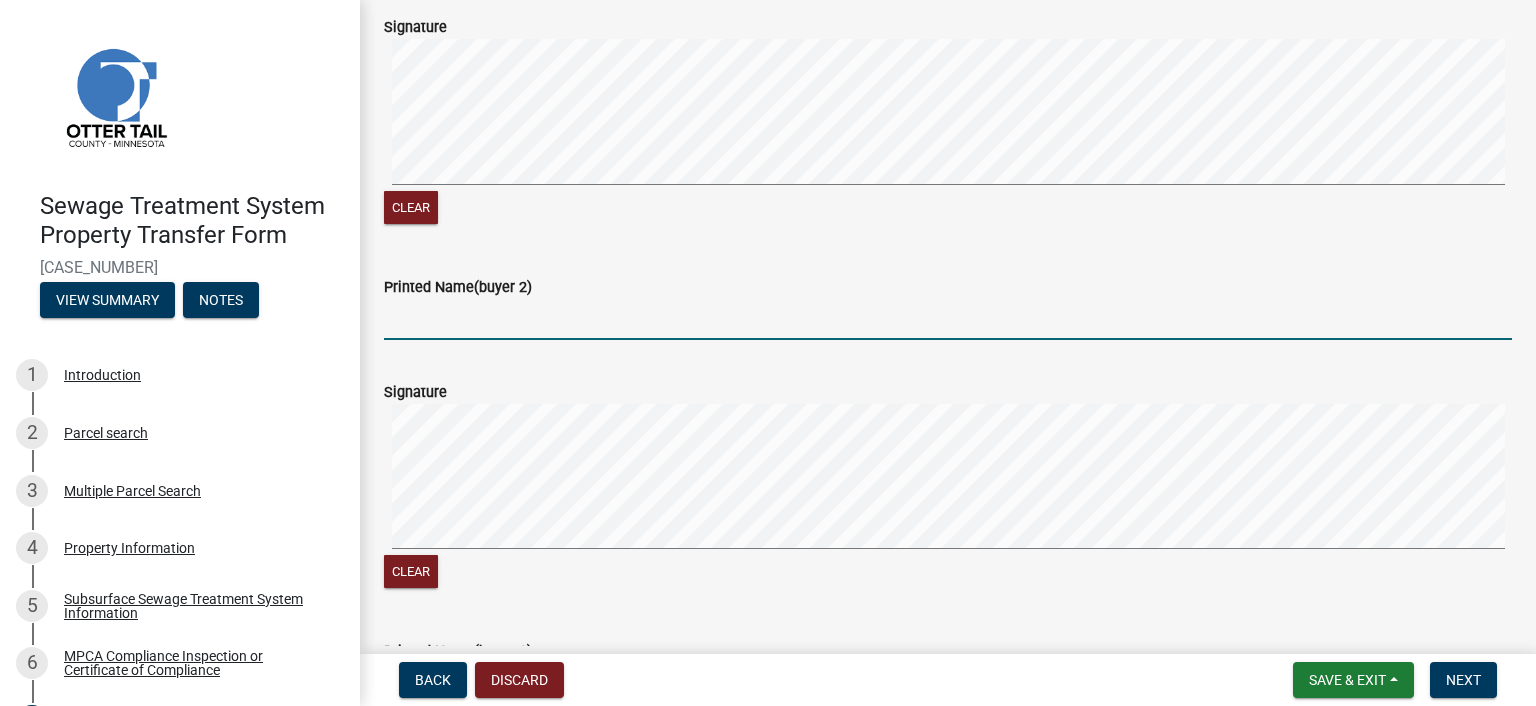 click on "Printed Name(buyer 2)" 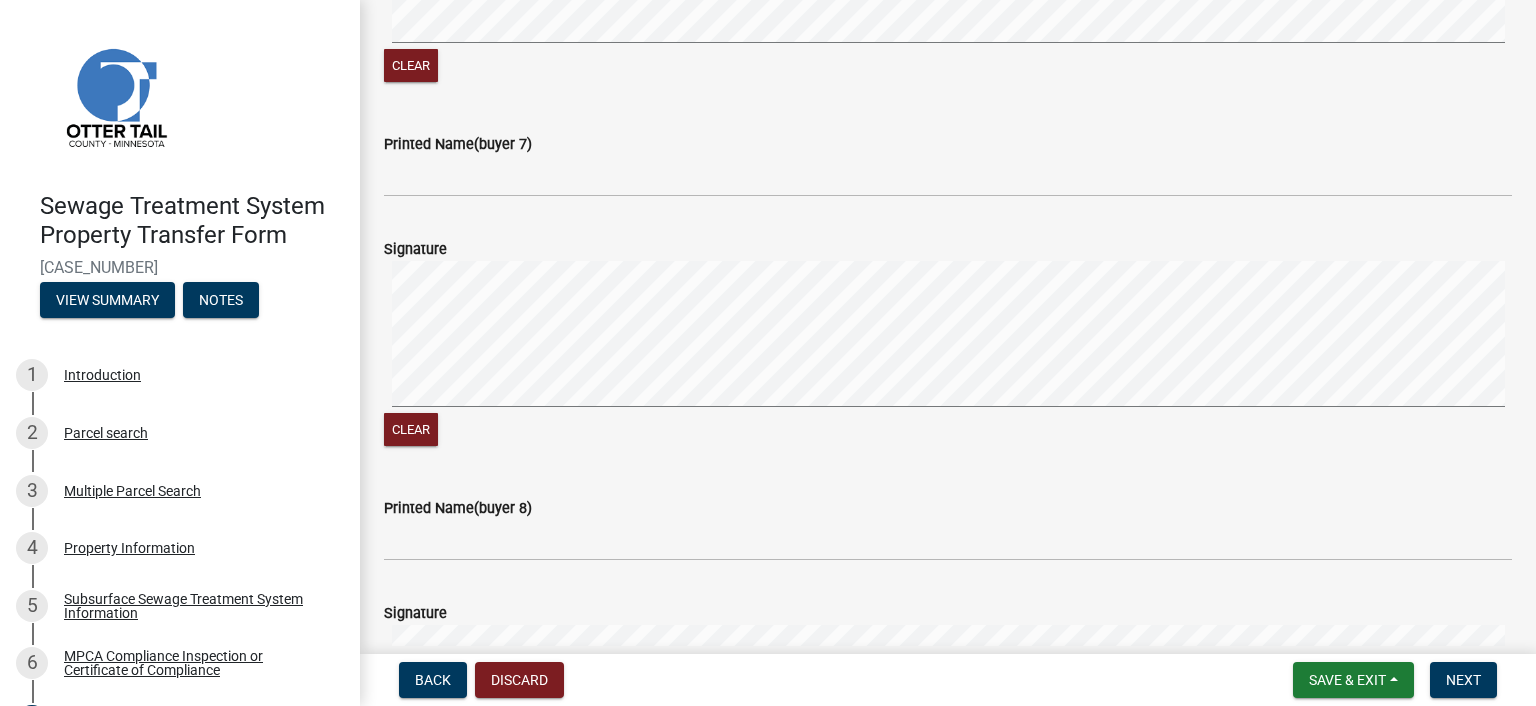 scroll, scrollTop: 2700, scrollLeft: 0, axis: vertical 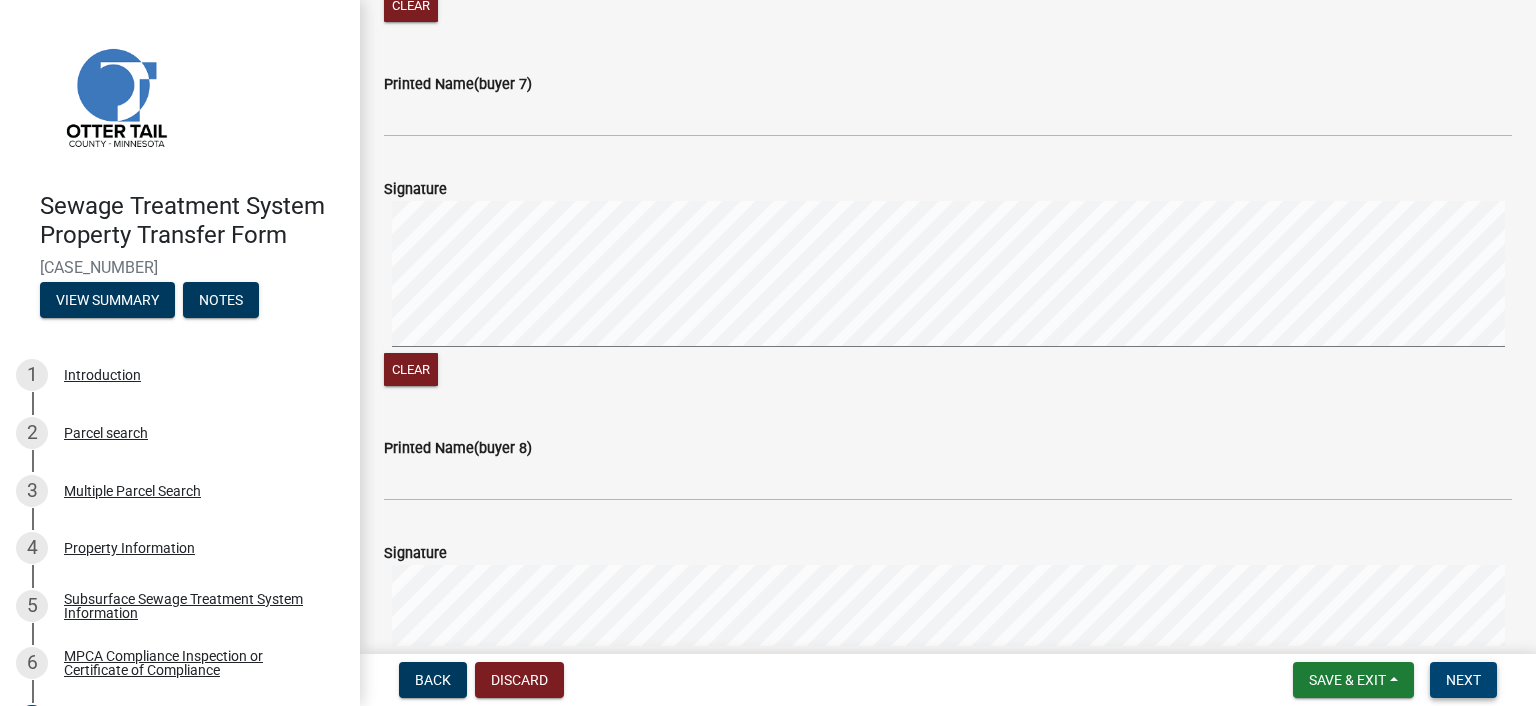 type on "[FIRST] [LAST]" 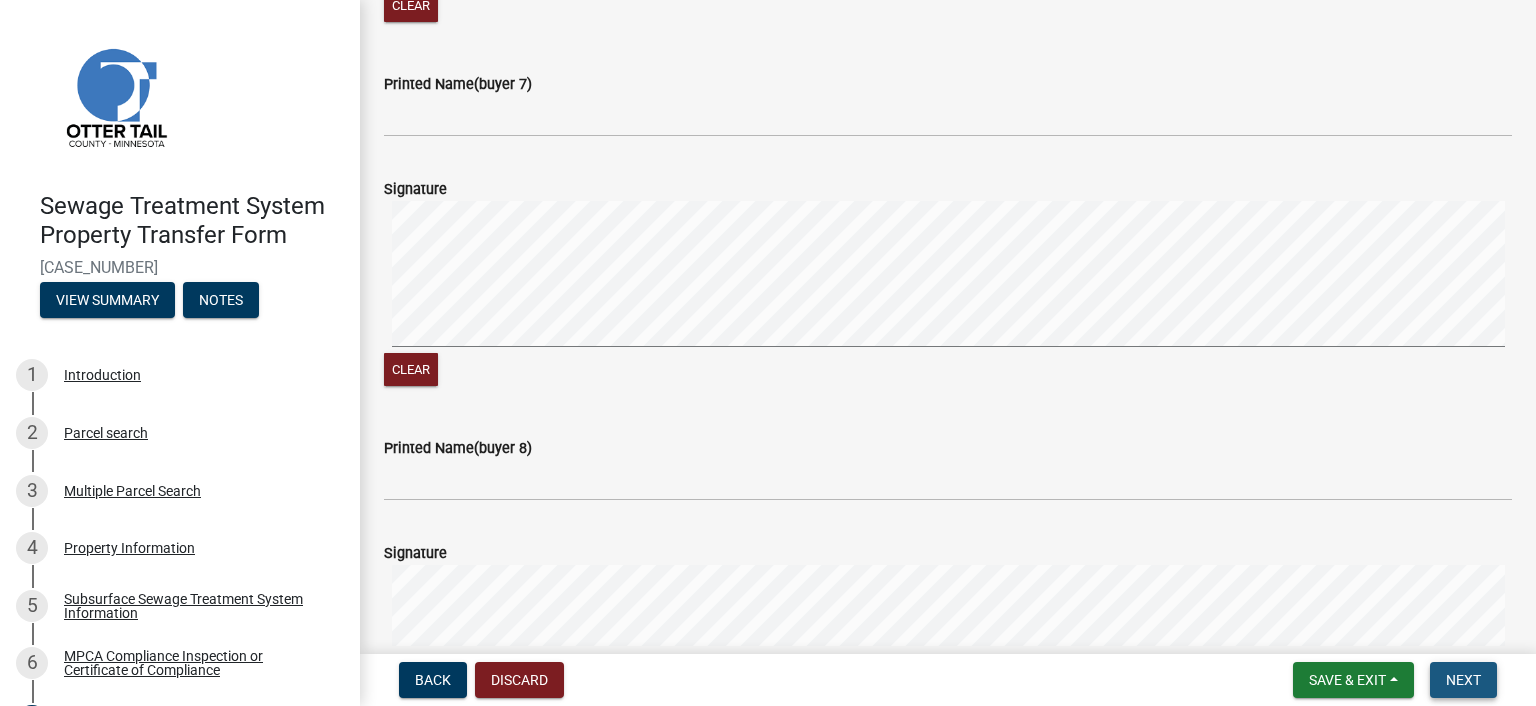 click on "Next" at bounding box center (1463, 680) 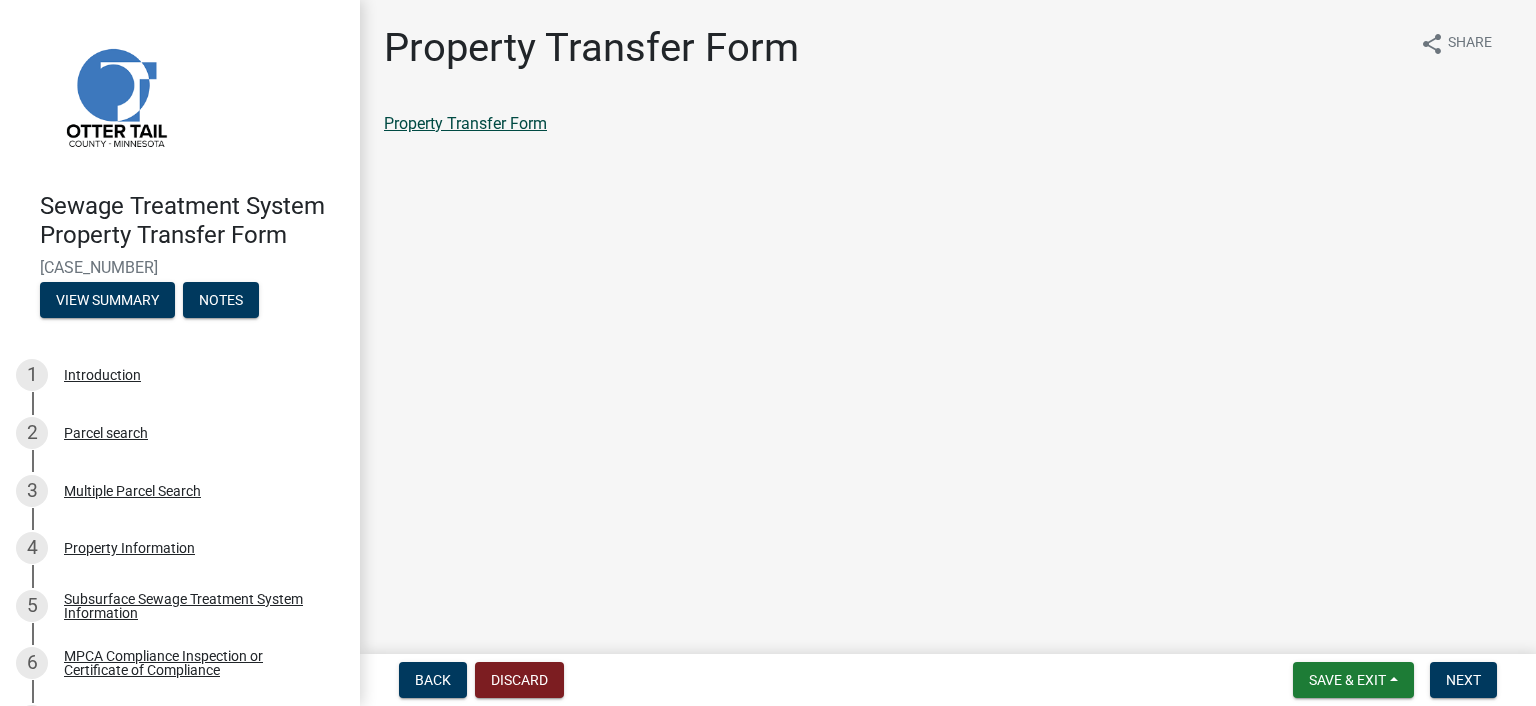 click on "Property Transfer Form" 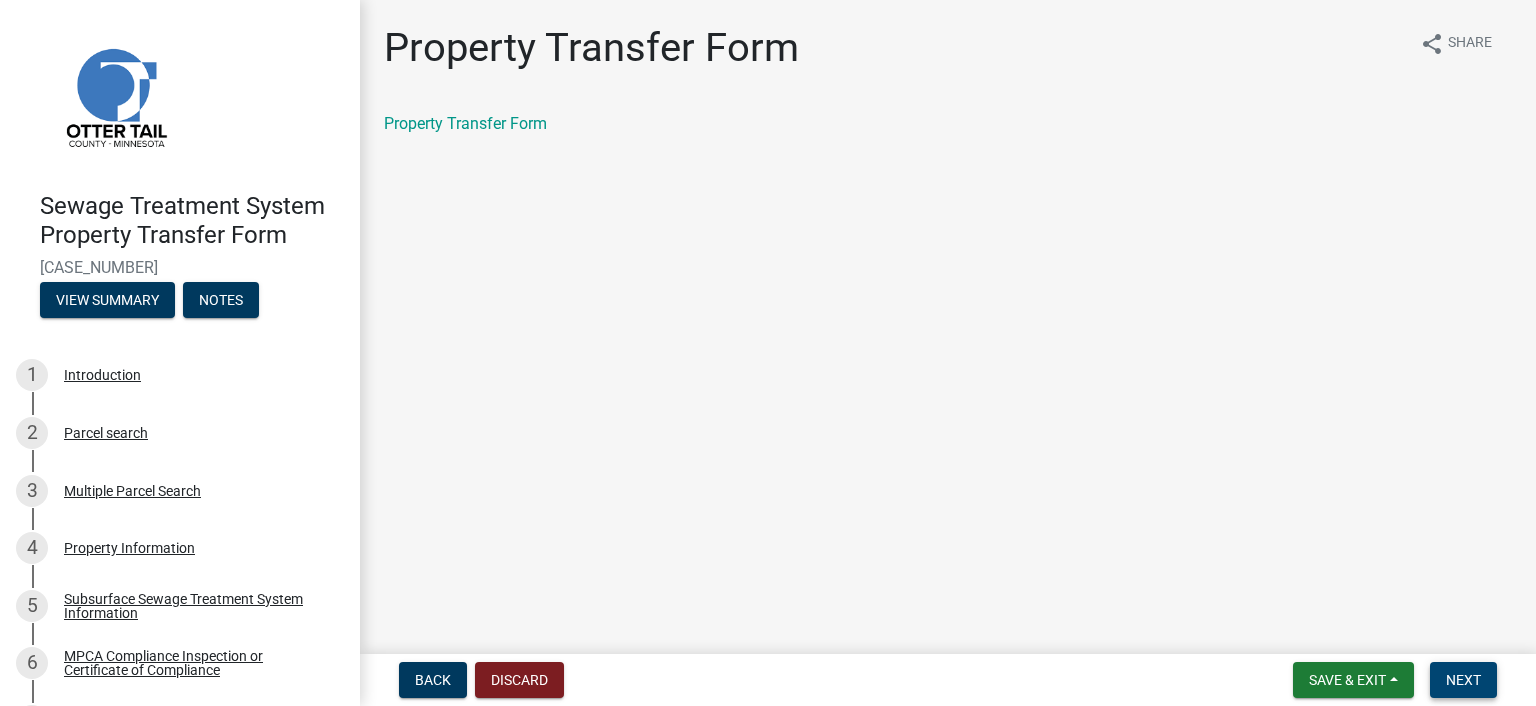 click on "Next" at bounding box center (1463, 680) 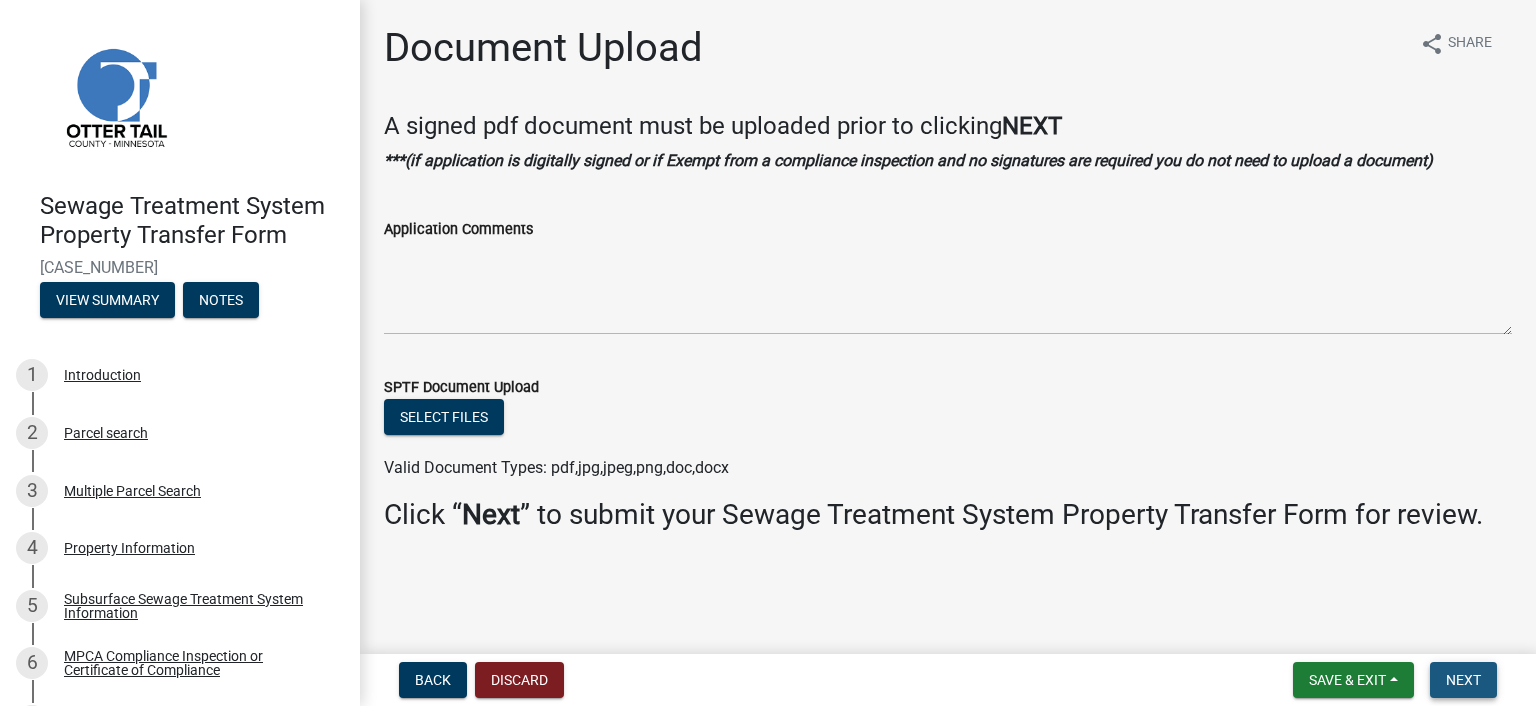 click on "Next" at bounding box center (1463, 680) 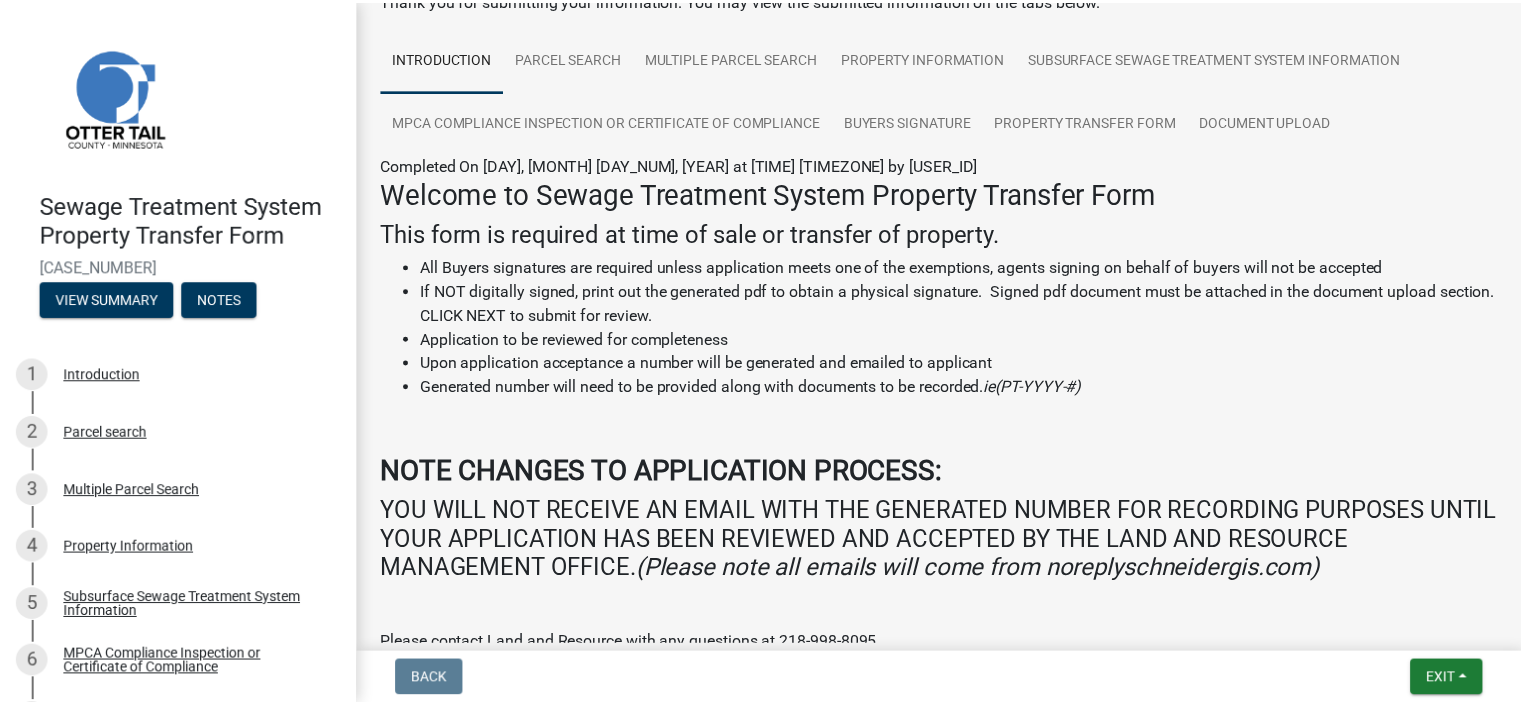 scroll, scrollTop: 375, scrollLeft: 0, axis: vertical 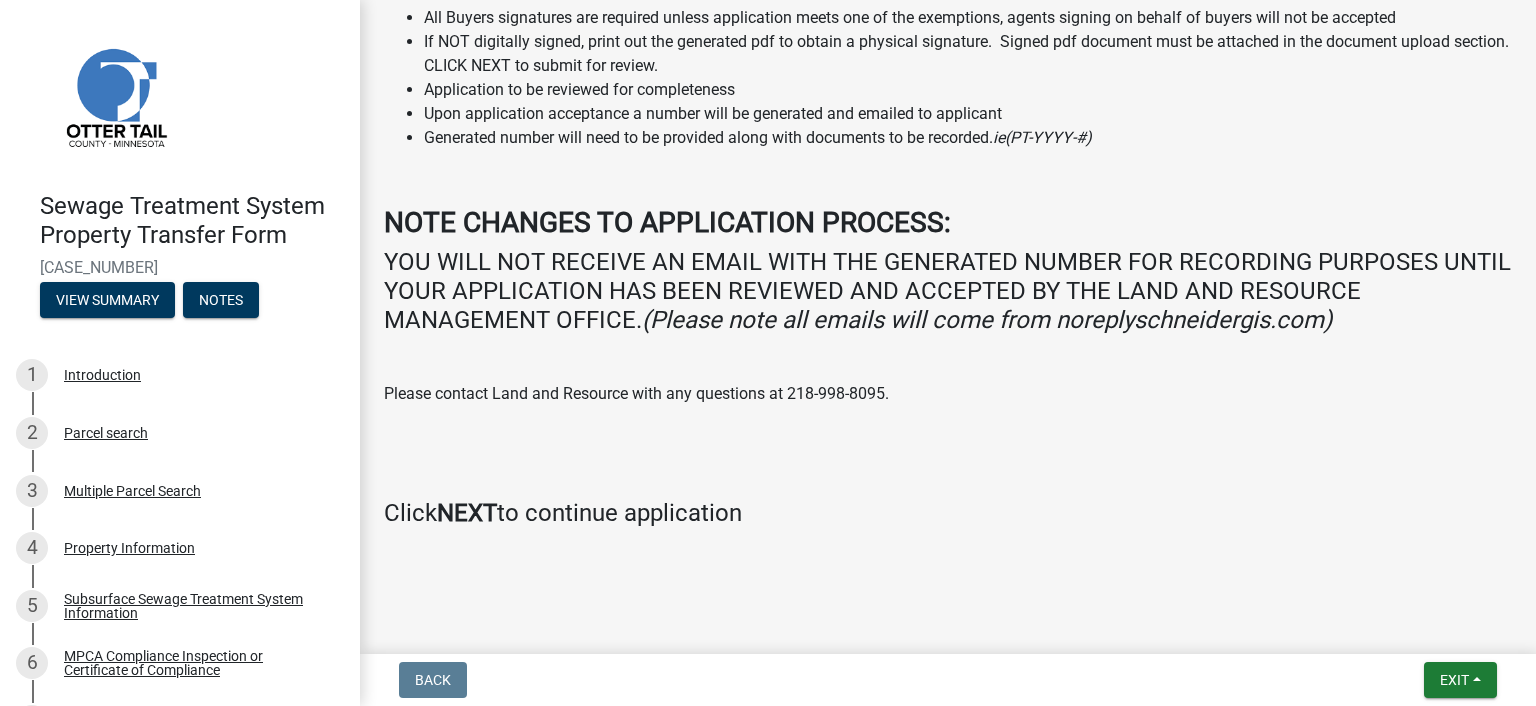click on "Back  Exit  Save  Save & Exit" at bounding box center (948, 680) 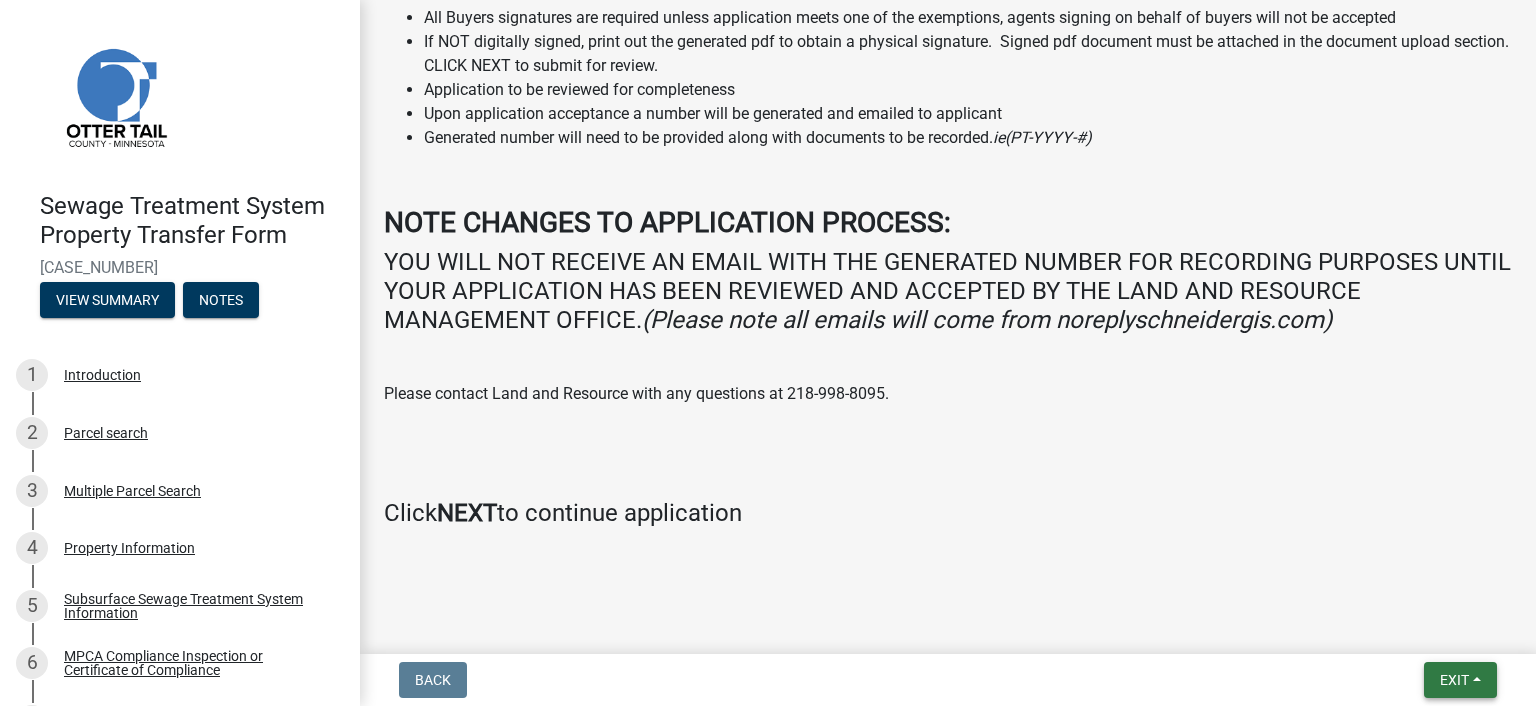 click on "Exit" at bounding box center (1454, 680) 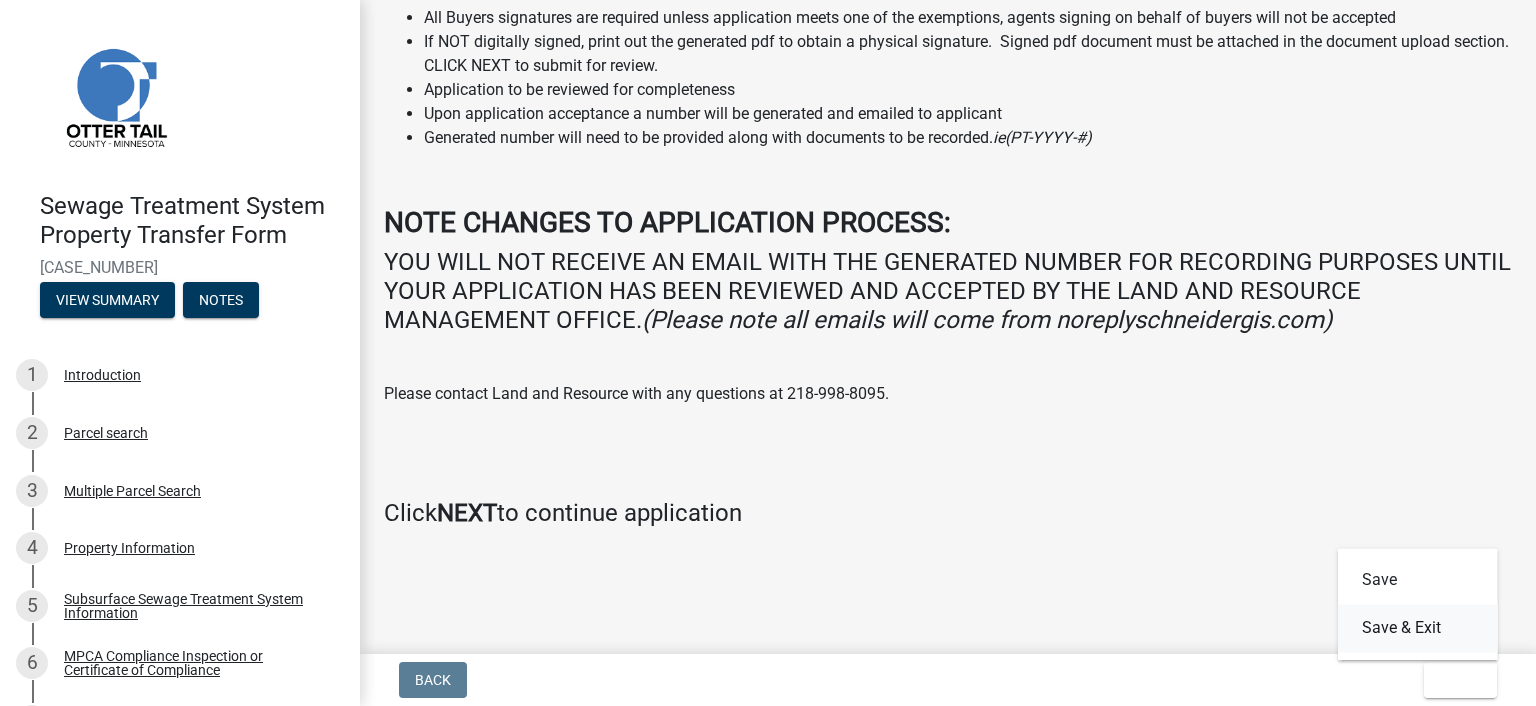 click on "Save & Exit" at bounding box center [1418, 628] 